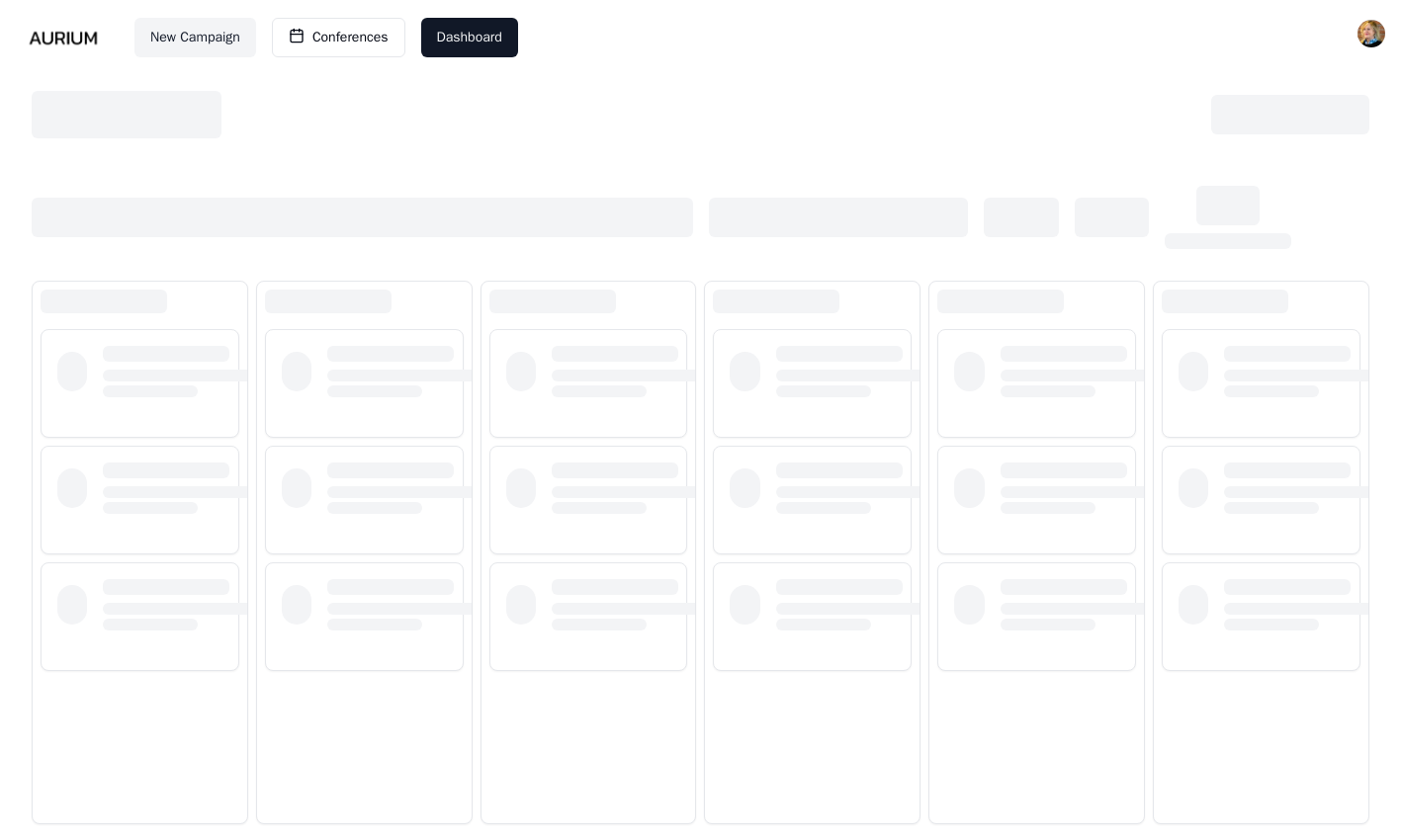 scroll, scrollTop: 0, scrollLeft: 0, axis: both 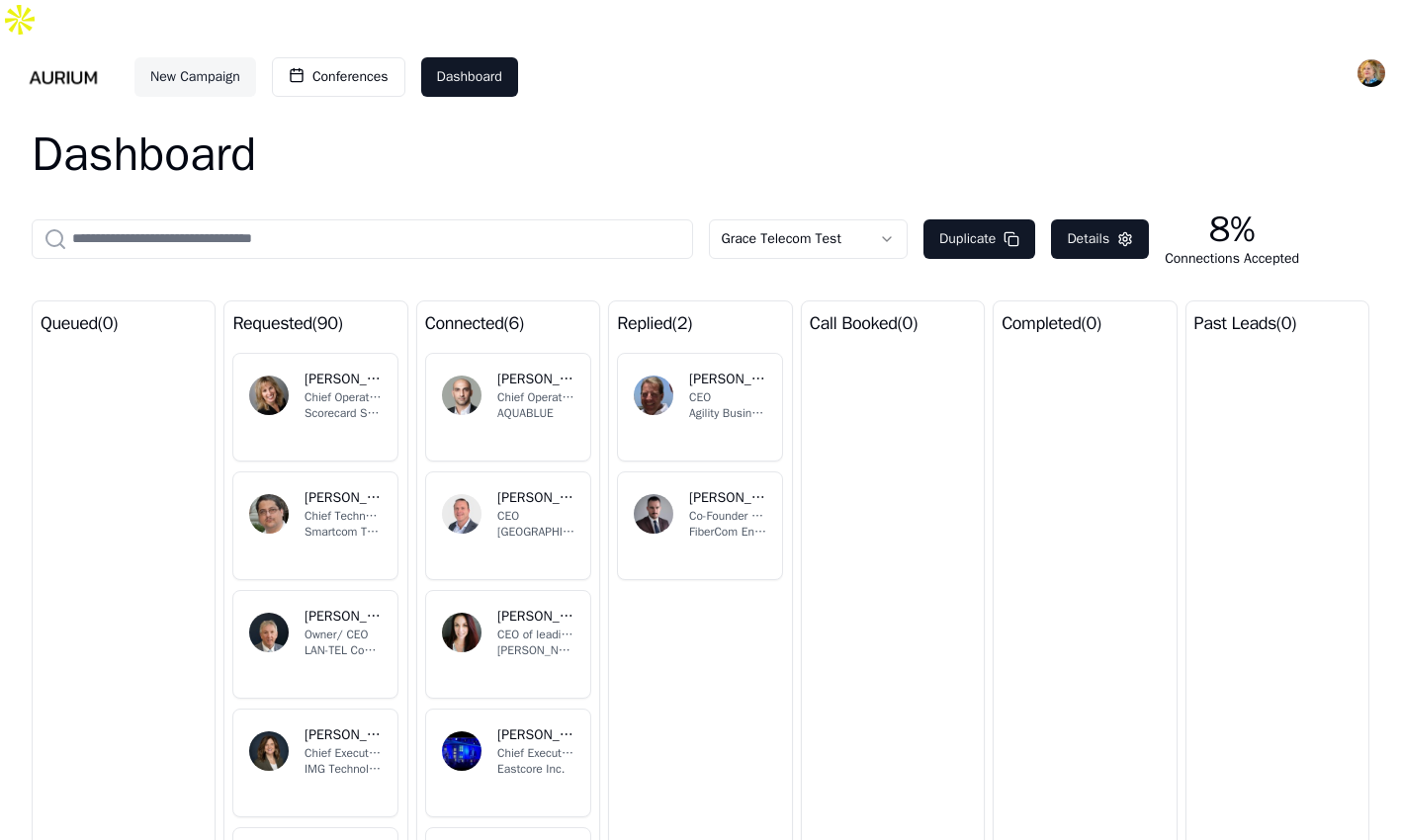 click on "New Campaign" at bounding box center [195, 77] 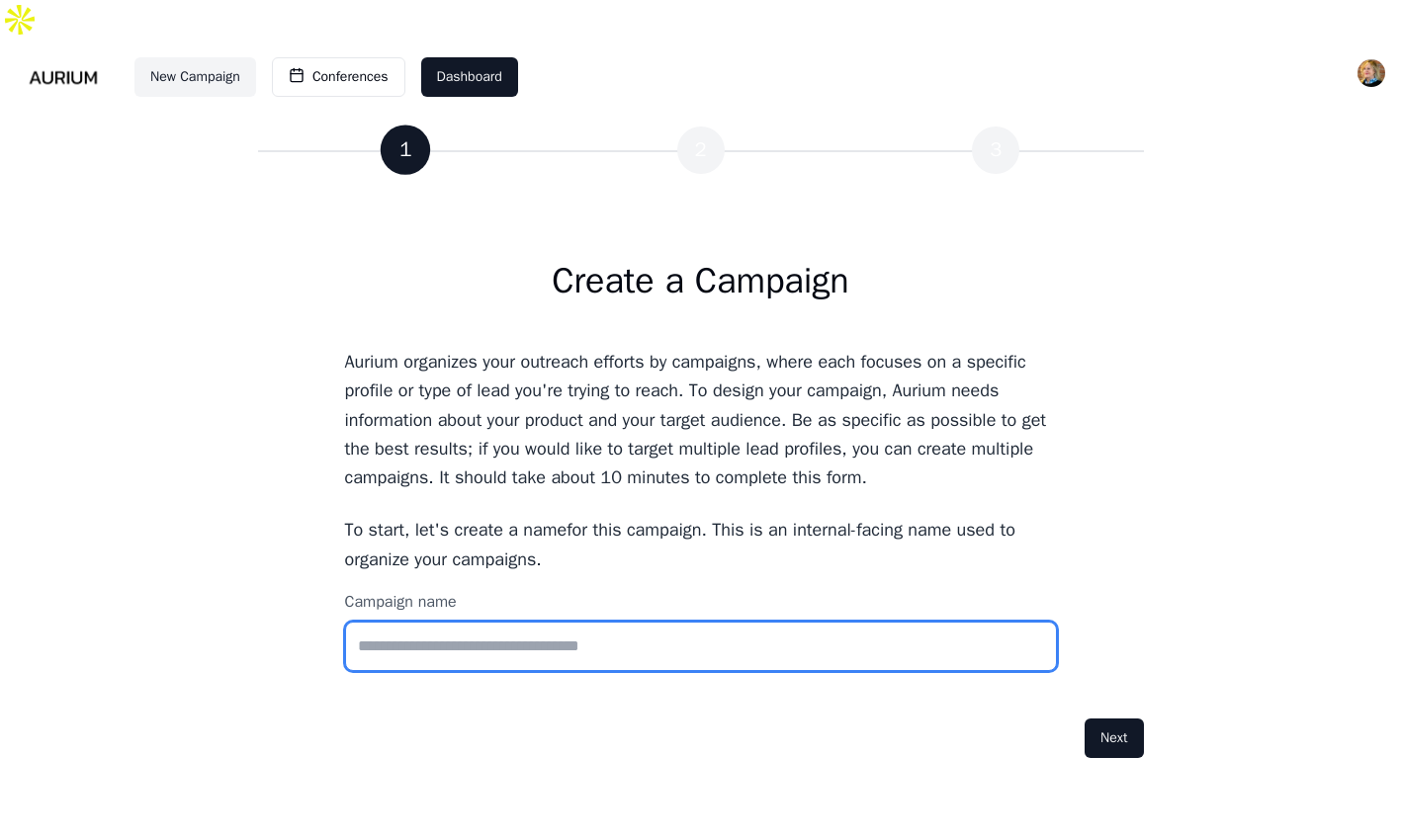 click on "Campaign name" at bounding box center (701, 646) 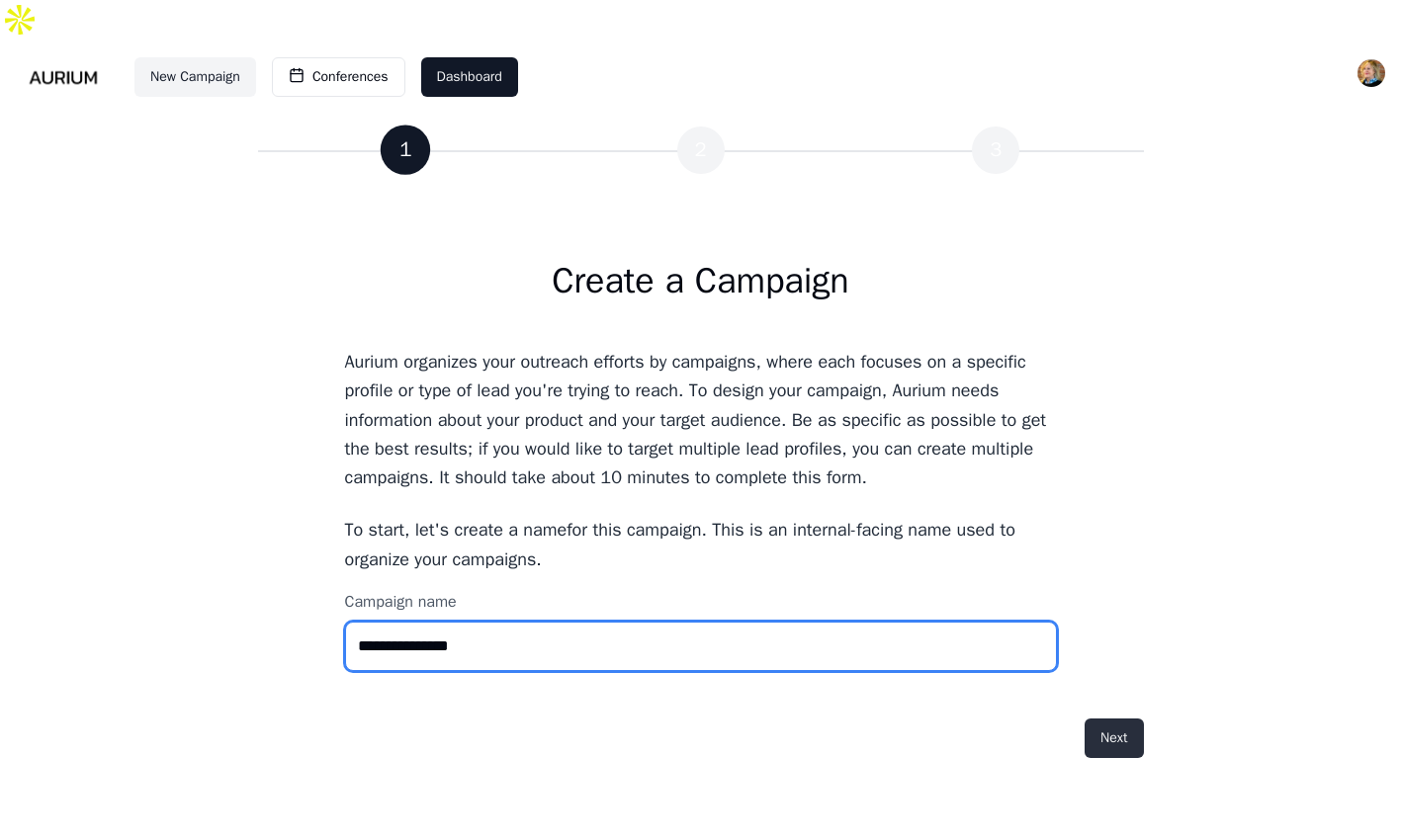 type on "**********" 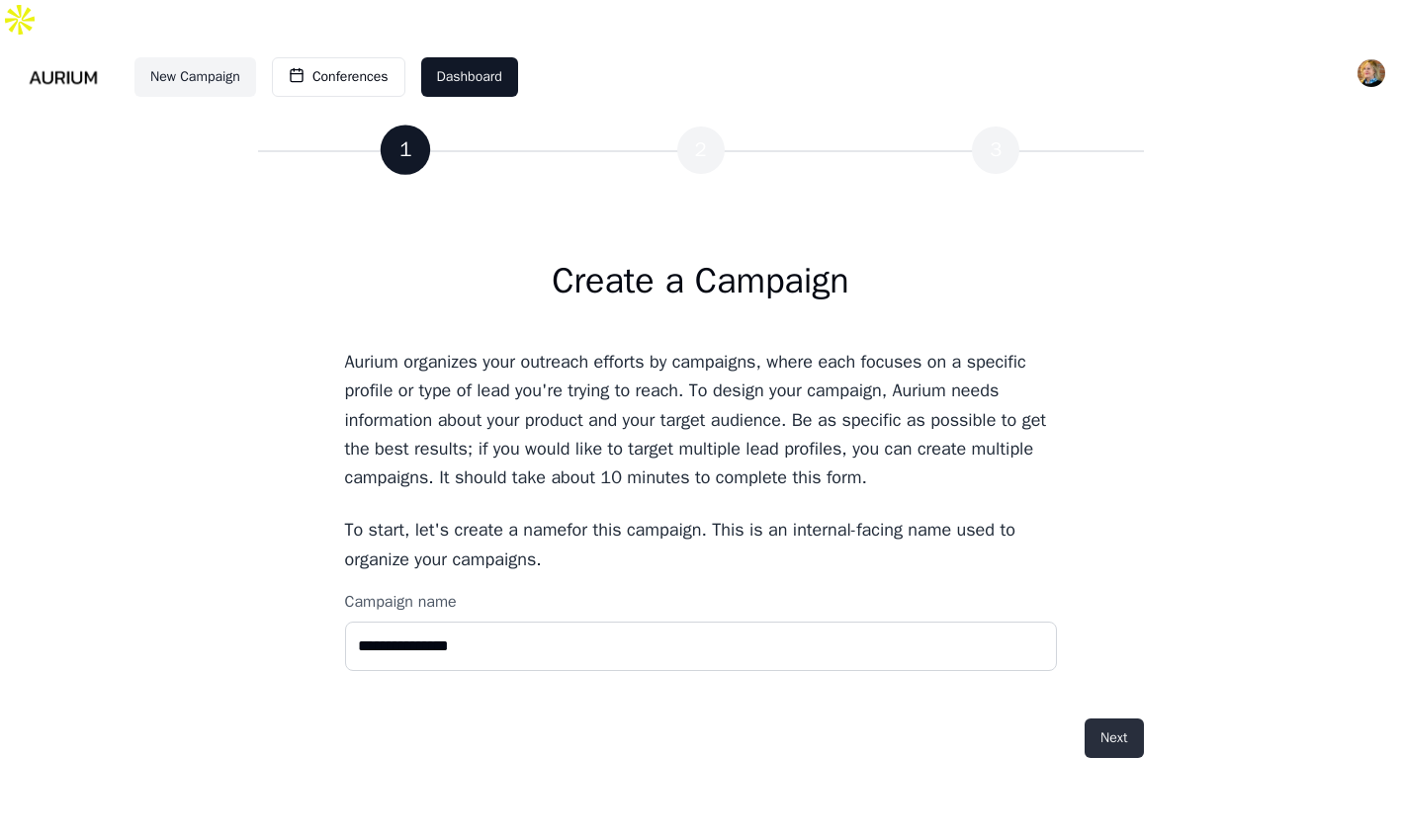 click on "Next" at bounding box center (1113, 738) 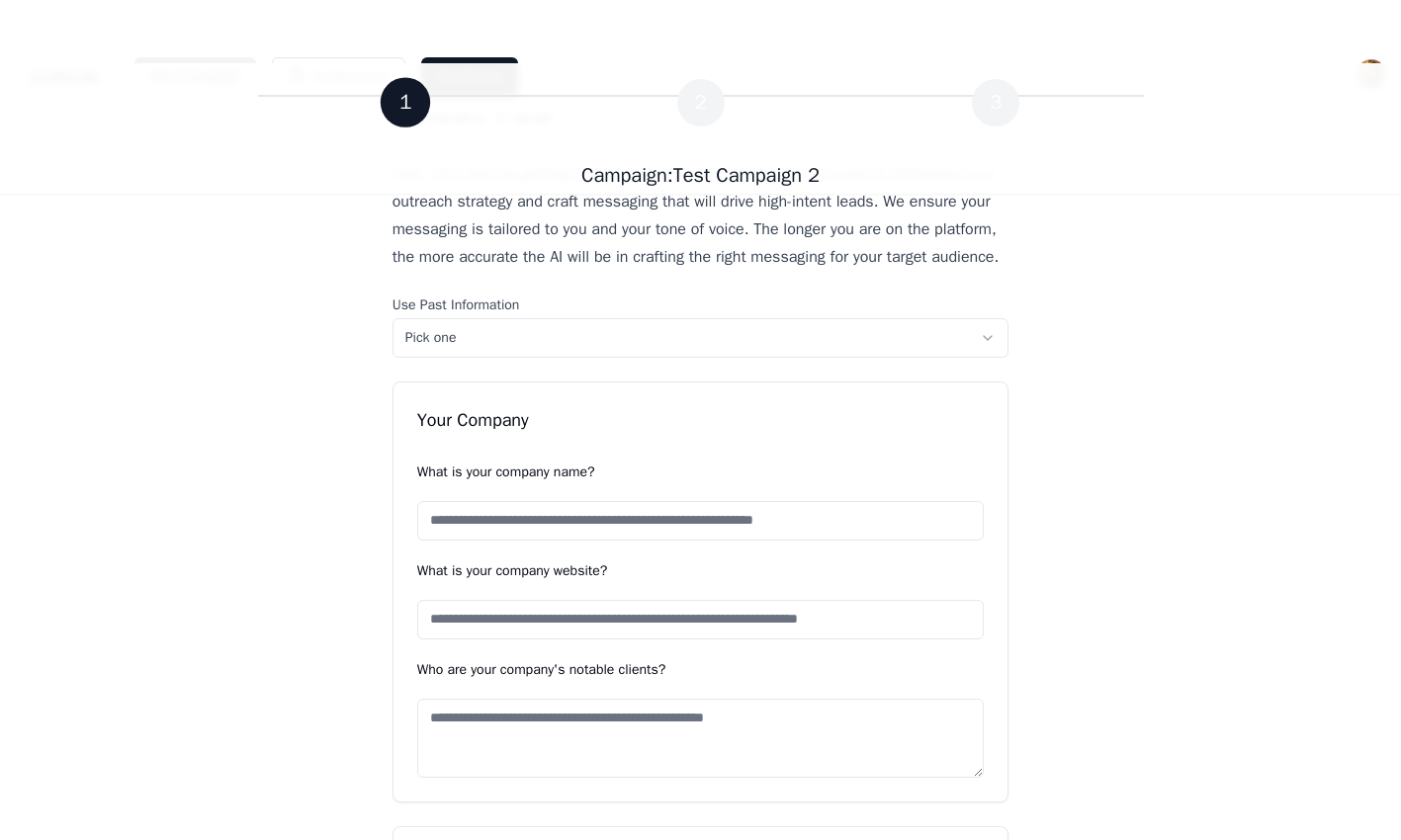 scroll, scrollTop: 157, scrollLeft: 0, axis: vertical 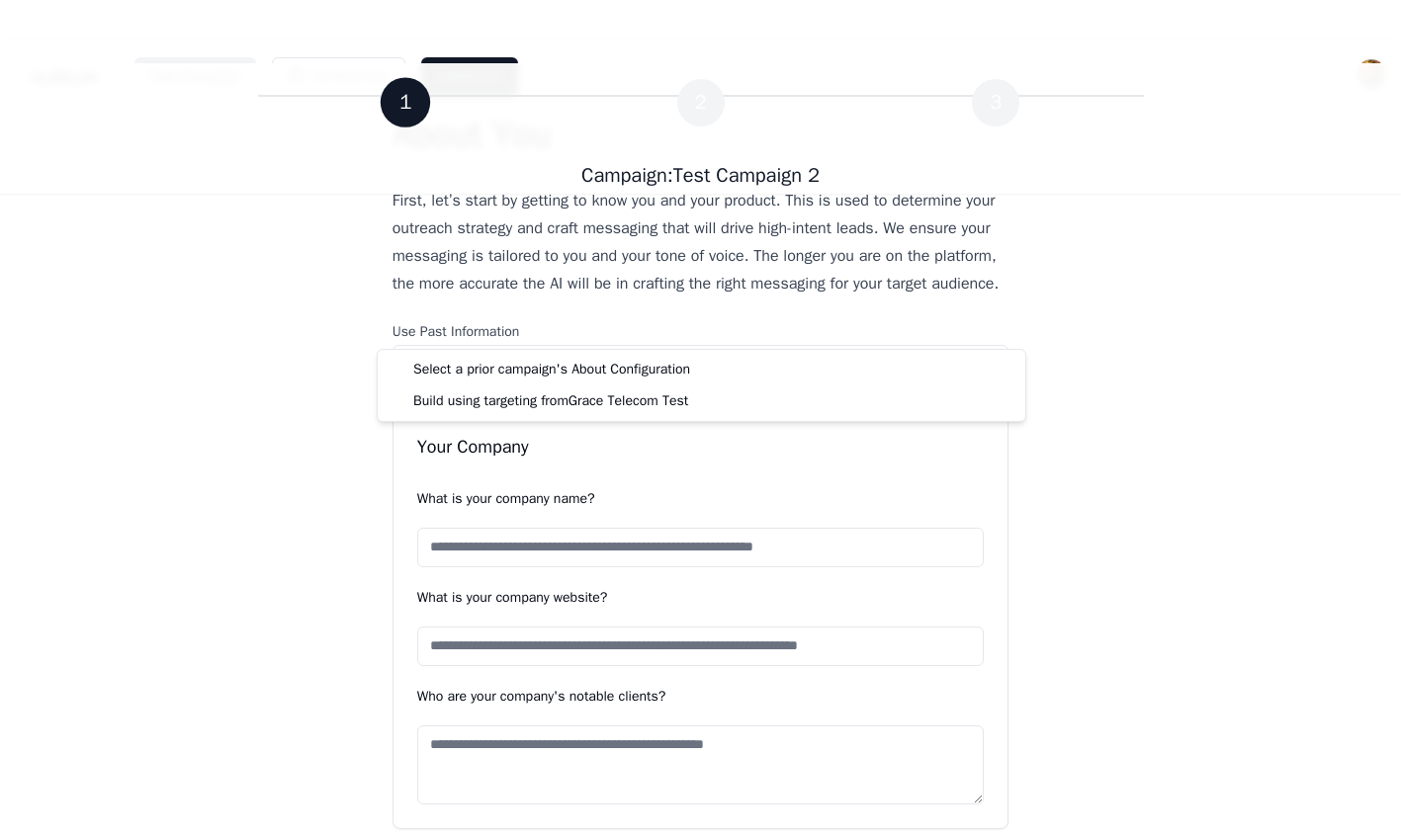 click on "**********" at bounding box center [700, 1271] 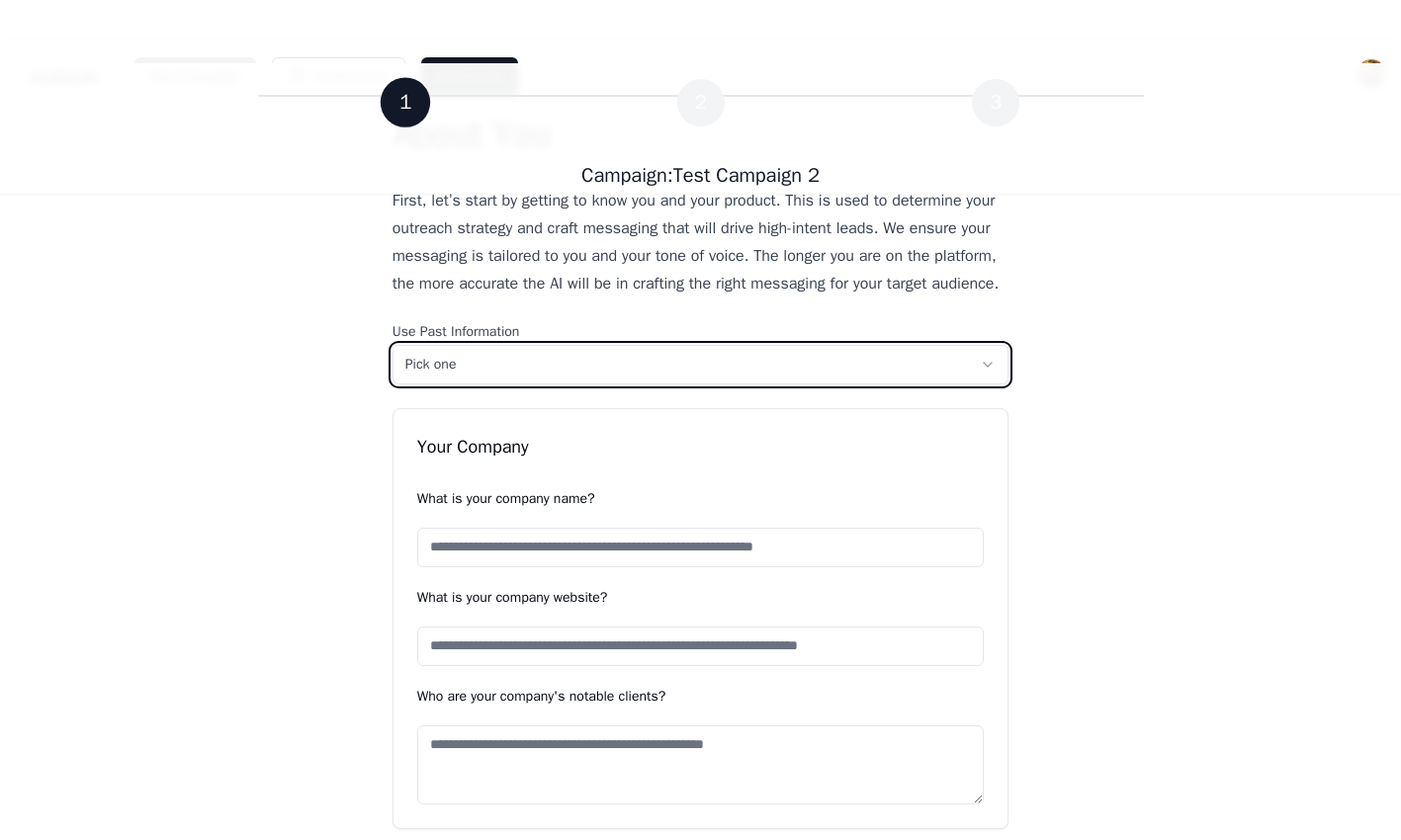 click on "**********" at bounding box center [700, 1271] 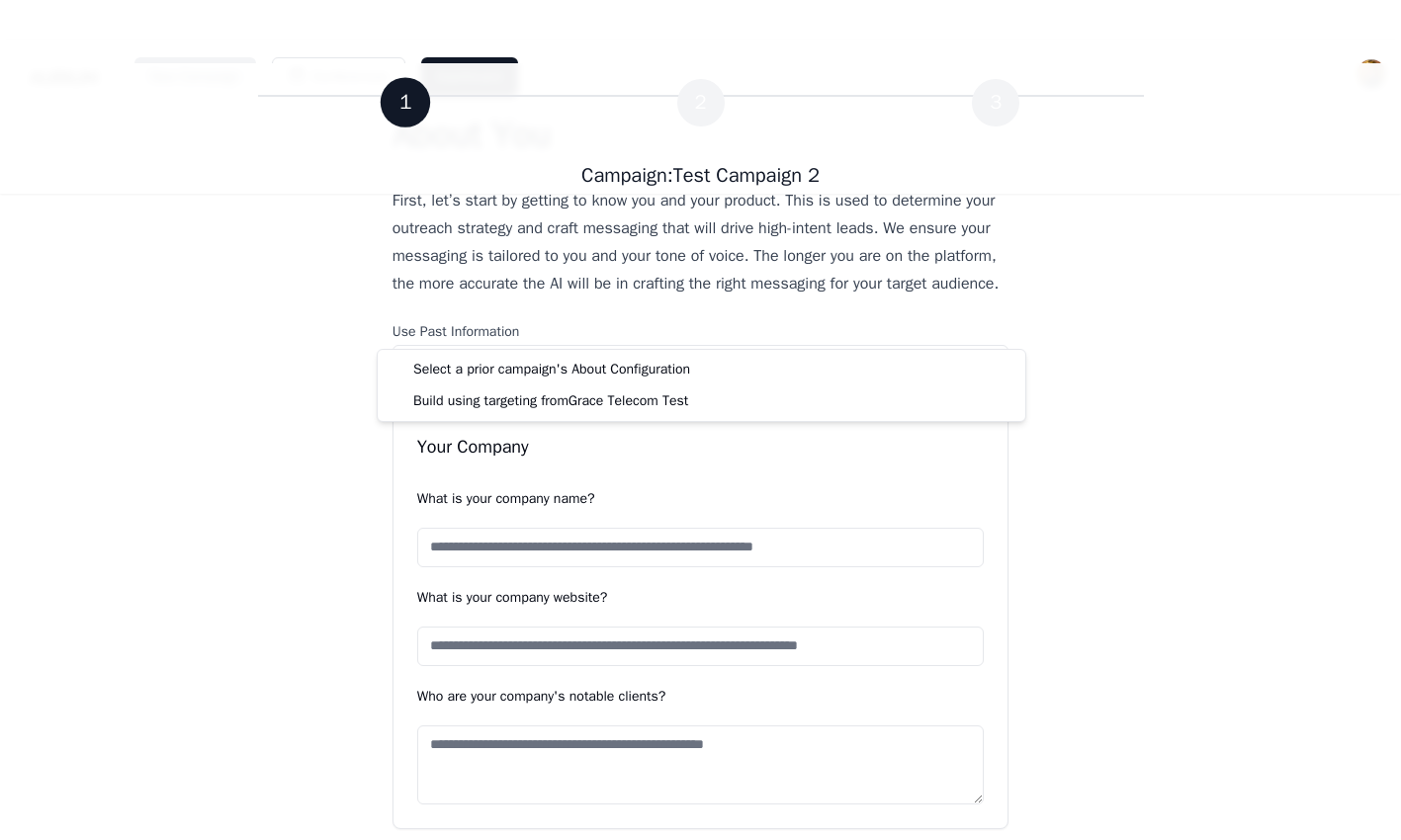 click on "**********" at bounding box center [700, 1271] 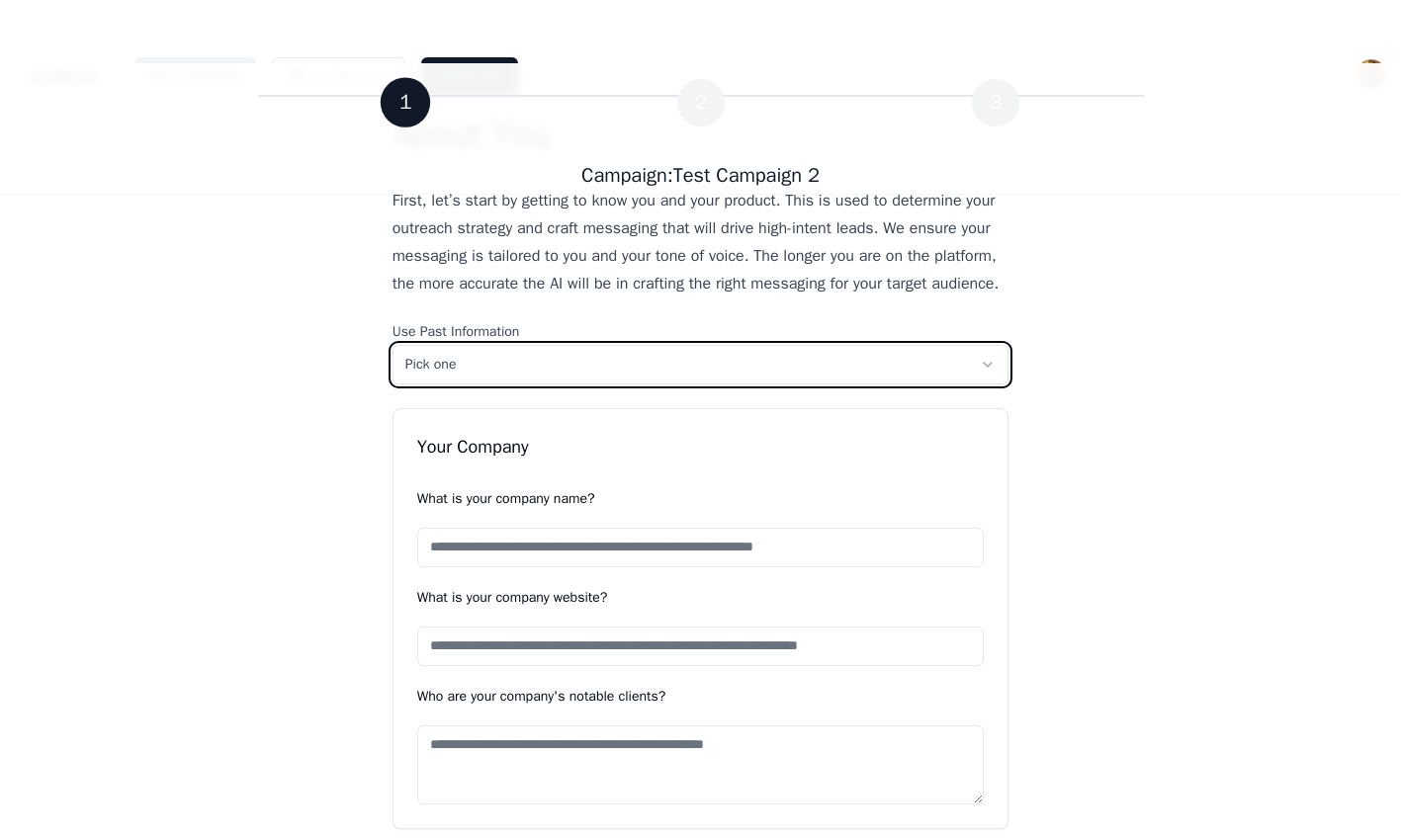 click on "**********" at bounding box center (700, 1271) 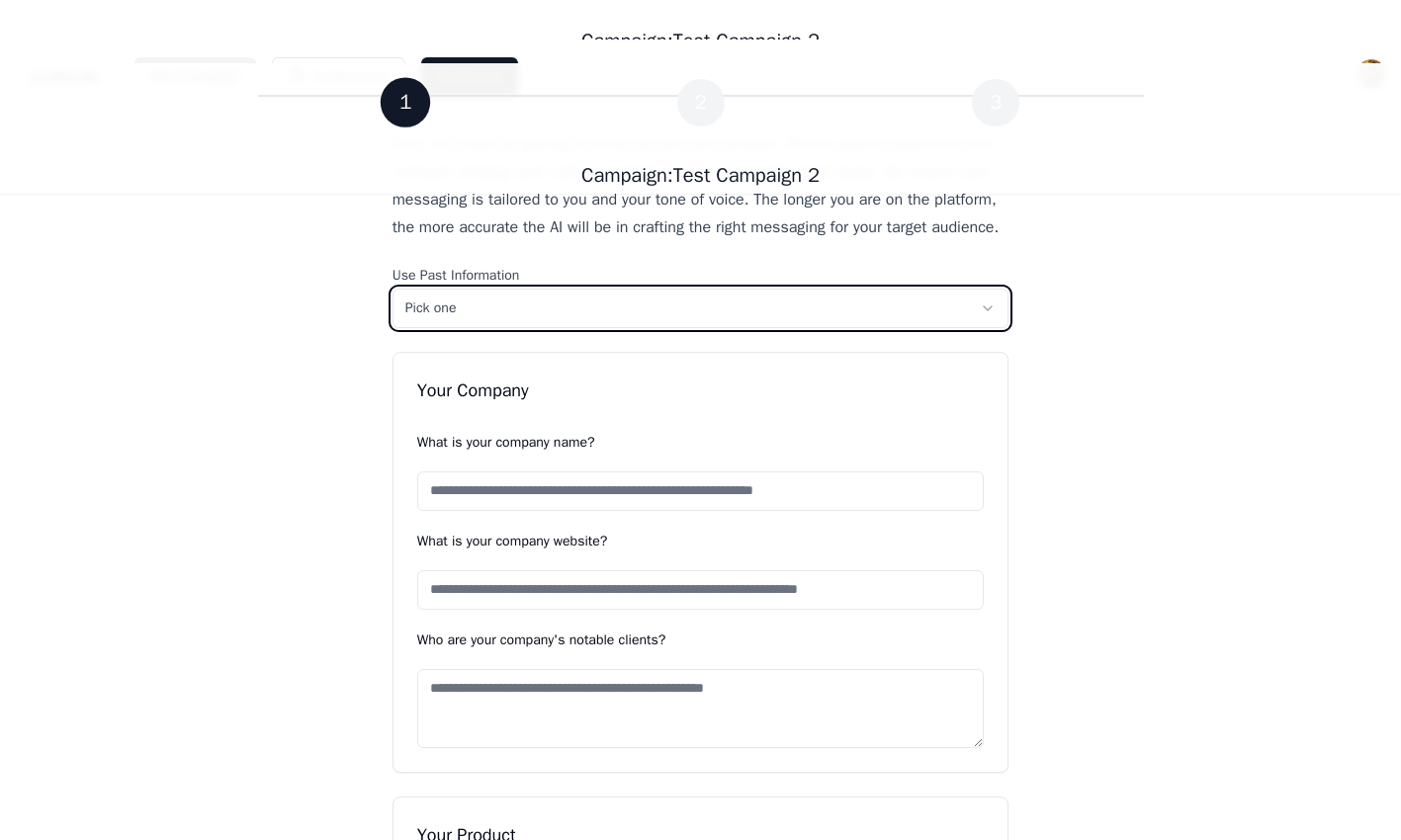 scroll, scrollTop: 209, scrollLeft: 0, axis: vertical 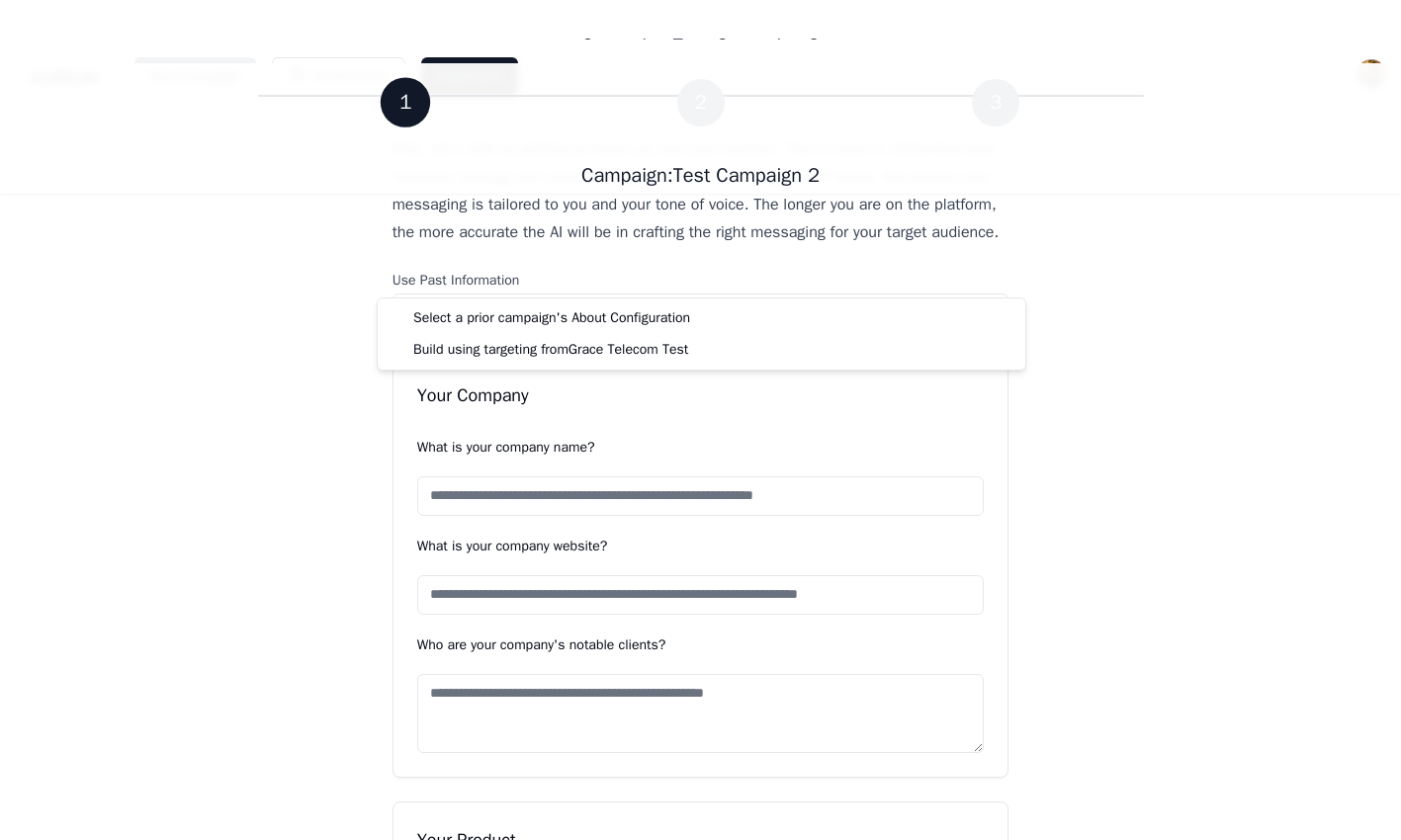 click on "**********" at bounding box center (700, 1219) 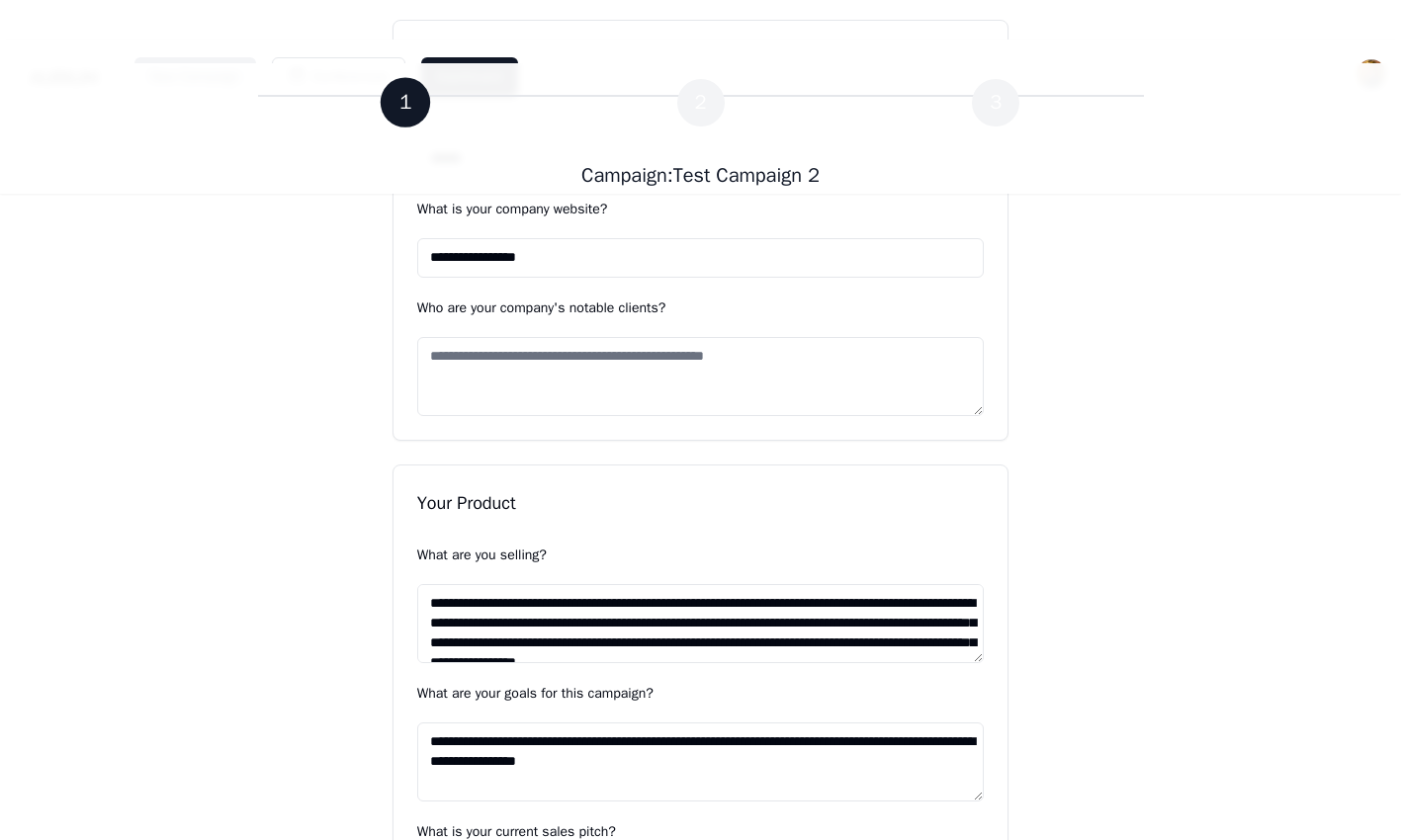 scroll, scrollTop: 547, scrollLeft: 0, axis: vertical 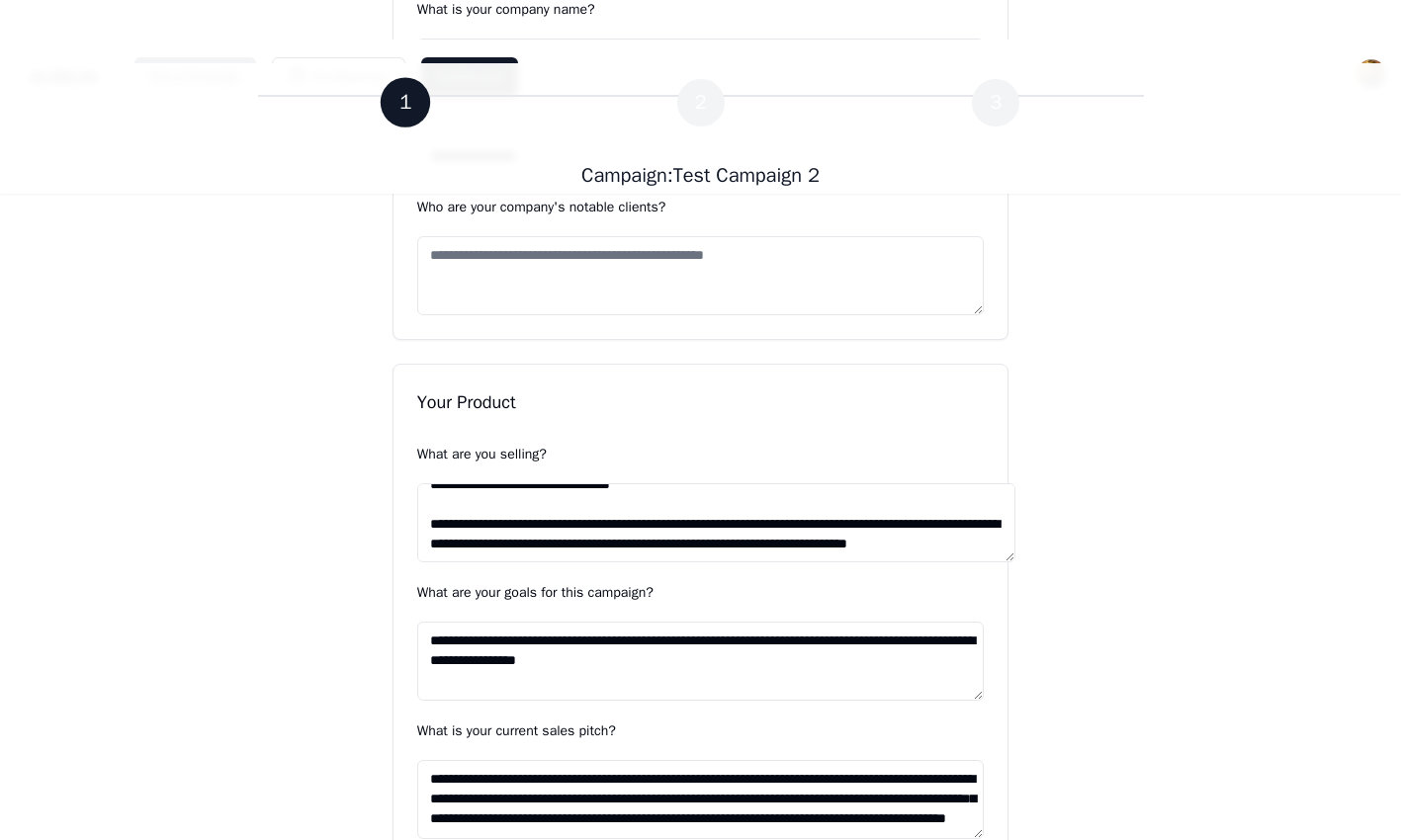 click on "**********" at bounding box center [701, 661] 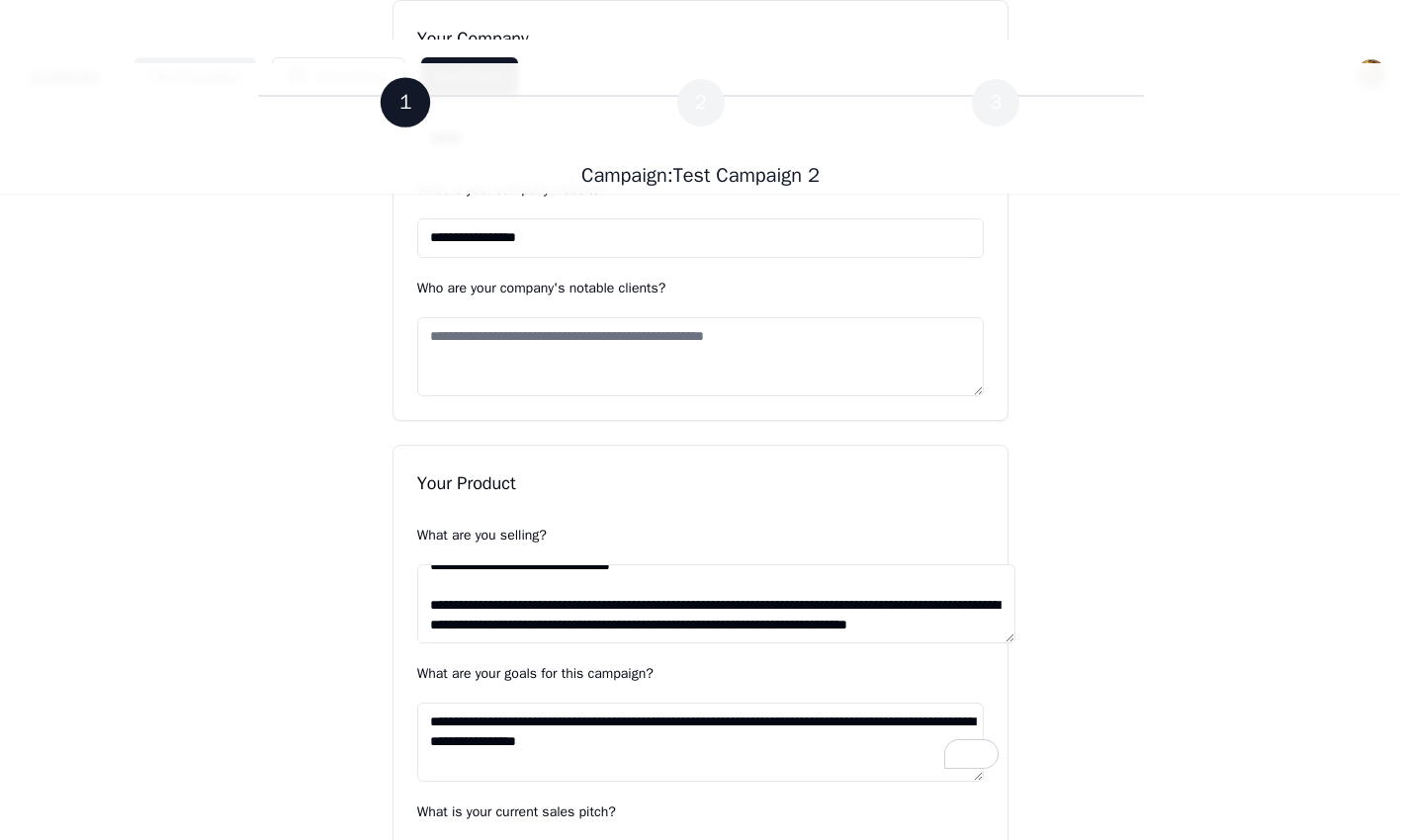scroll, scrollTop: 558, scrollLeft: 0, axis: vertical 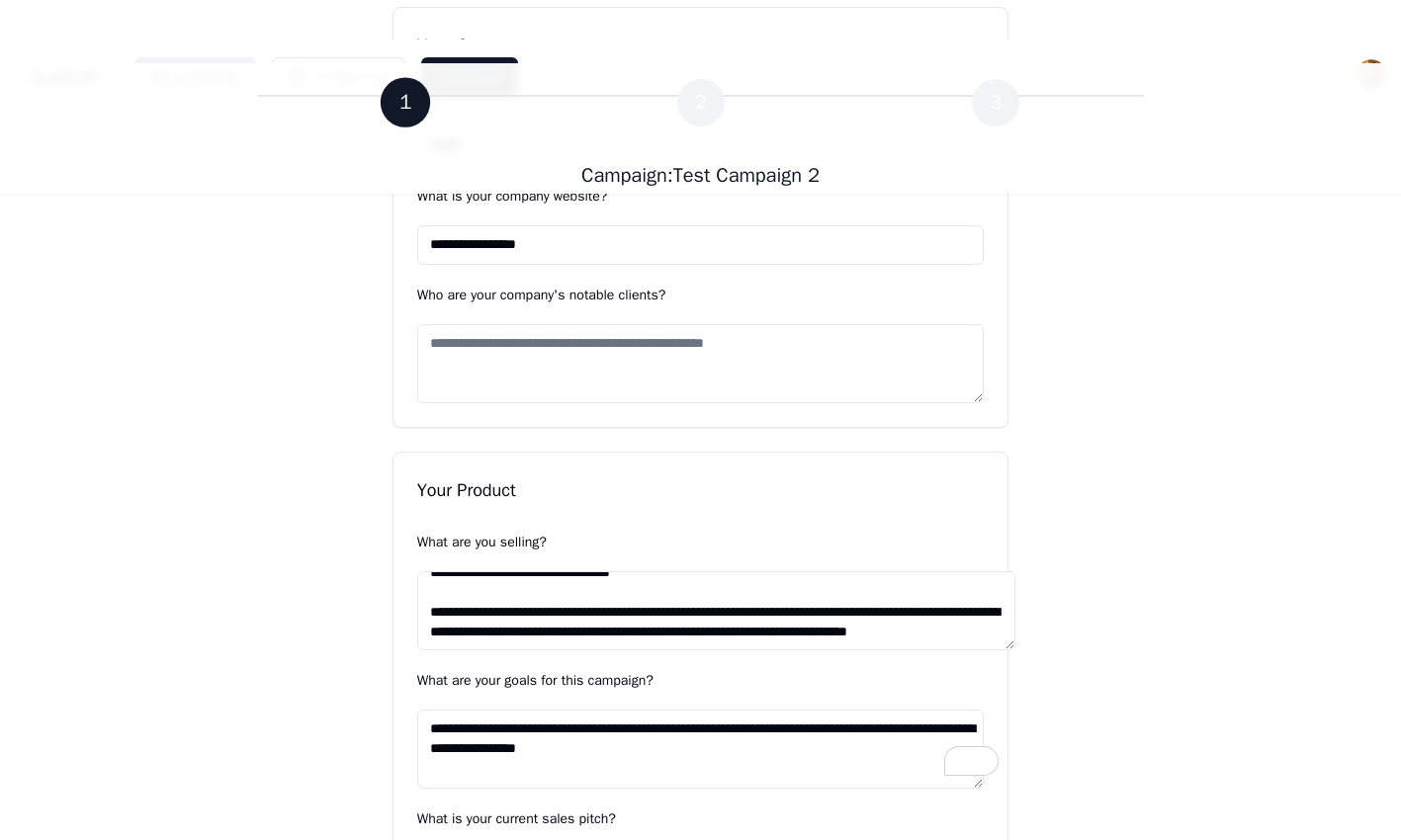drag, startPoint x: 829, startPoint y: 691, endPoint x: 825, endPoint y: 723, distance: 32.24903 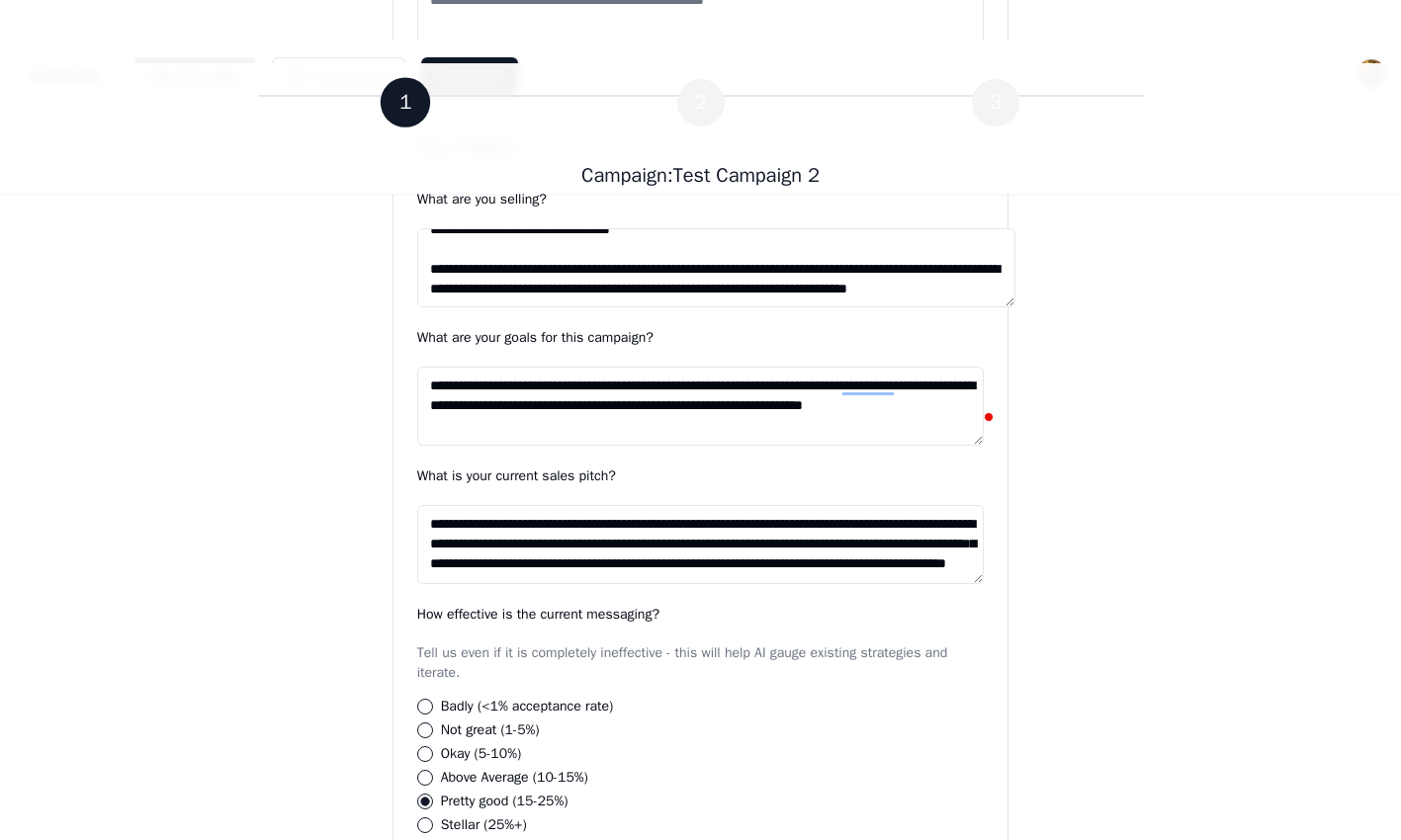 scroll, scrollTop: 906, scrollLeft: 0, axis: vertical 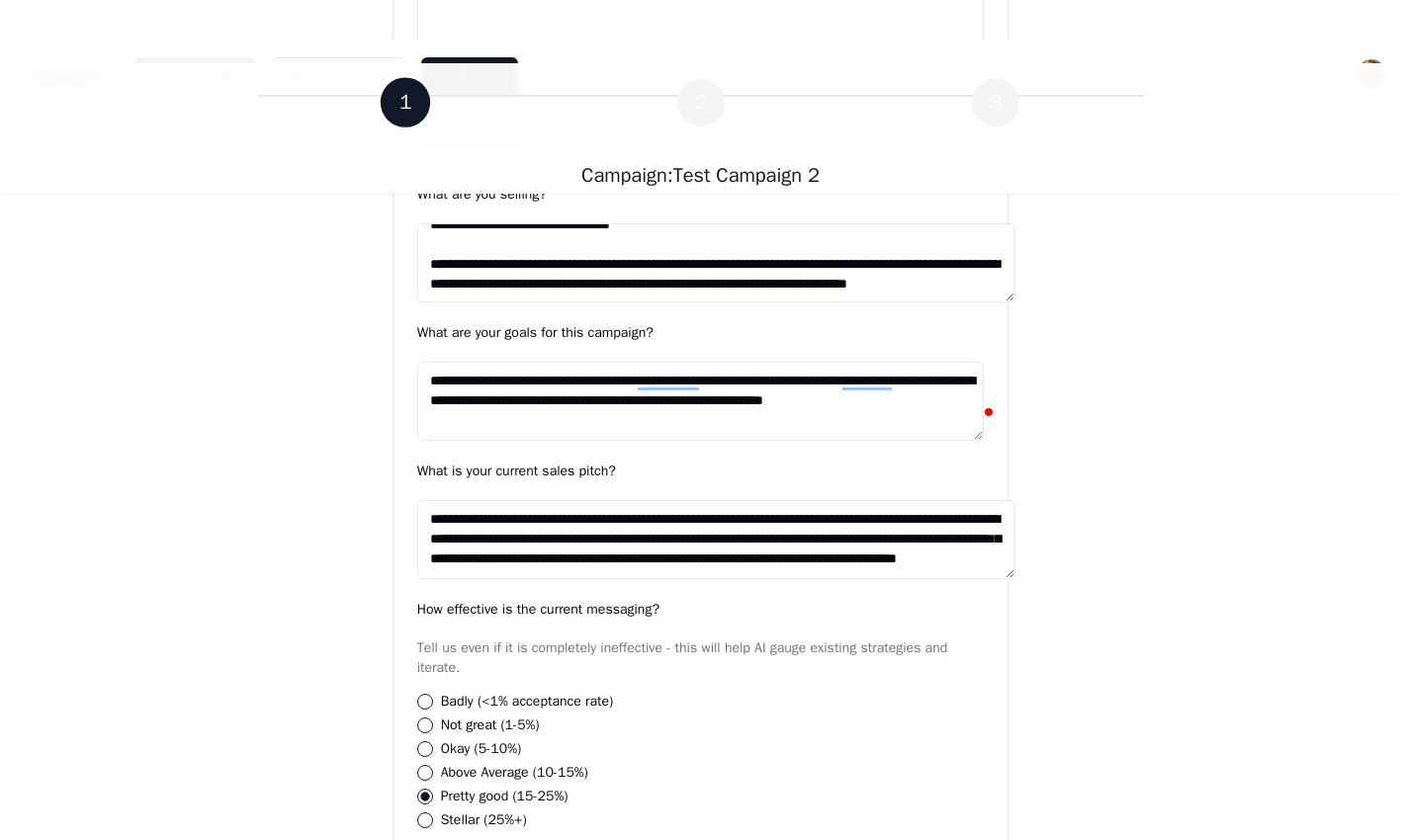 type on "**********" 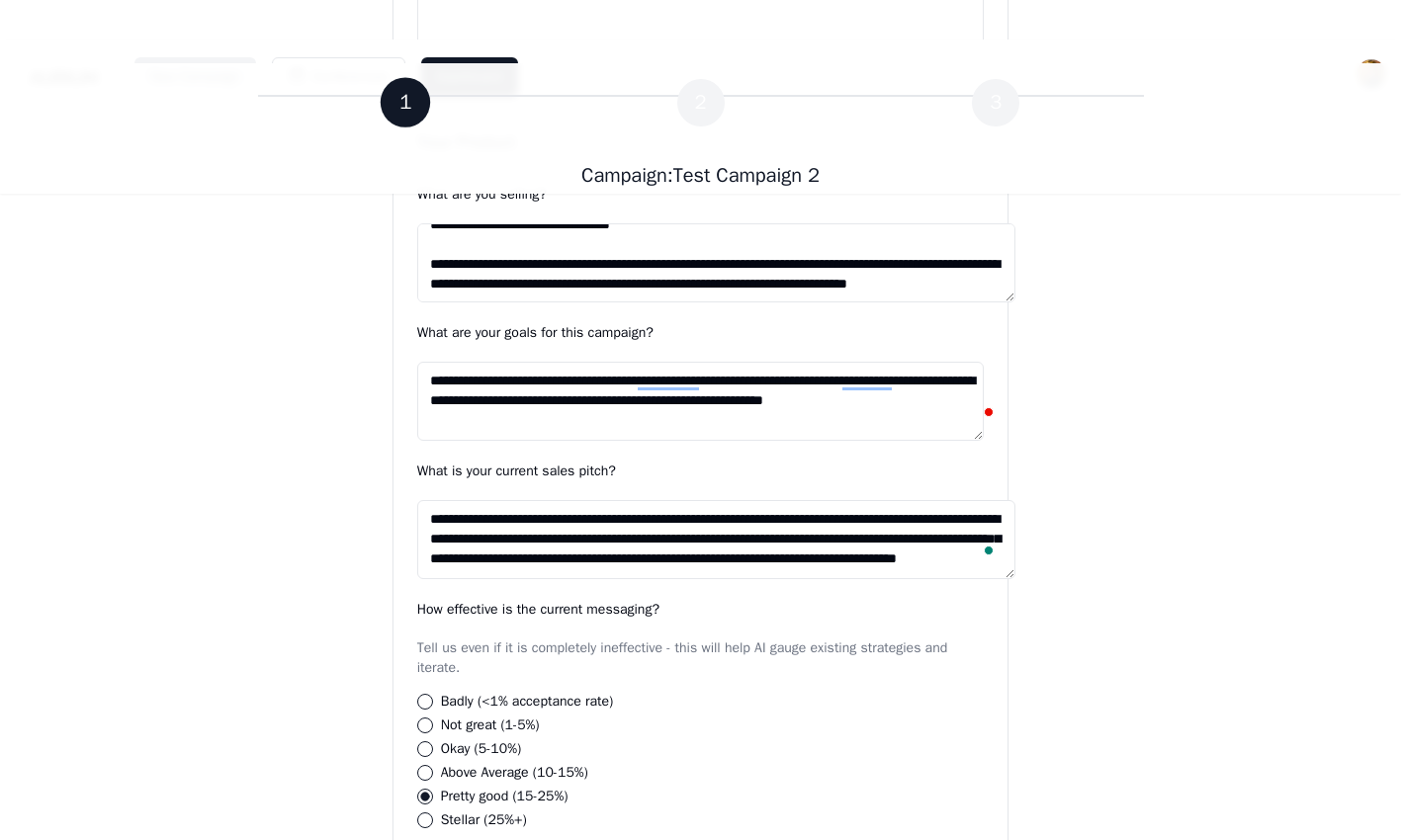 scroll, scrollTop: 18, scrollLeft: 0, axis: vertical 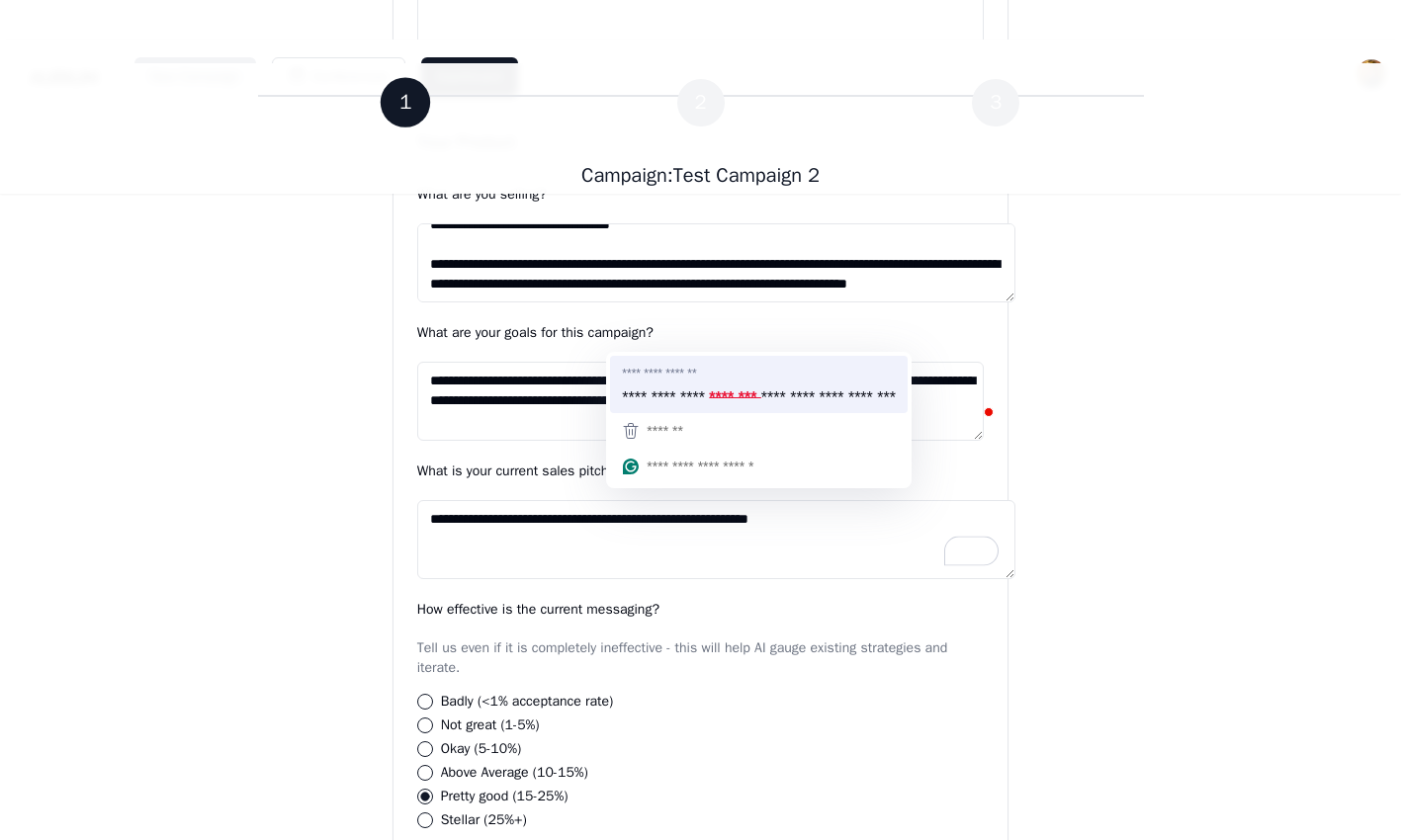 type on "**********" 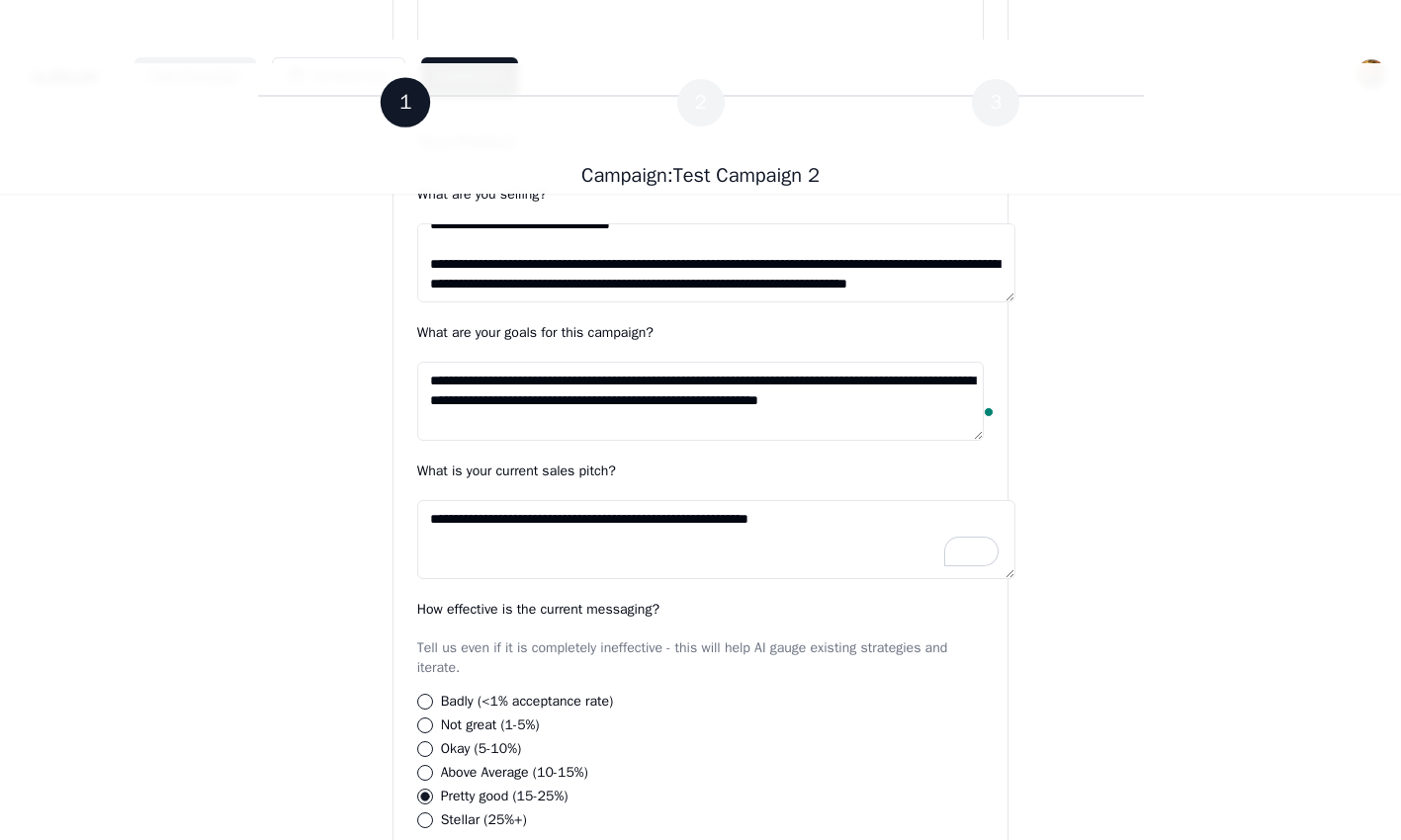 type on "**********" 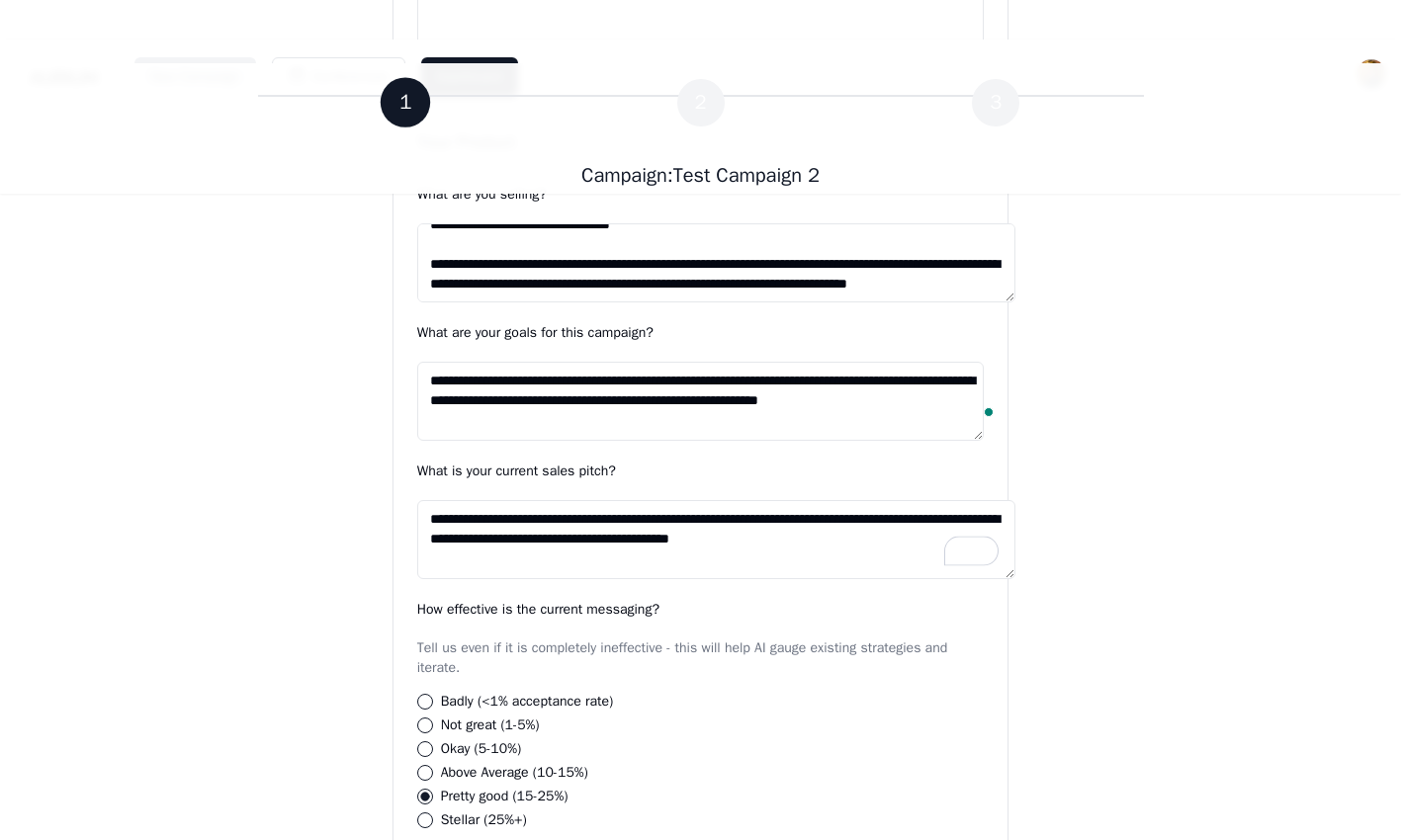 drag, startPoint x: 590, startPoint y: 500, endPoint x: 605, endPoint y: 500, distance: 15 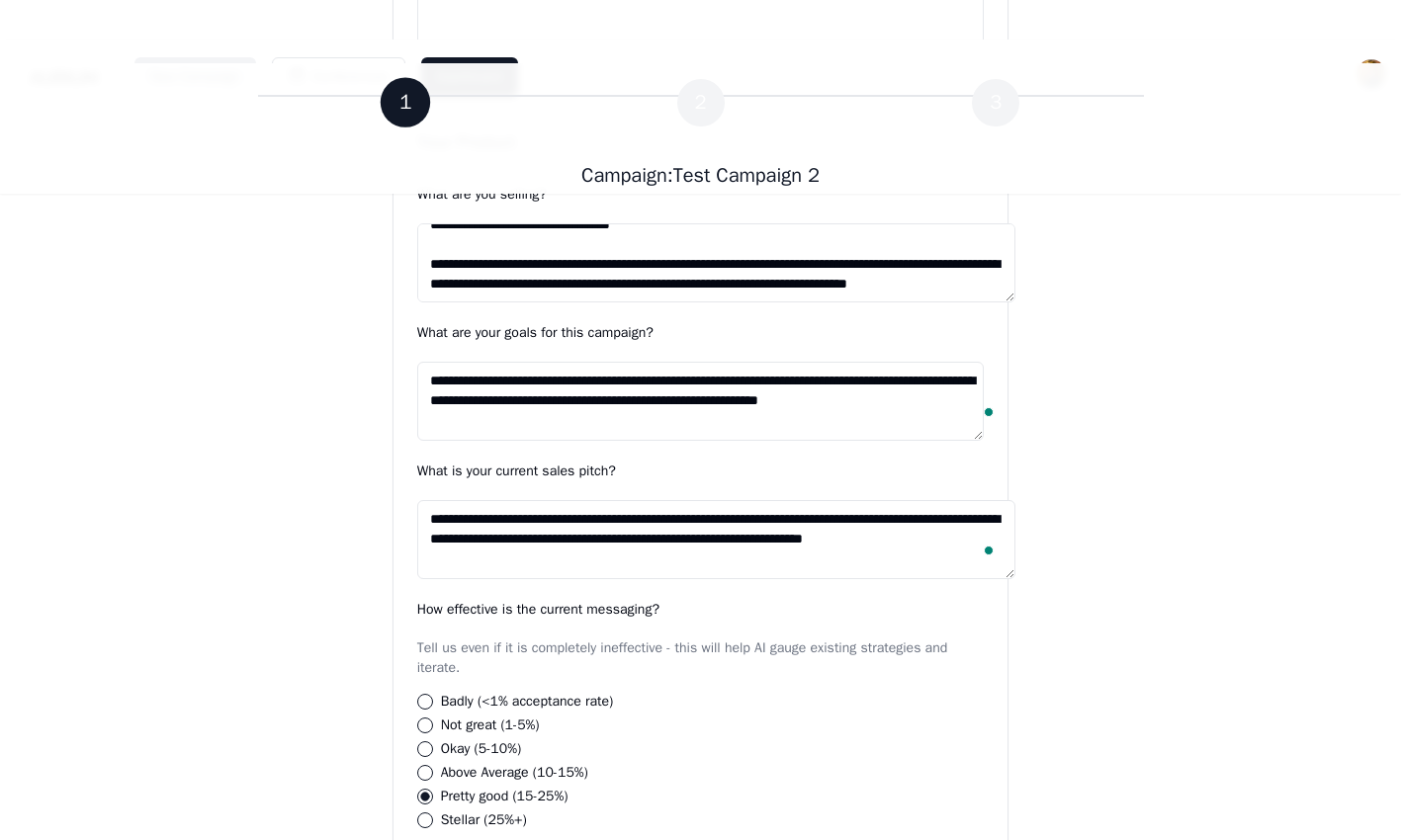 click on "**********" at bounding box center [716, 540] 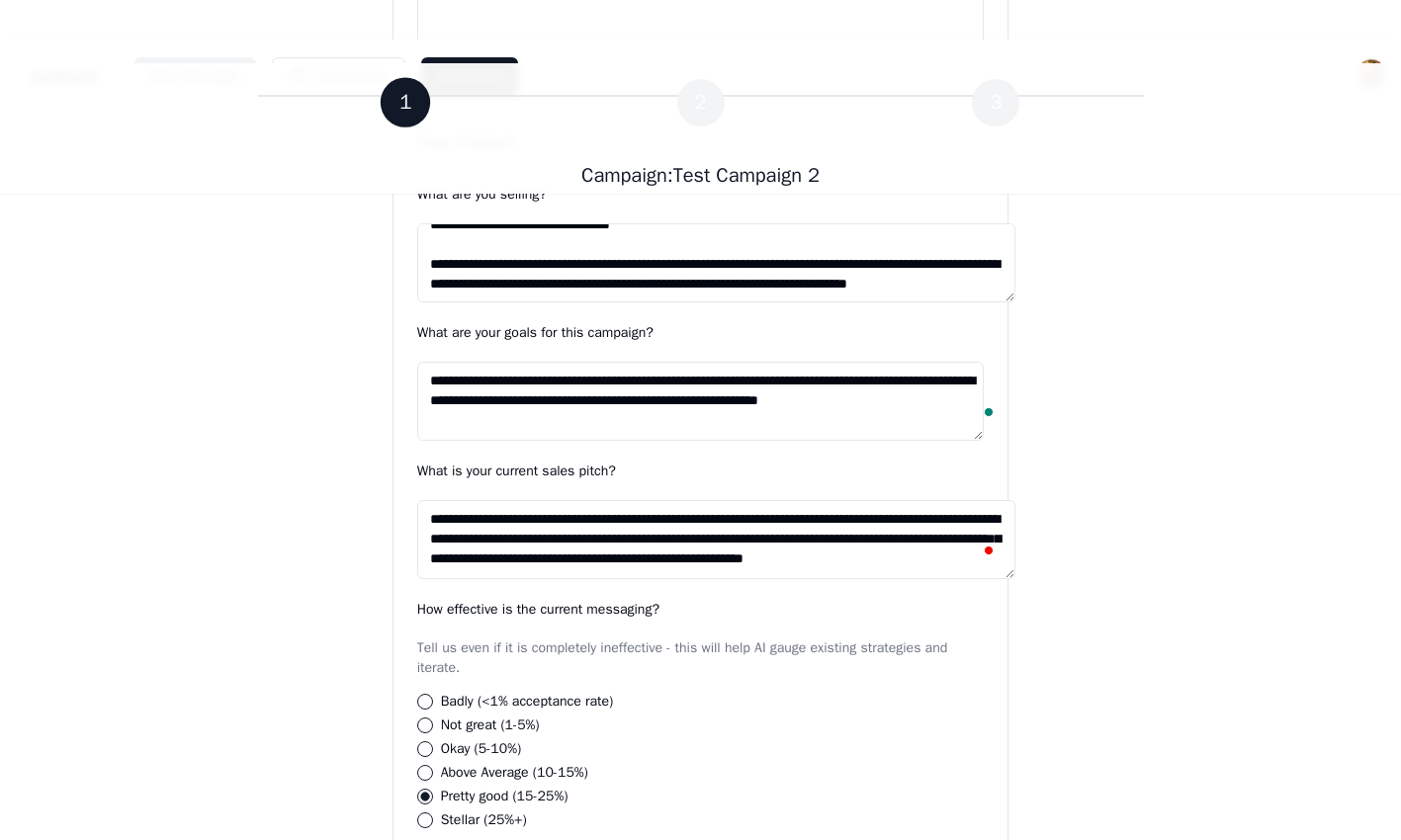 scroll, scrollTop: 8, scrollLeft: 0, axis: vertical 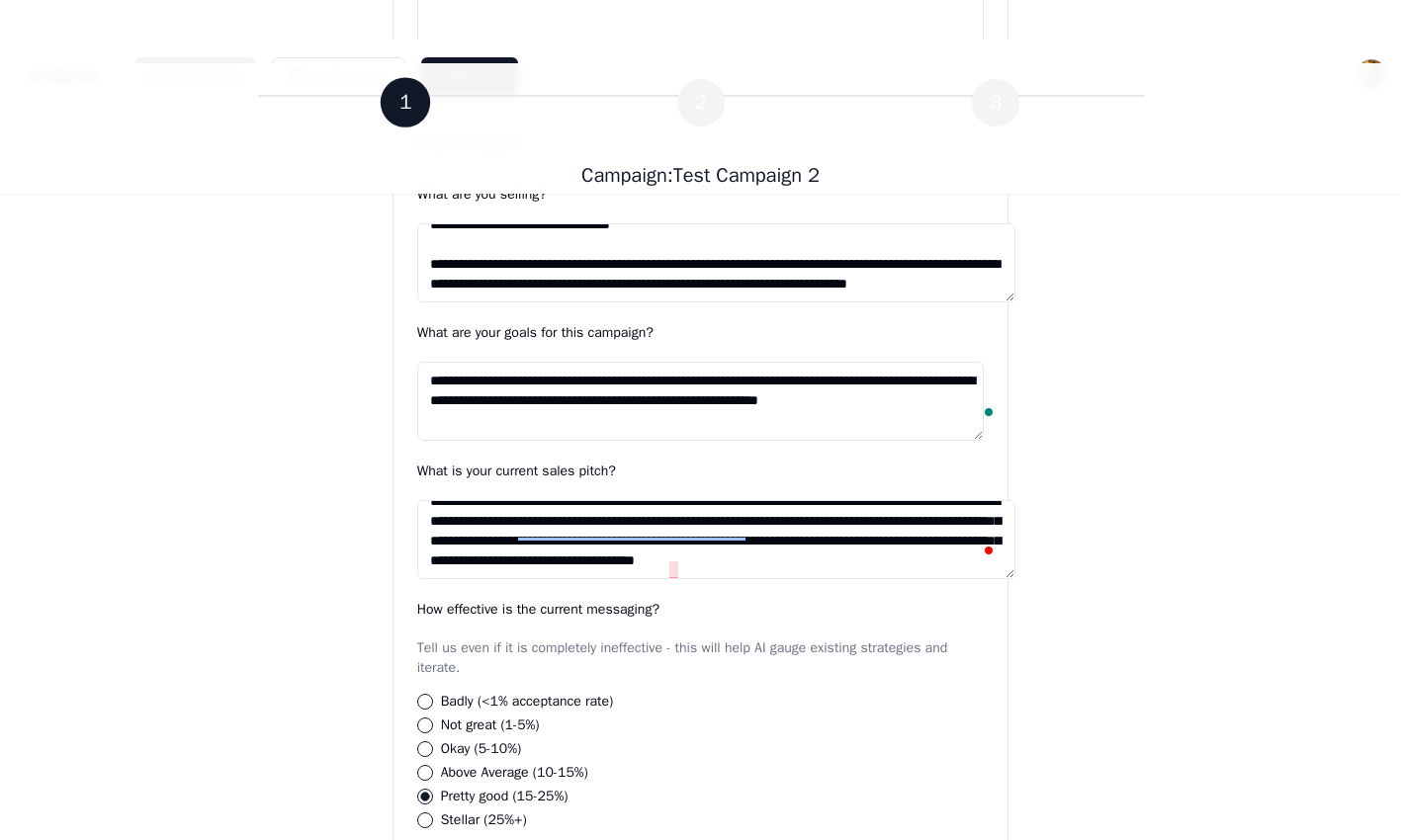 drag, startPoint x: 682, startPoint y: 525, endPoint x: 446, endPoint y: 525, distance: 236 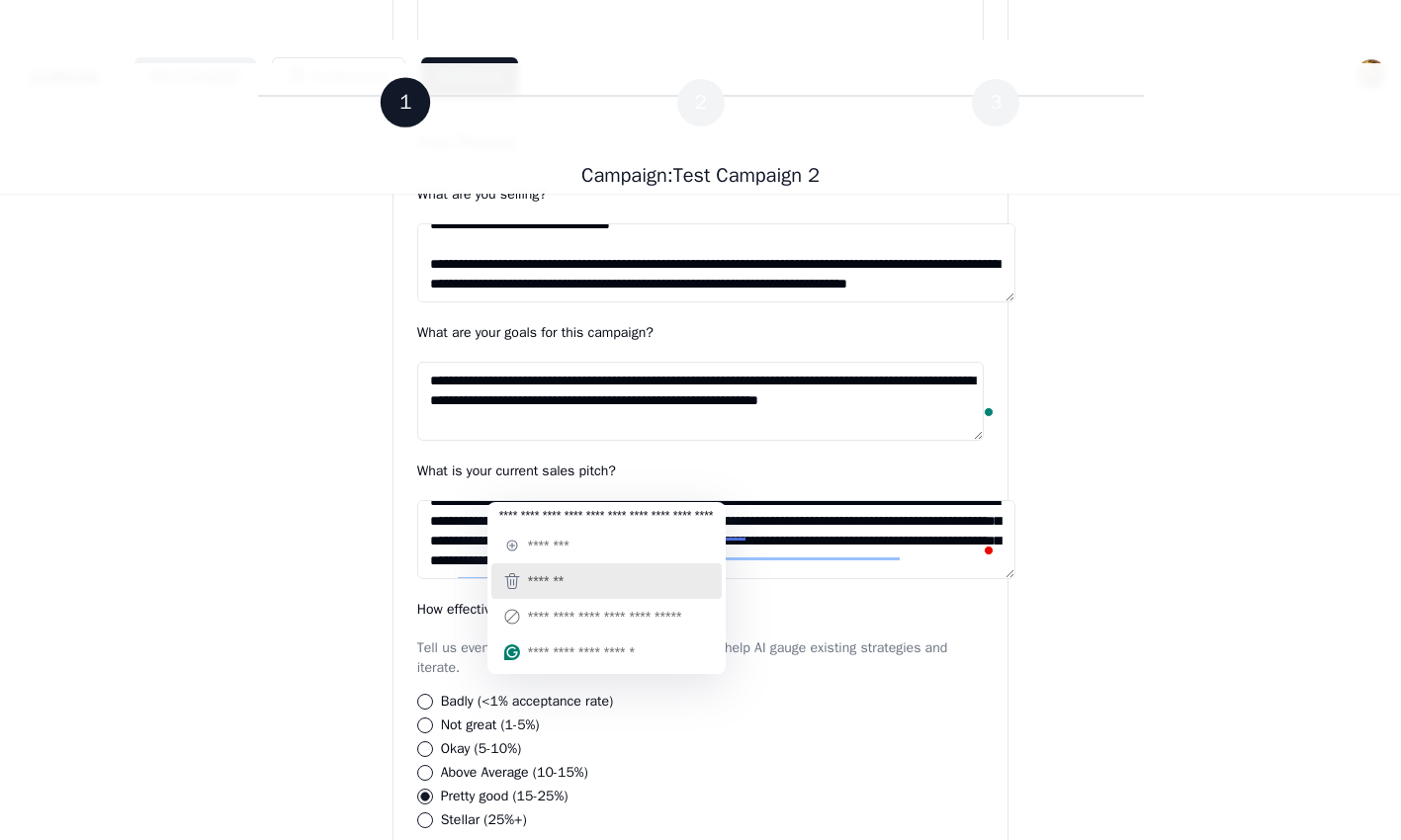 click on "*******" at bounding box center (546, 581) 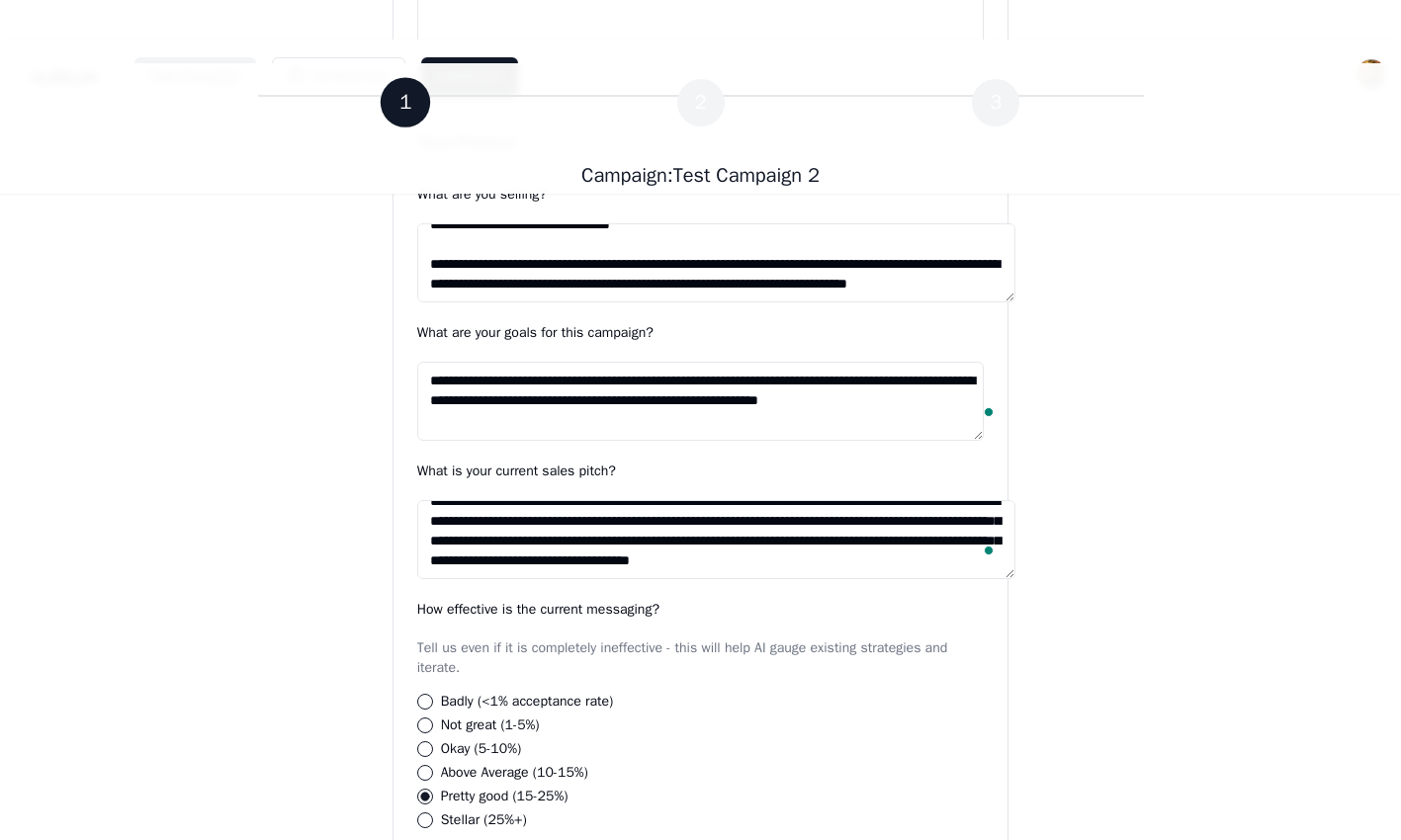 click on "**********" at bounding box center [716, 540] 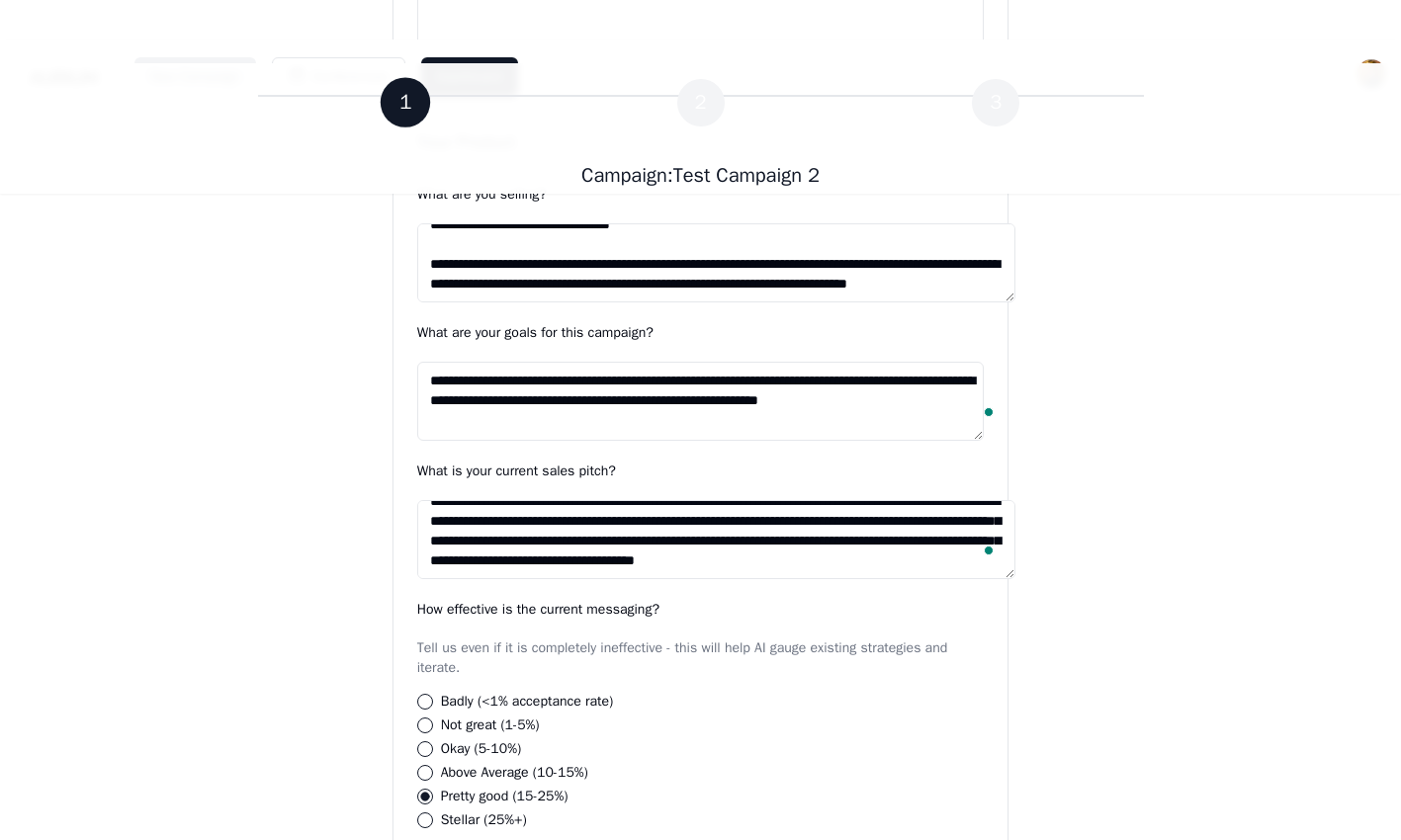 scroll, scrollTop: 38, scrollLeft: 0, axis: vertical 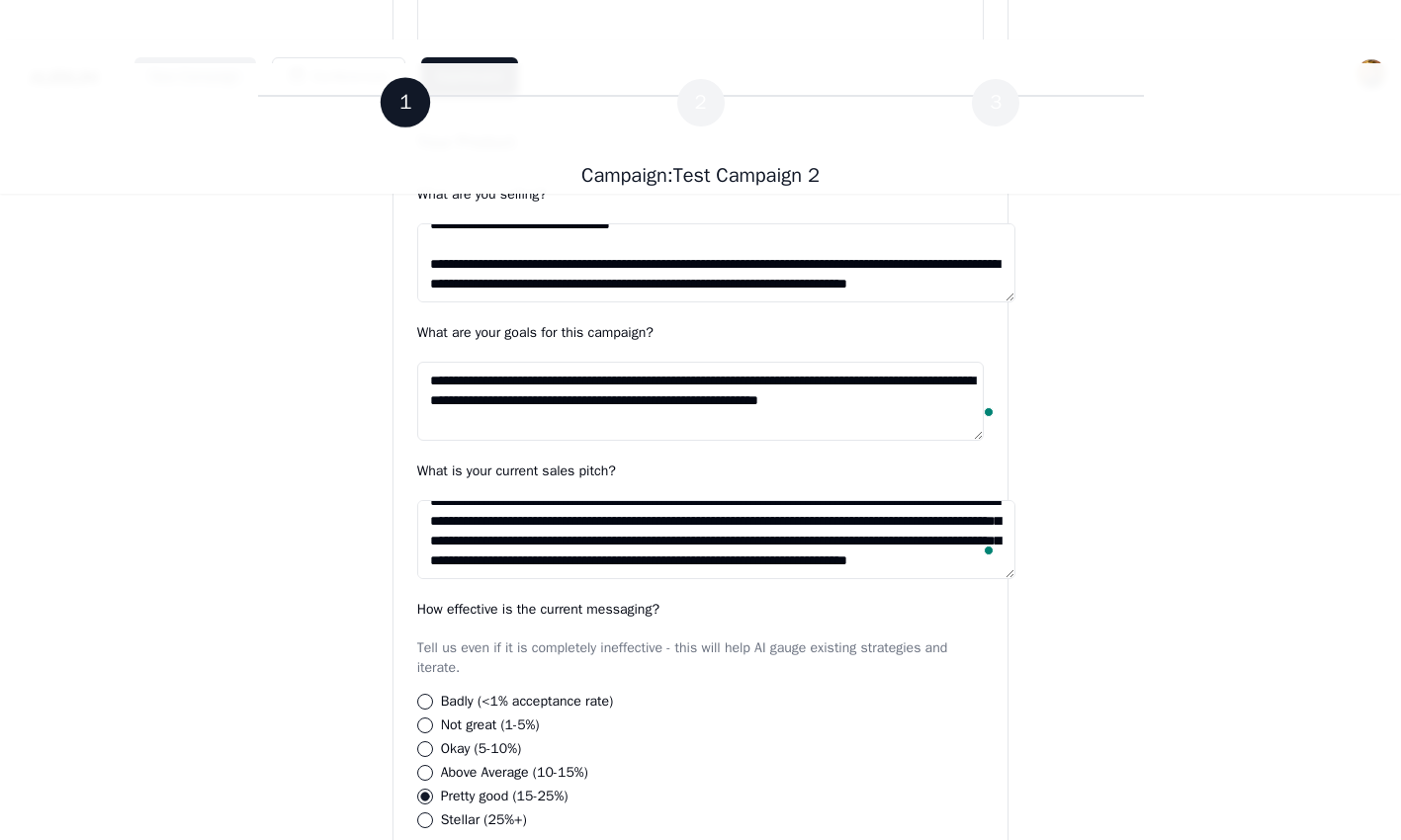 paste on "**********" 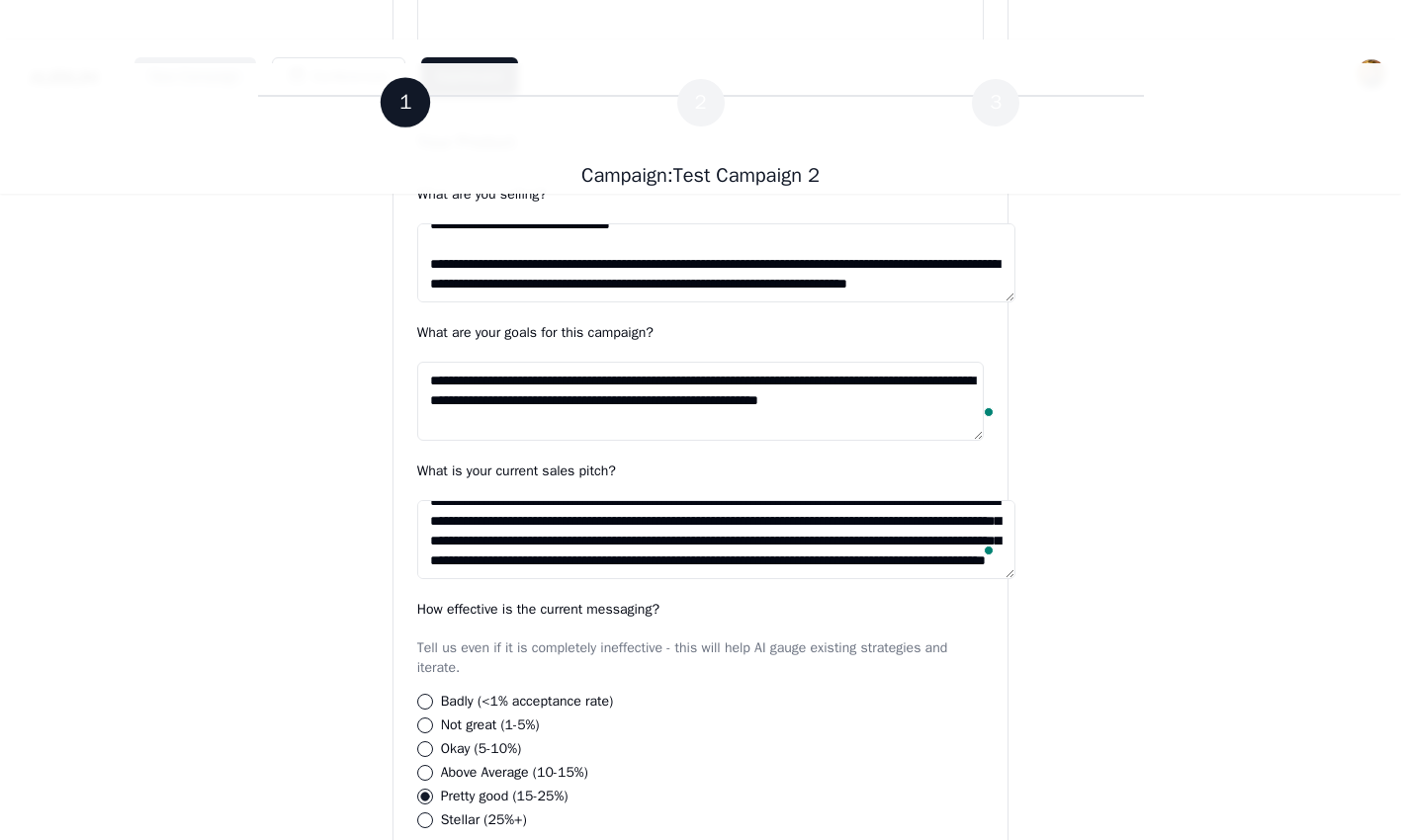 scroll, scrollTop: 47, scrollLeft: 0, axis: vertical 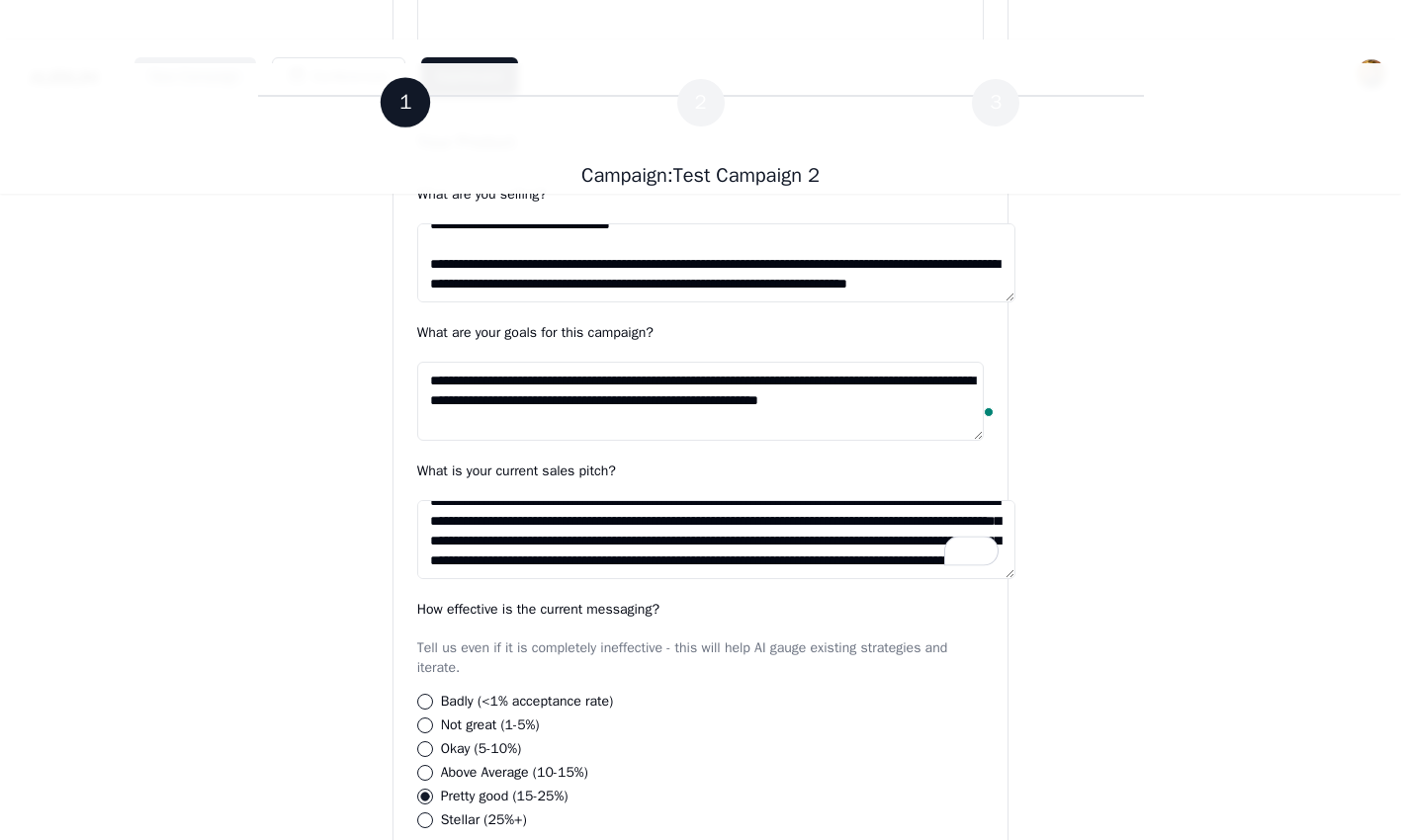 type on "**********" 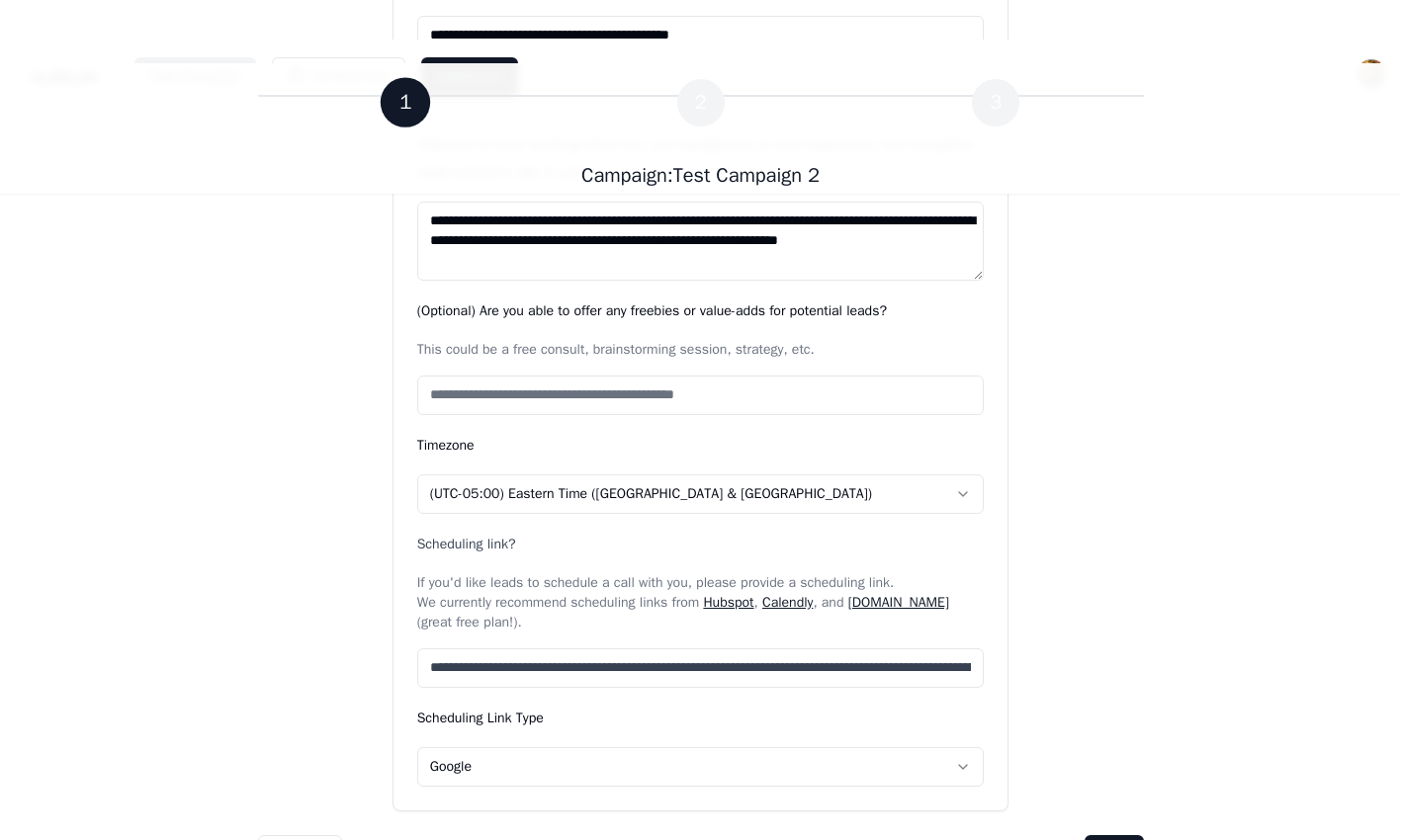 scroll, scrollTop: 2056, scrollLeft: 0, axis: vertical 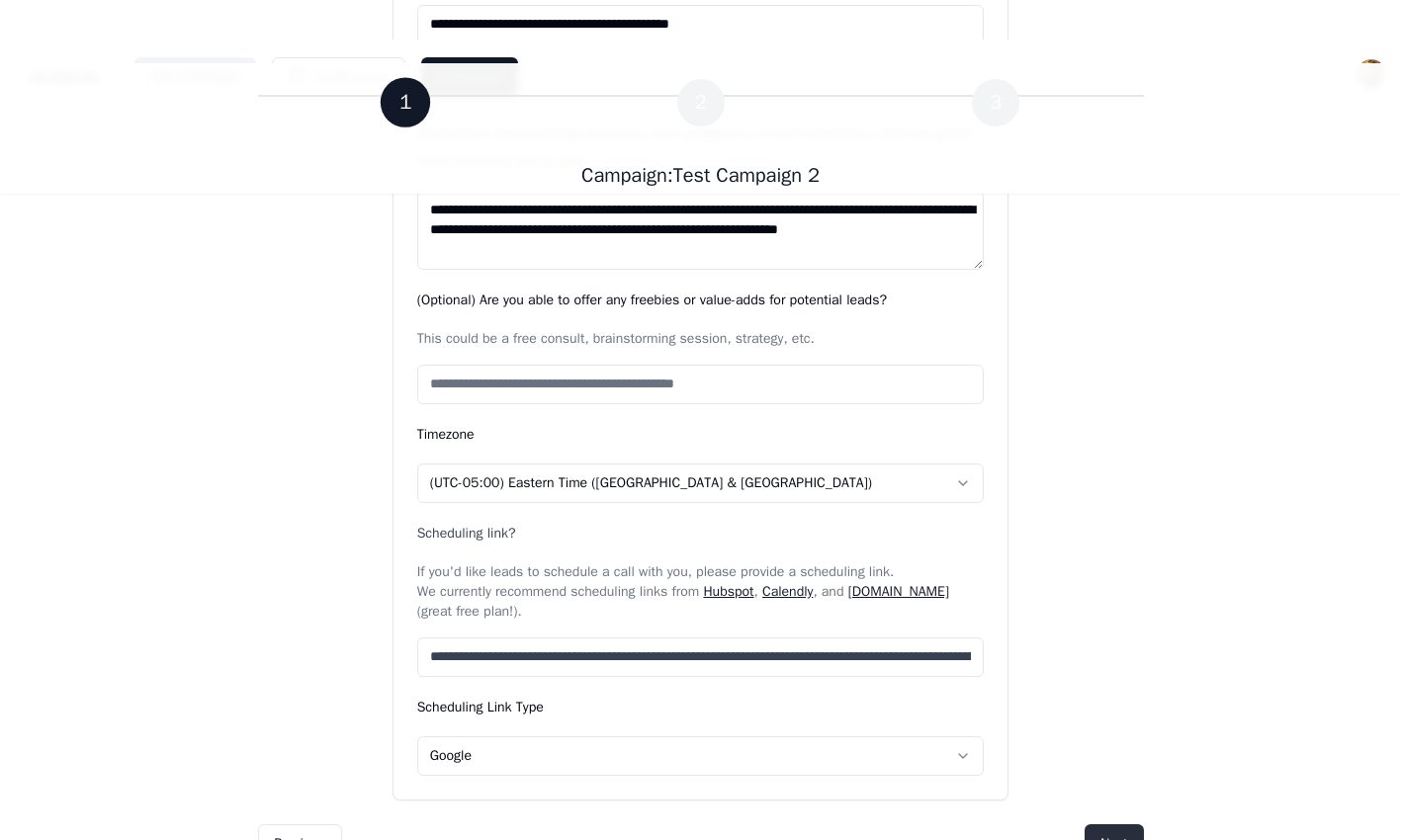 click on "Next" at bounding box center (1113, 844) 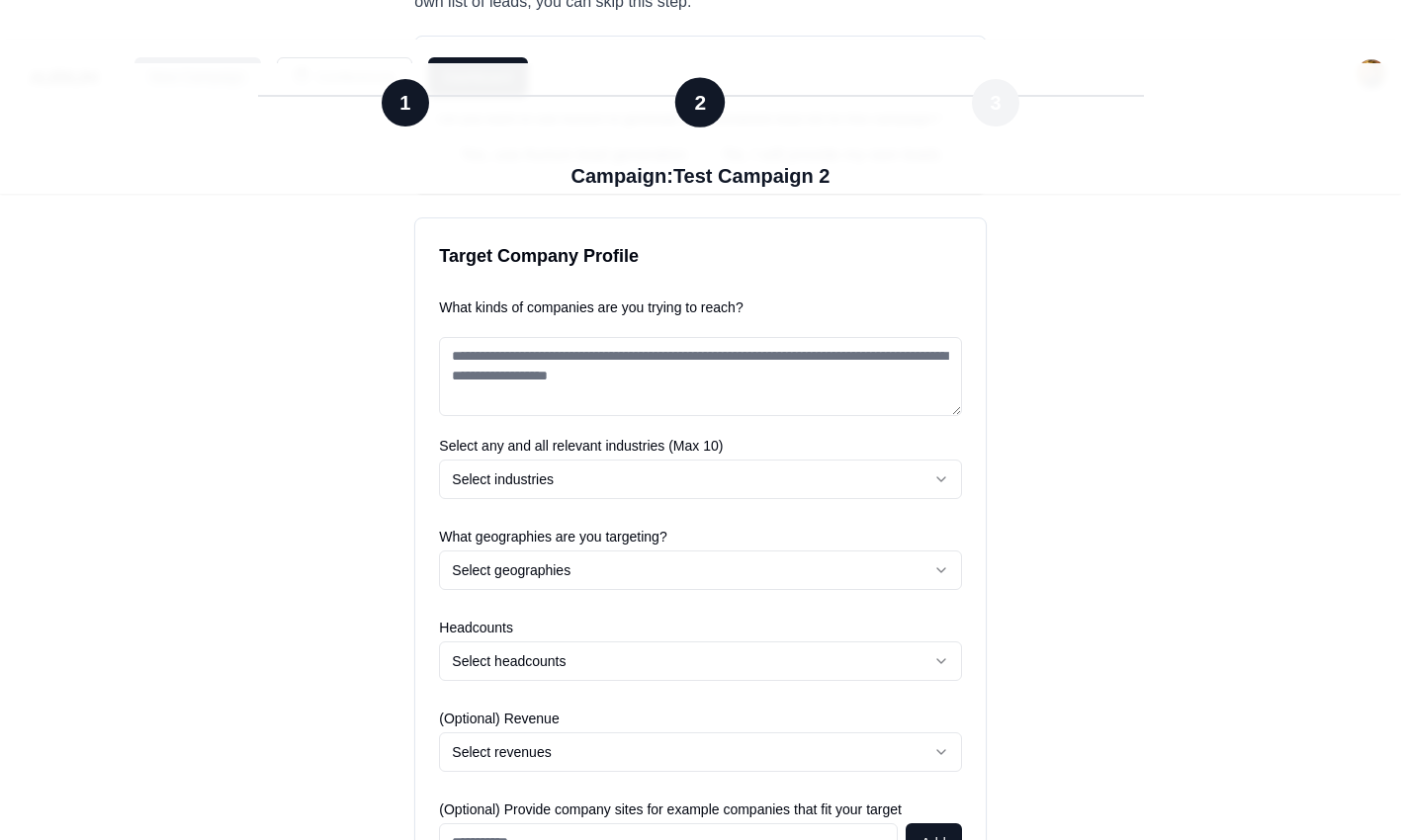 scroll, scrollTop: 436, scrollLeft: 0, axis: vertical 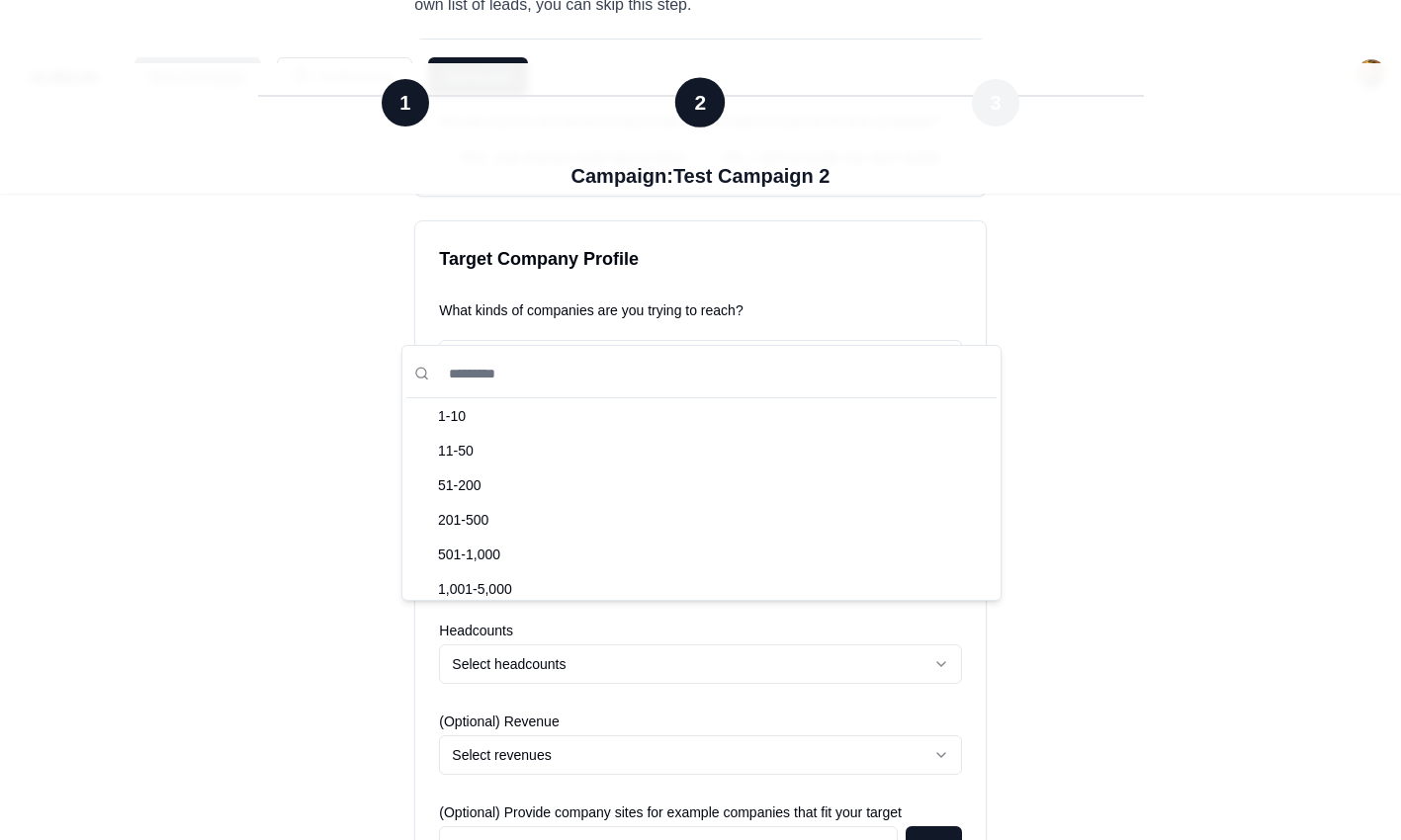 click on "New Campaign Conferences Dashboard 1 2 3 Campaign:  Test Campaign 2 1 2 3 Campaign:  Test Campaign 2 Target Industry Now, let's get a sense of leads you're targeting. This will help our models identify high quality leads you can reach out to. On this page, we will start by understanding the types of companies or industry to target. The If you have your own list of leads, you can skip this step. Lead List Do you want to use Aurium to generate a personalised lead list for this campaign? Yes, use Aurium lead generation No, I will provide my own leads Target Company Profile What kinds of companies are you trying to reach? Select any and all relevant industries (Max 10) Select industries What geographies are you targeting? Select geographies Headcounts Select headcounts (Optional) Revenue Select revenues (Optional) Provide company sites for example companies that fit your target Add (Optional) If you'd like to provide a lead list, do you want to provide a list through a url, or upload one? URL File Upload Previous" at bounding box center [700, 591] 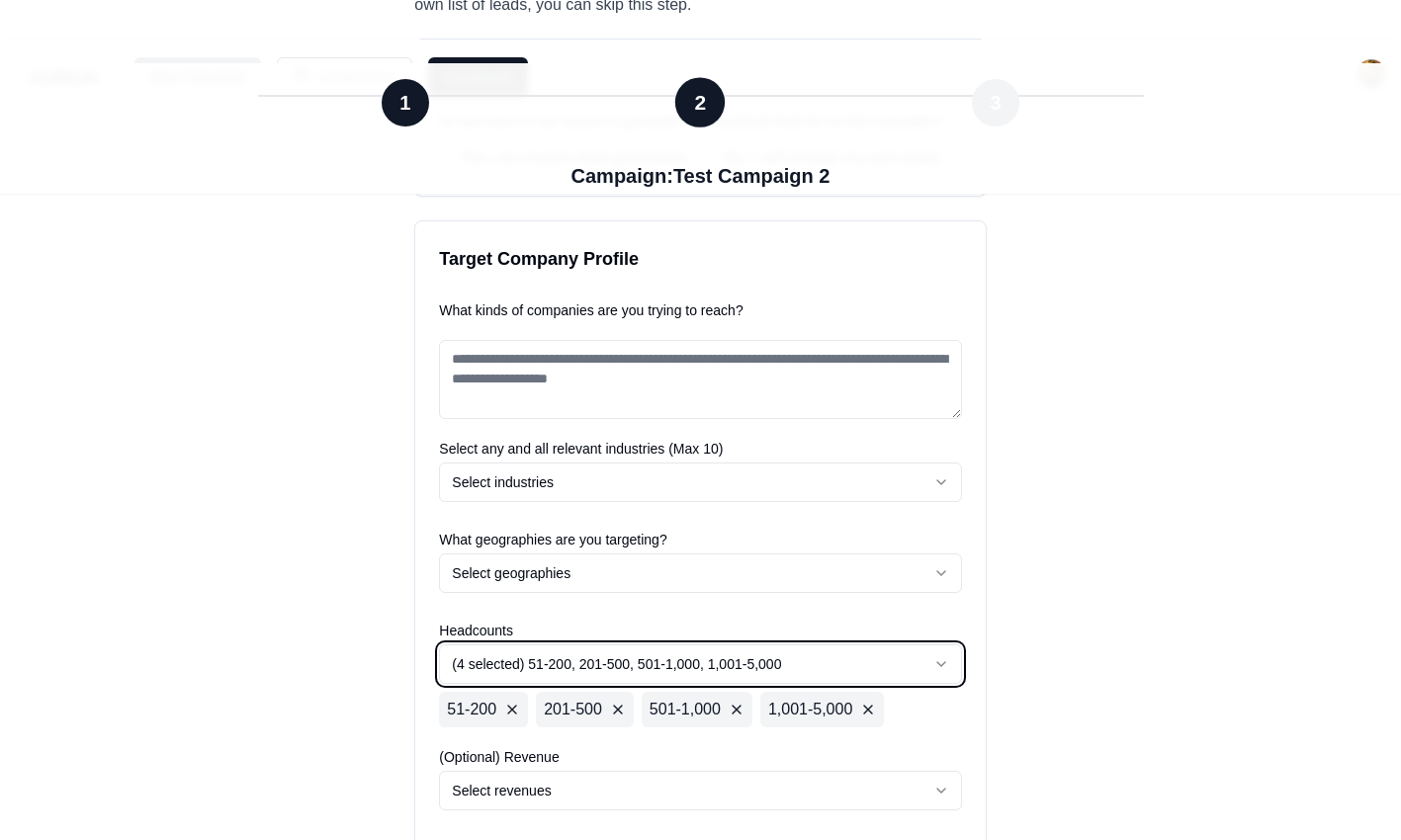click on "New Campaign Conferences Dashboard 1 2 3 Campaign:  Test Campaign 2 1 2 3 Campaign:  Test Campaign 2 Target Industry Now, let's get a sense of leads you're targeting. This will help our models identify high quality leads you can reach out to. On this page, we will start by understanding the types of companies or industry to target. The If you have your own list of leads, you can skip this step. Lead List Do you want to use Aurium to generate a personalised lead list for this campaign? Yes, use Aurium lead generation No, I will provide my own leads Target Company Profile What kinds of companies are you trying to reach? Select any and all relevant industries (Max 10) Select industries What geographies are you targeting? Select geographies Headcounts (4 selected) 51-200, 201-500, 501-1,000, 1,001-5,000 51-200 201-500 501-1,000 1,001-5,000 (Optional) Revenue Select revenues (Optional) Provide company sites for example companies that fit your target Add URL File Upload (Optional) Add your lead list url Previous" at bounding box center [700, 609] 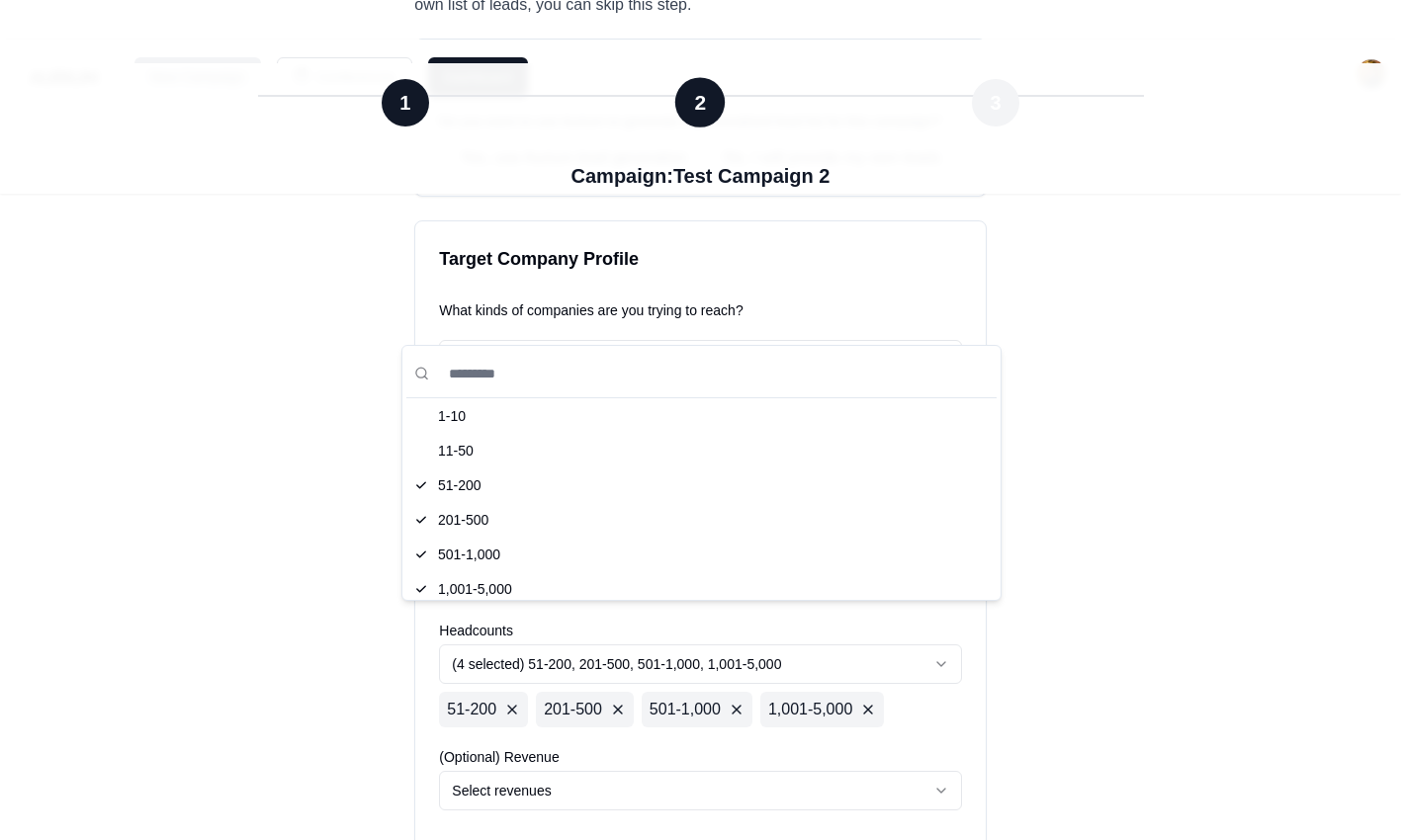 click on "New Campaign Conferences Dashboard 1 2 3 Campaign:  Test Campaign 2 1 2 3 Campaign:  Test Campaign 2 Target Industry Now, let's get a sense of leads you're targeting. This will help our models identify high quality leads you can reach out to. On this page, we will start by understanding the types of companies or industry to target. The If you have your own list of leads, you can skip this step. Lead List Do you want to use Aurium to generate a personalised lead list for this campaign? Yes, use Aurium lead generation No, I will provide my own leads Target Company Profile What kinds of companies are you trying to reach? Select any and all relevant industries (Max 10) Select industries What geographies are you targeting? Select geographies Headcounts (4 selected) 51-200, 201-500, 501-1,000, 1,001-5,000 51-200 201-500 501-1,000 1,001-5,000 (Optional) Revenue Select revenues (Optional) Provide company sites for example companies that fit your target Add URL File Upload (Optional) Add your lead list url Previous" at bounding box center [700, 609] 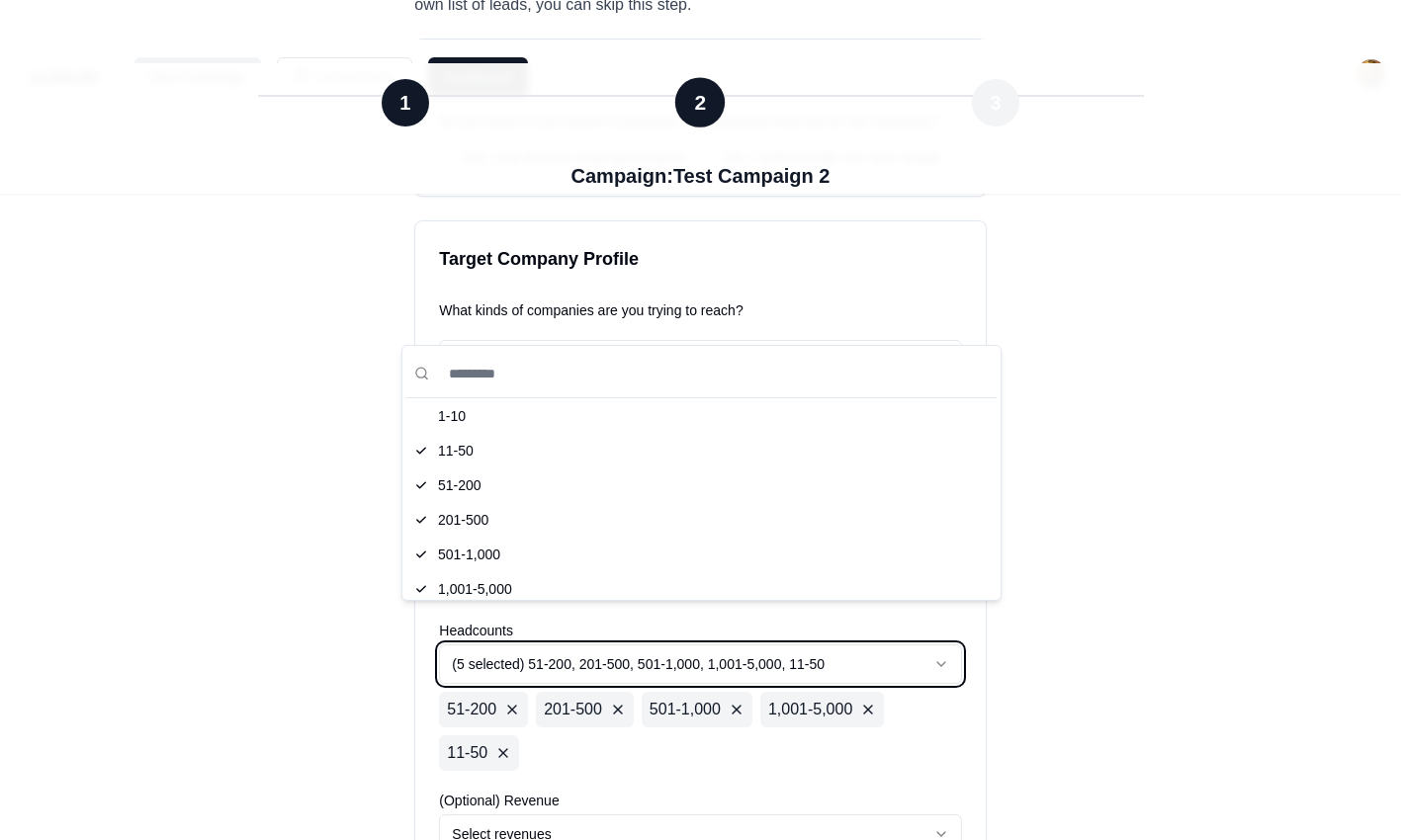 click on "New Campaign Conferences Dashboard 1 2 3 Campaign:  Test Campaign 2 1 2 3 Campaign:  Test Campaign 2 Target Industry Now, let's get a sense of leads you're targeting. This will help our models identify high quality leads you can reach out to. On this page, we will start by understanding the types of companies or industry to target. The If you have your own list of leads, you can skip this step. Lead List Do you want to use Aurium to generate a personalised lead list for this campaign? Yes, use Aurium lead generation No, I will provide my own leads Target Company Profile What kinds of companies are you trying to reach? Select any and all relevant industries (Max 10) Select industries What geographies are you targeting? Select geographies Headcounts (5 selected) 51-200, 201-500, 501-1,000, 1,001-5,000, [PHONE_NUMBER] [PHONE_NUMBER],000 1,001-5,000 11-50 (Optional) Revenue Select revenues (Optional) Provide company sites for example companies that fit your target Add URL File Upload Import CSV/Excel File Previous" at bounding box center (700, 630) 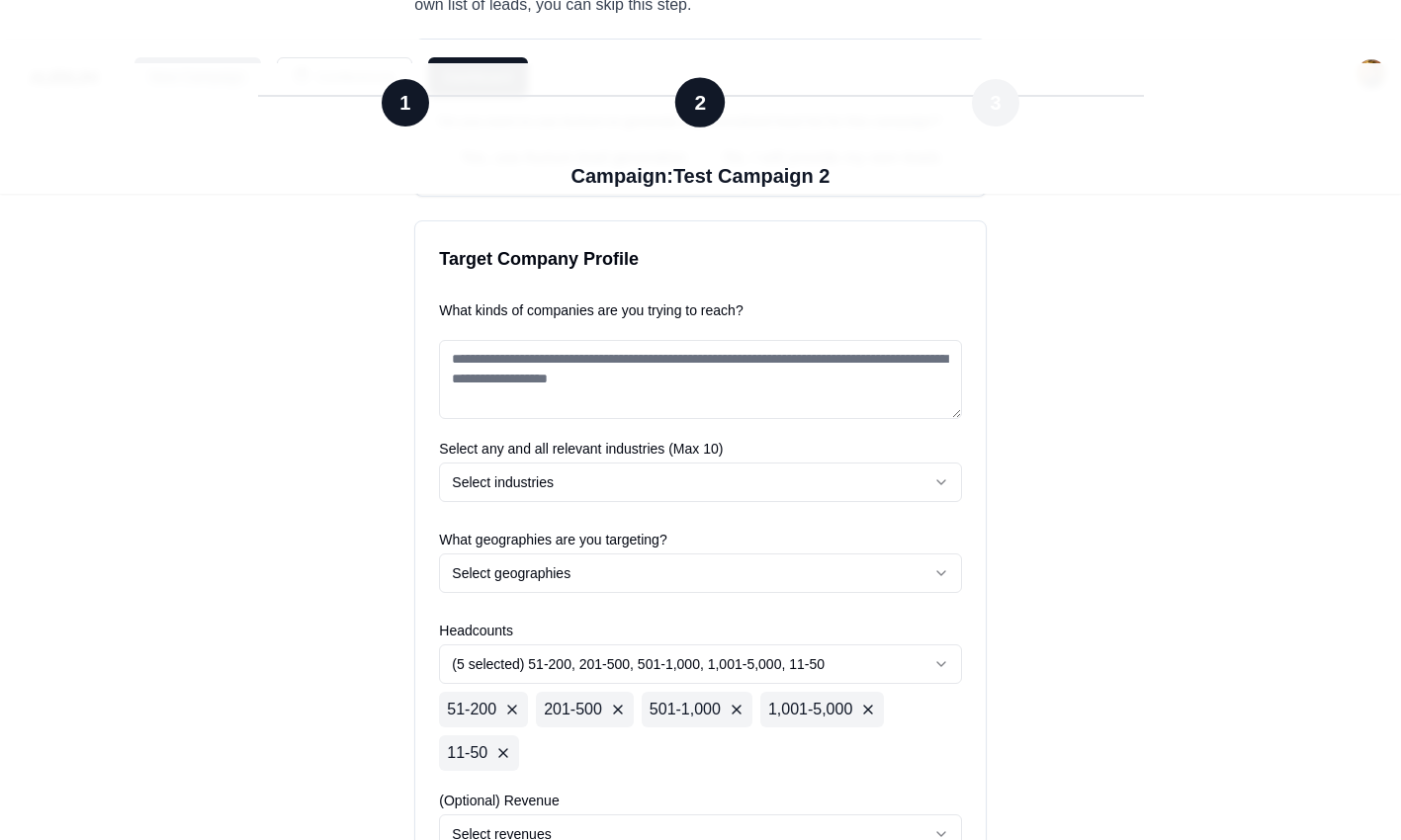 click on "New Campaign Conferences Dashboard 1 2 3 Campaign:  Test Campaign 2 1 2 3 Campaign:  Test Campaign 2 Target Industry Now, let's get a sense of leads you're targeting. This will help our models identify high quality leads you can reach out to. On this page, we will start by understanding the types of companies or industry to target. The If you have your own list of leads, you can skip this step. Lead List Do you want to use Aurium to generate a personalised lead list for this campaign? Yes, use Aurium lead generation No, I will provide my own leads Target Company Profile What kinds of companies are you trying to reach? Select any and all relevant industries (Max 10) Select industries What geographies are you targeting? Select geographies Headcounts (5 selected) 51-200, 201-500, 501-1,000, 1,001-5,000, [PHONE_NUMBER] [PHONE_NUMBER],000 1,001-5,000 11-50 (Optional) Revenue Select revenues (Optional) Provide company sites for example companies that fit your target Add URL File Upload Import CSV/Excel File Previous" at bounding box center [700, 630] 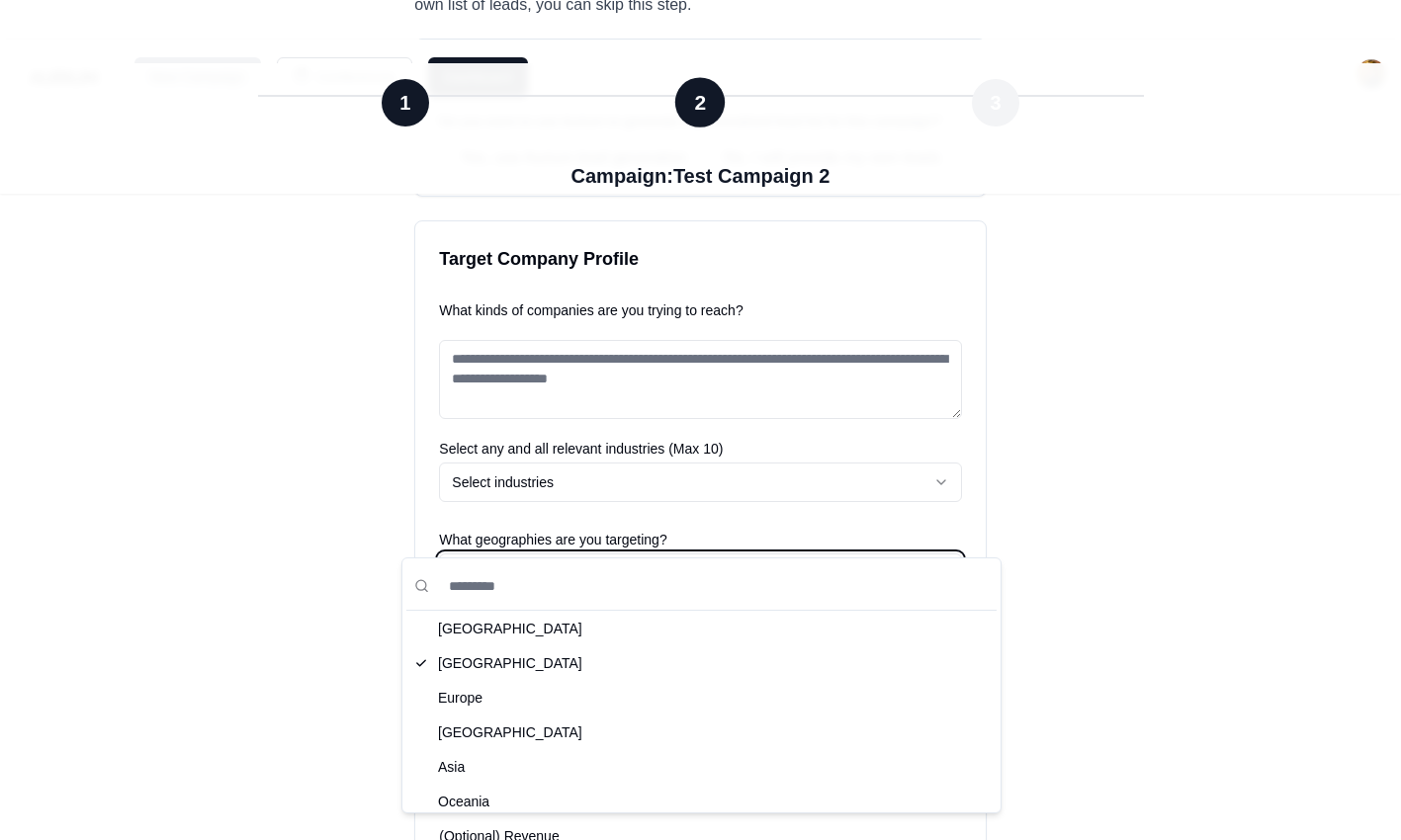 click on "New Campaign Conferences Dashboard 1 2 3 Campaign:  Test Campaign 2 1 2 3 Campaign:  Test Campaign 2 Target Industry Now, let's get a sense of leads you're targeting. This will help our models identify high quality leads you can reach out to. On this page, we will start by understanding the types of companies or industry to target. The If you have your own list of leads, you can skip this step. Lead List Do you want to use Aurium to generate a personalised lead list for this campaign? Yes, use Aurium lead generation No, I will provide my own leads Target Company Profile What kinds of companies are you trying to reach? Select any and all relevant industries (Max 10) Select industries What geographies are you targeting? (1 selected) [GEOGRAPHIC_DATA] North America Headcounts (5 selected) 51-200, 201-500, 501-1,000, 1,001-5,000, [PHONE_NUMBER] [PHONE_NUMBER],000 1,001-5,000 11-50 (Optional) Revenue Select revenues (Optional) Provide company sites for example companies that fit your target Add URL File Upload Previous" at bounding box center (700, 648) 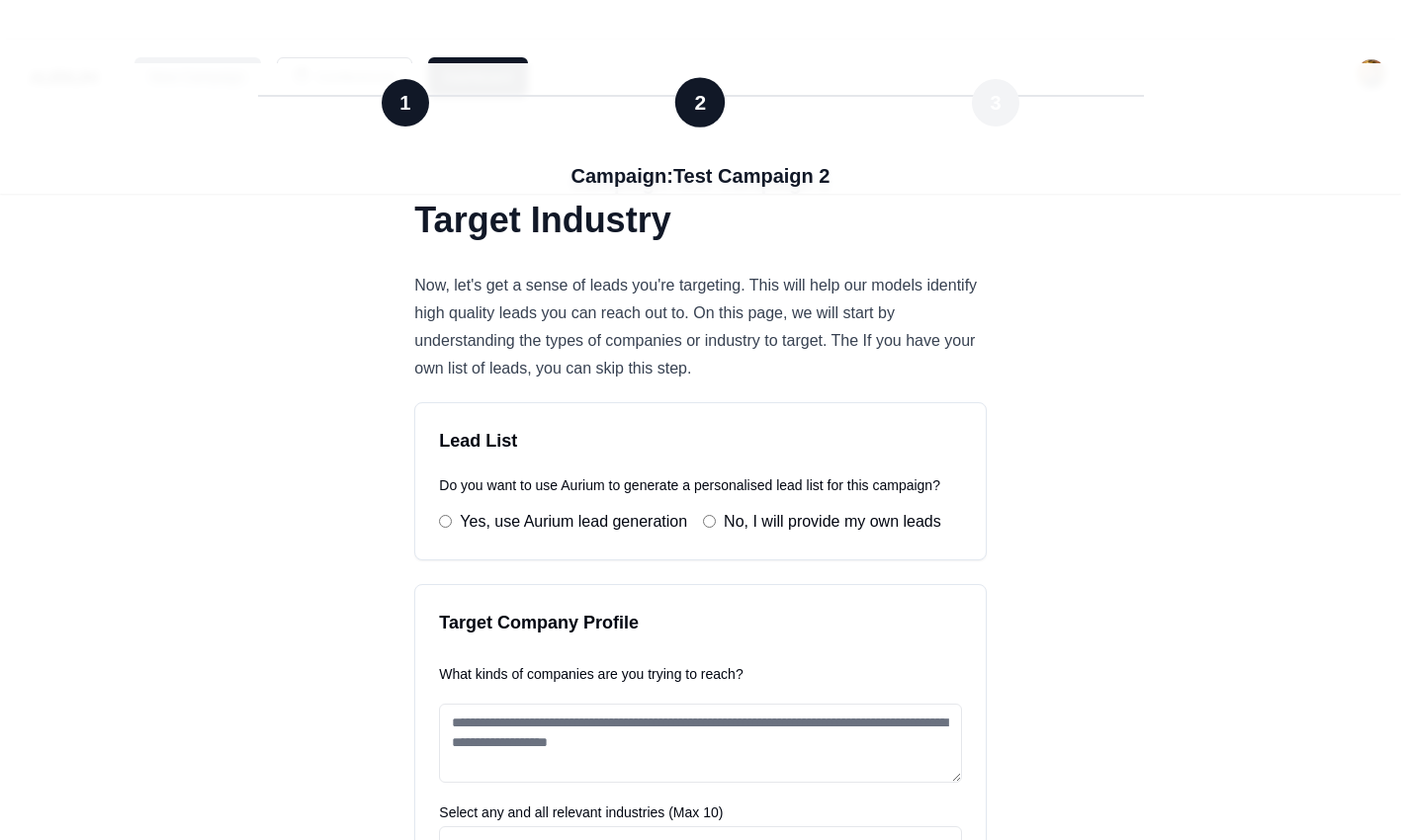 scroll, scrollTop: 63, scrollLeft: 0, axis: vertical 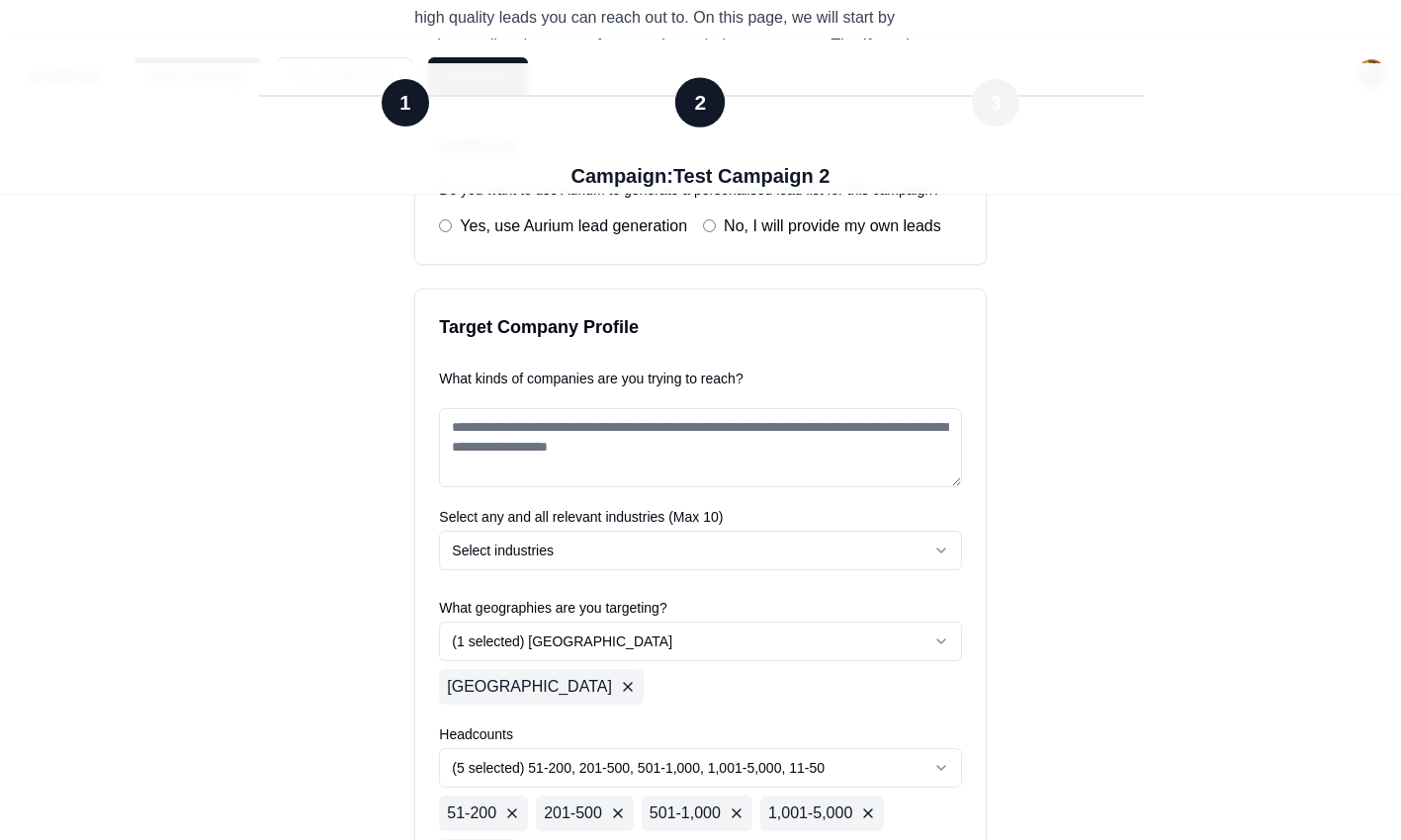click on "New Campaign Conferences Dashboard 1 2 3 Campaign:  Test Campaign 2 1 2 3 Campaign:  Test Campaign 2 Target Industry Now, let's get a sense of leads you're targeting. This will help our models identify high quality leads you can reach out to. On this page, we will start by understanding the types of companies or industry to target. The If you have your own list of leads, you can skip this step. Lead List Do you want to use Aurium to generate a personalised lead list for this campaign? Yes, use Aurium lead generation No, I will provide my own leads Target Company Profile What kinds of companies are you trying to reach? Select any and all relevant industries (Max 10) Select industries What geographies are you targeting? (1 selected) [GEOGRAPHIC_DATA] North America Headcounts (5 selected) 51-200, 201-500, 501-1,000, 1,001-5,000, [PHONE_NUMBER] [PHONE_NUMBER],000 1,001-5,000 11-50 (Optional) Revenue Select revenues (Optional) Provide company sites for example companies that fit your target Add URL File Upload Previous" at bounding box center [700, 716] 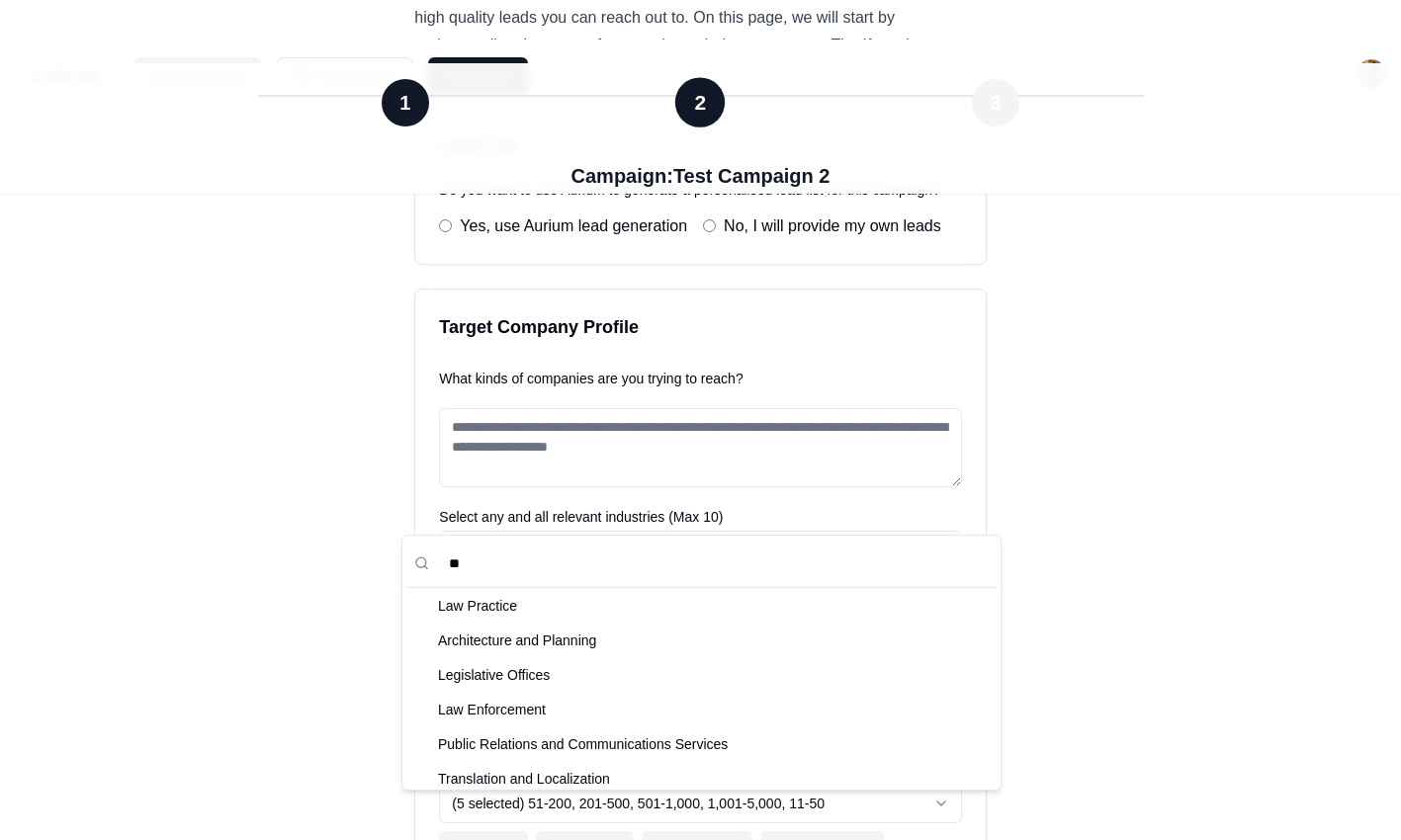 type on "*" 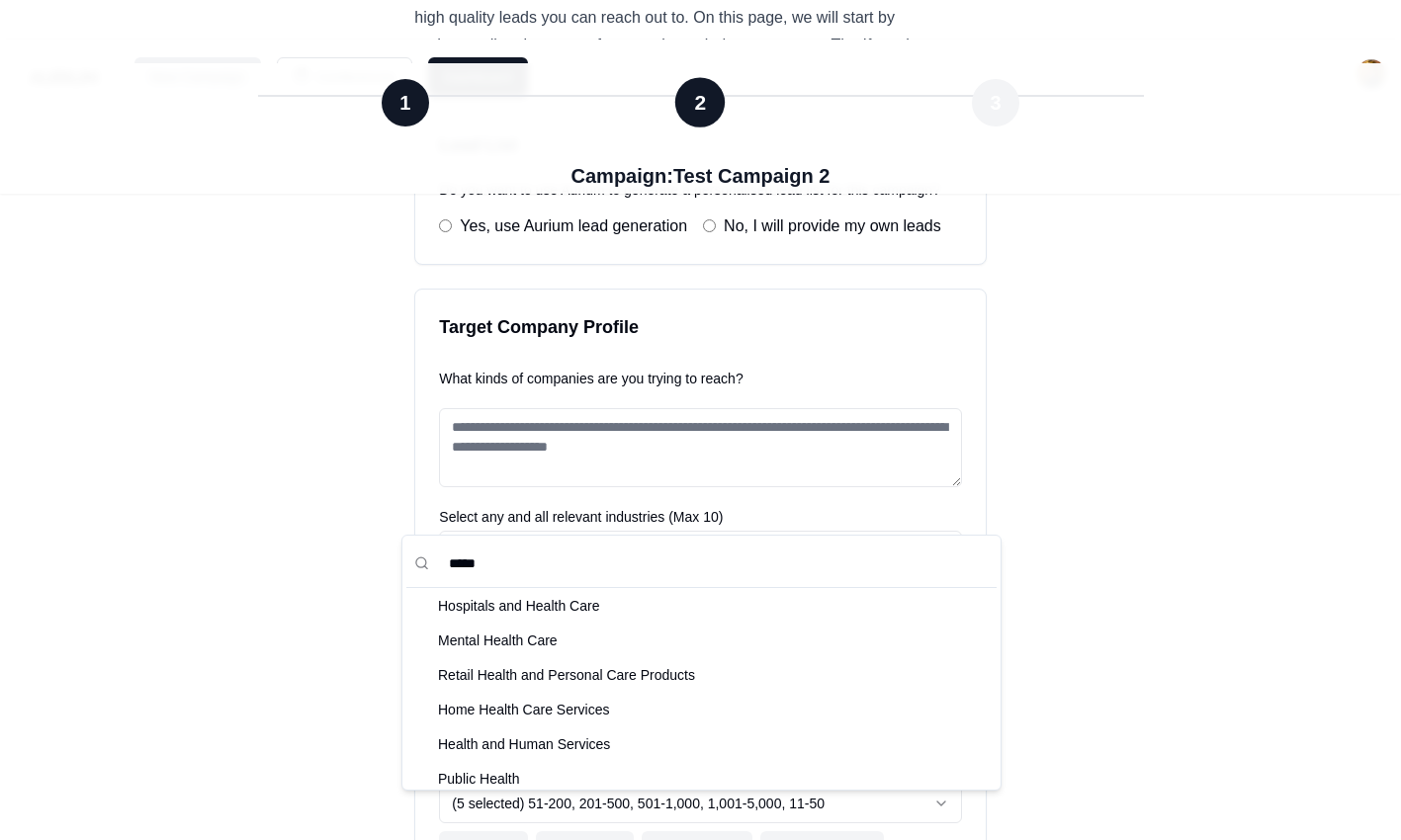 type on "******" 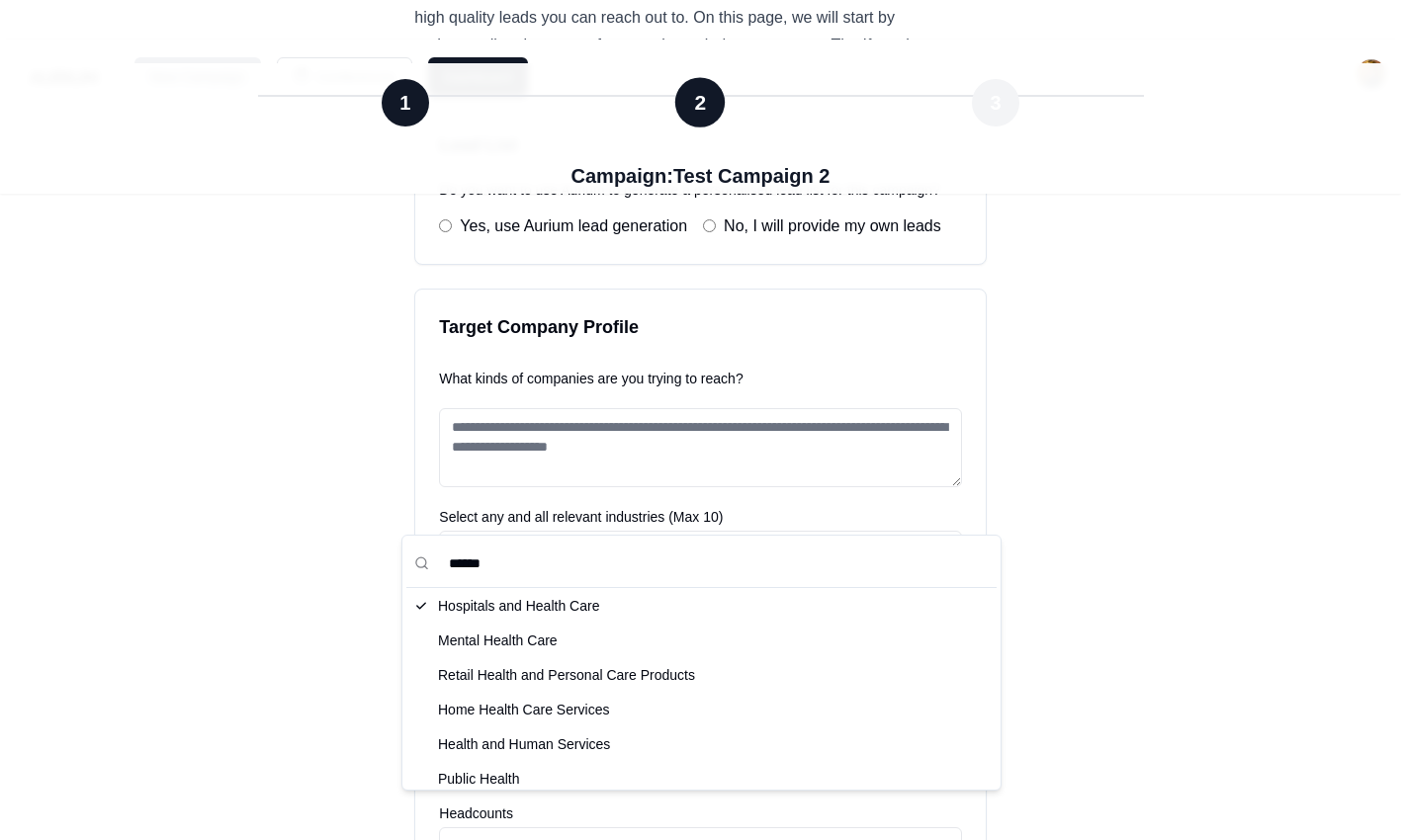 drag, startPoint x: 544, startPoint y: 560, endPoint x: 451, endPoint y: 566, distance: 93.19335 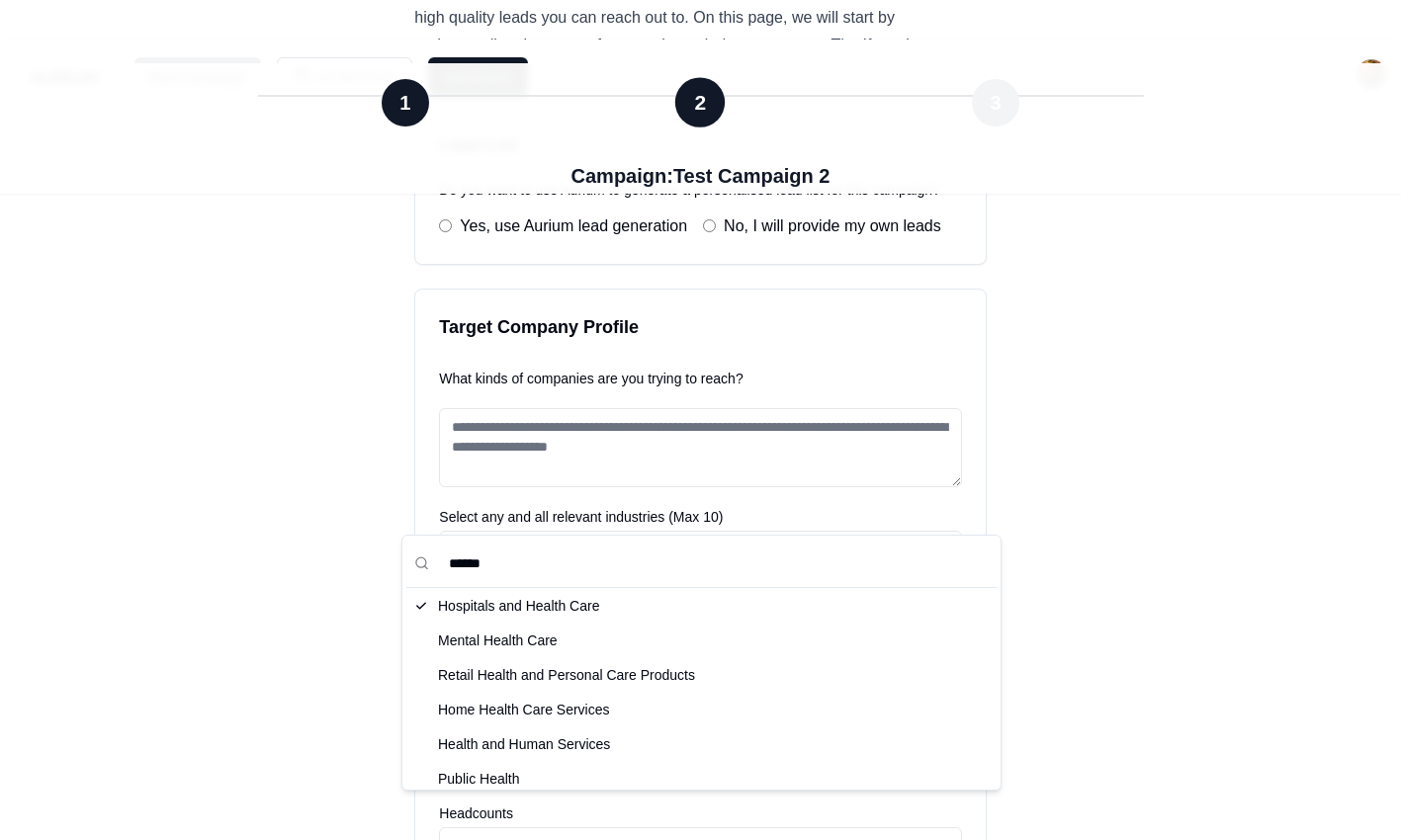 type 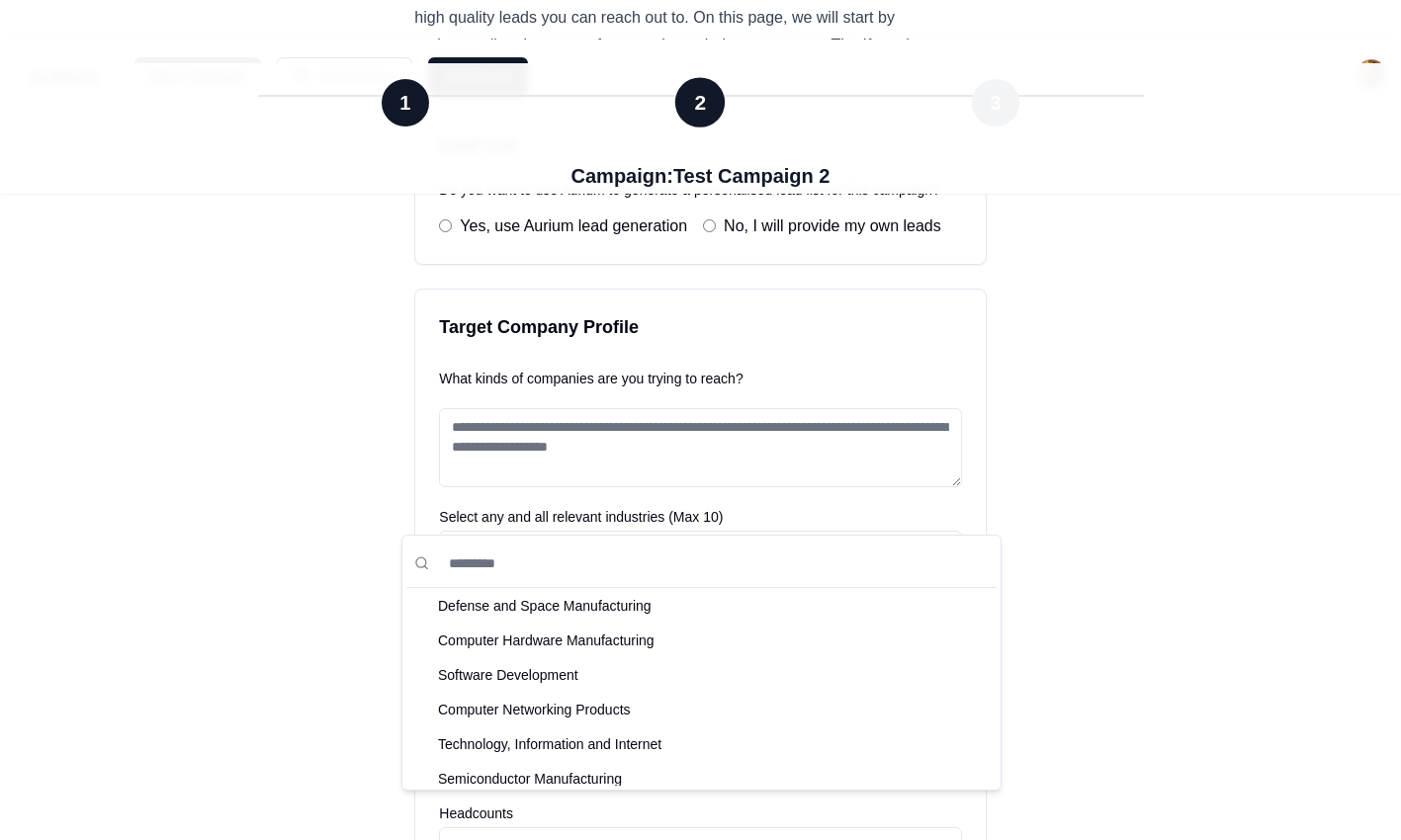 click on "New Campaign Conferences Dashboard 1 2 3 Campaign:  Test Campaign 2 1 2 3 Campaign:  Test Campaign 2 Target Industry Now, let's get a sense of leads you're targeting. This will help our models identify high quality leads you can reach out to. On this page, we will start by understanding the types of companies or industry to target. The If you have your own list of leads, you can skip this step. Lead List Do you want to use Aurium to generate a personalised lead list for this campaign? Yes, use Aurium lead generation No, I will provide my own leads Target Company Profile What kinds of companies are you trying to reach? Select any and all relevant industries (Max 10) (2/10 selected) Medical and Diagnostic Laboratories, Hospitals and Health Care Medical and Diagnostic Laboratories Hospitals and Health Care What geographies are you targeting? (1 selected) [GEOGRAPHIC_DATA] North America Headcounts (5 selected) 51-200, 201-500, 501-1,000, 1,001-5,000, [PHONE_NUMBER] [PHONE_NUMBER],000 1,001-5,000 11-50 (Optional) Revenue" at bounding box center (700, 756) 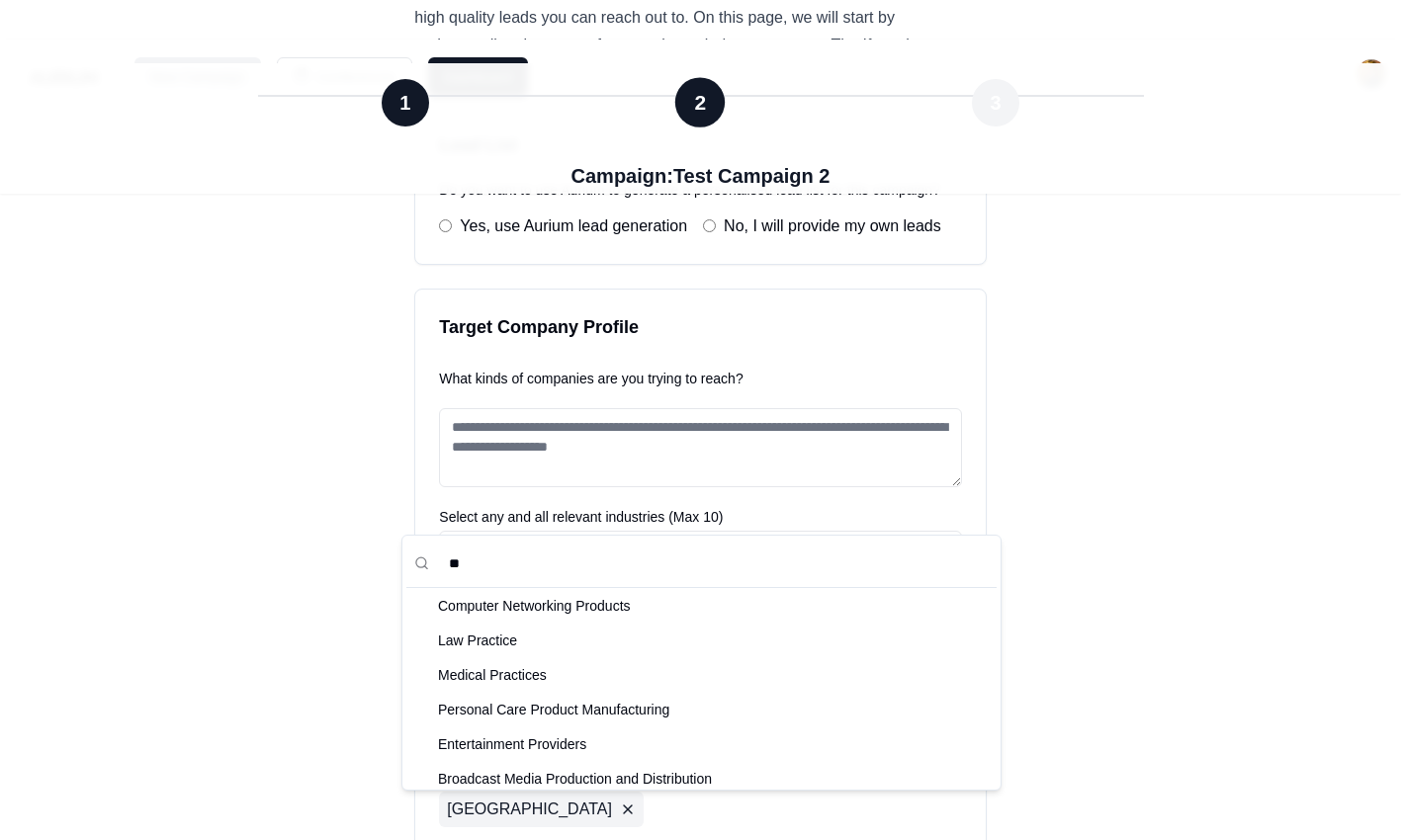 type on "*" 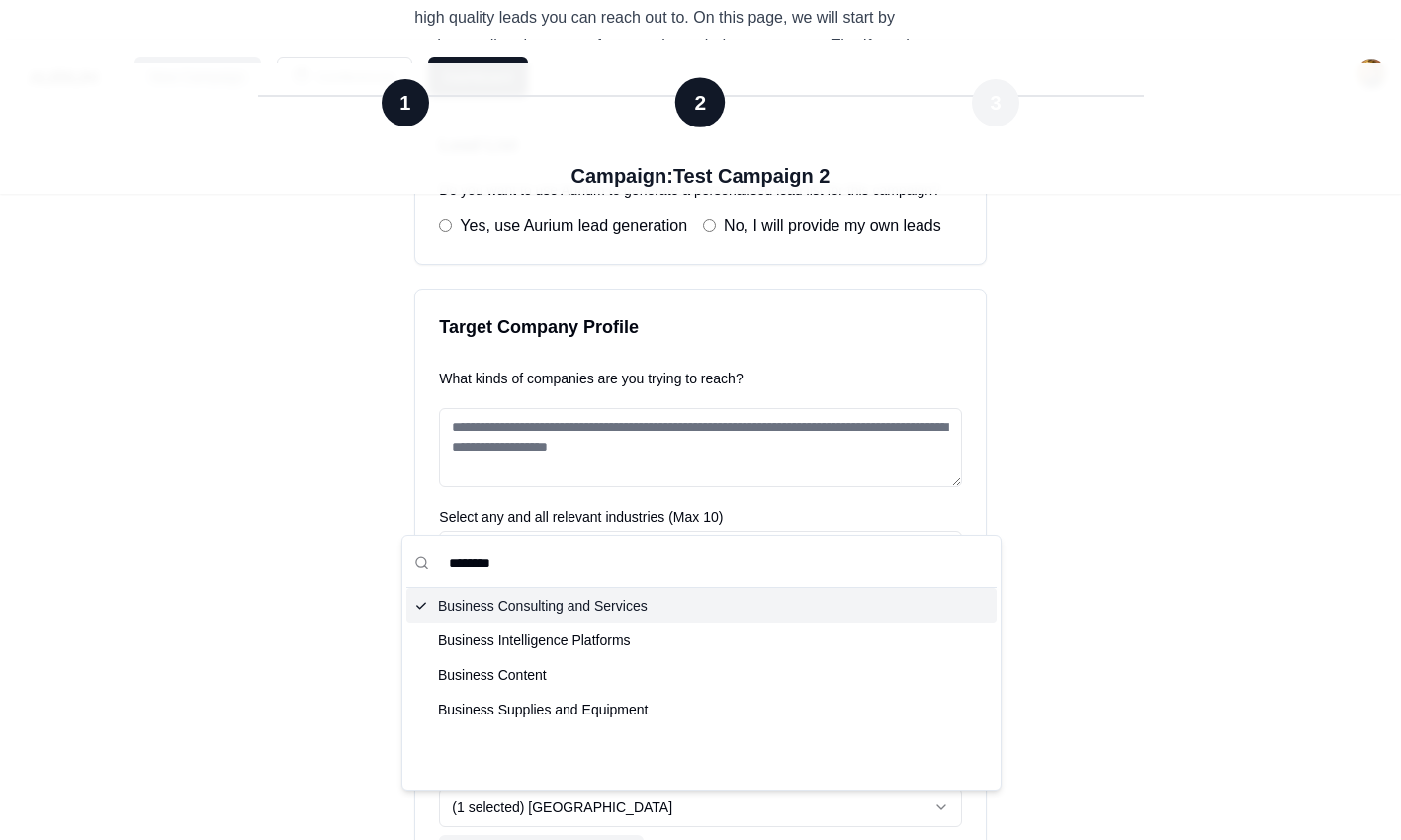 click on "Business Consulting and Services" at bounding box center [701, 605] 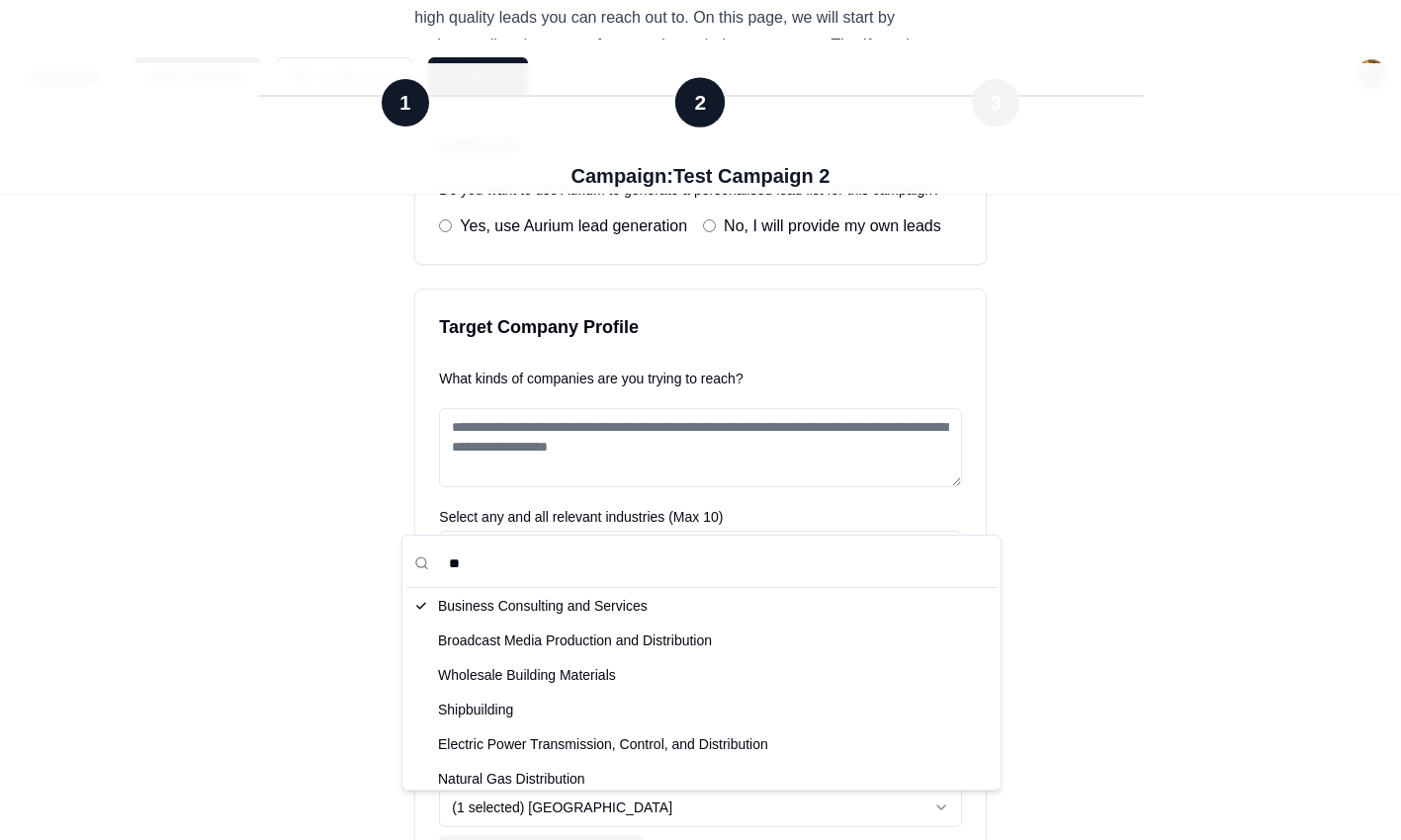 type on "*" 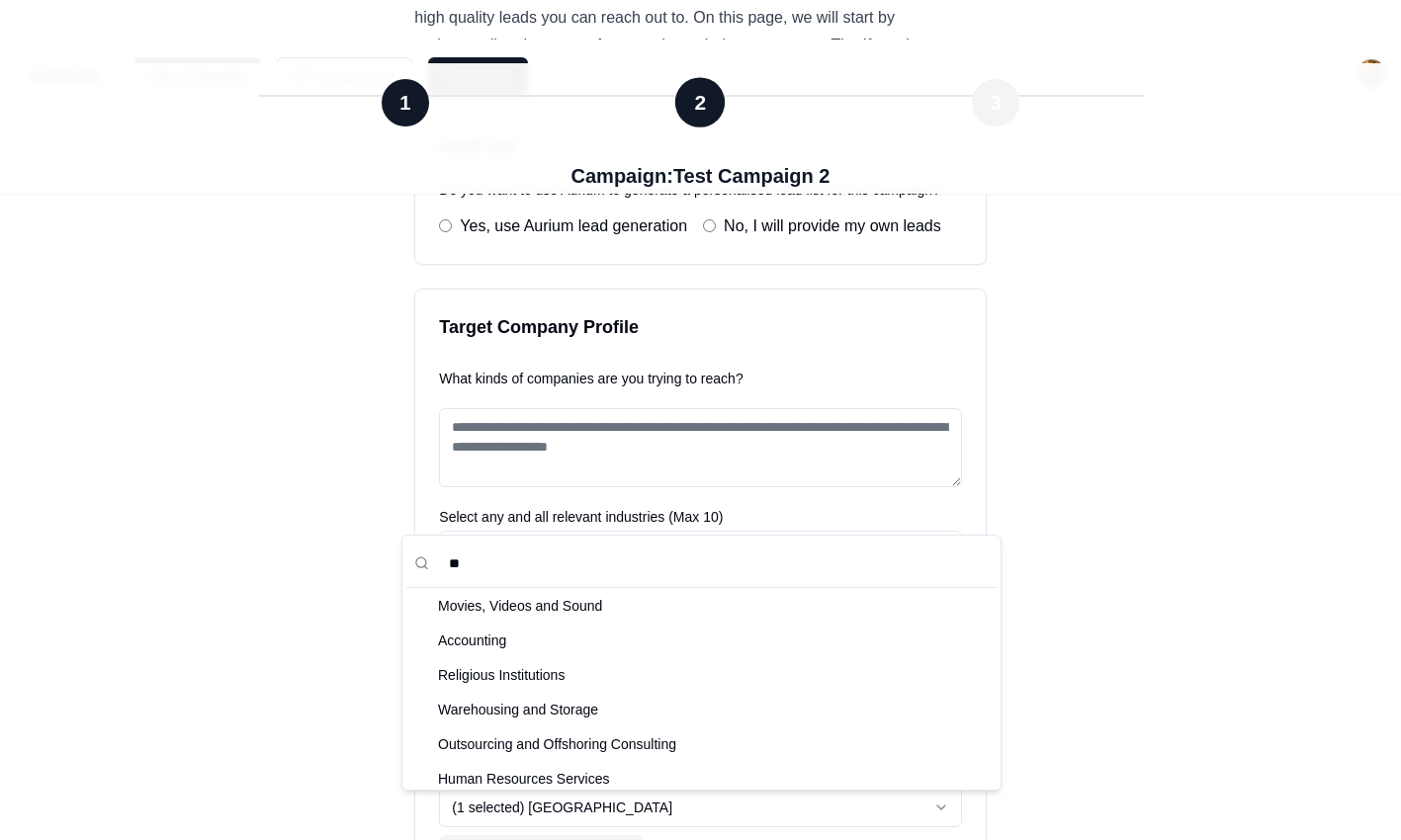 type on "*" 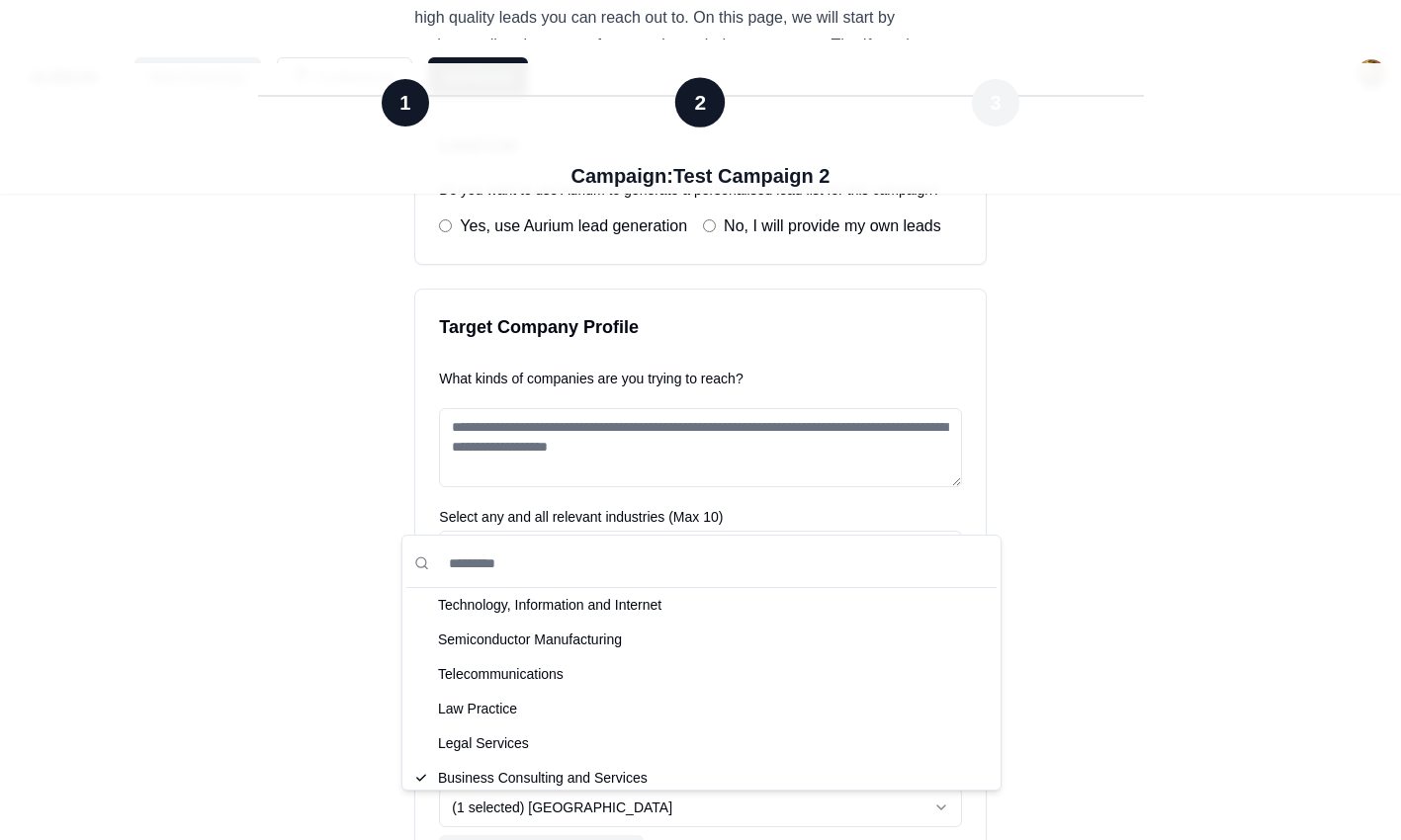scroll, scrollTop: 148, scrollLeft: 0, axis: vertical 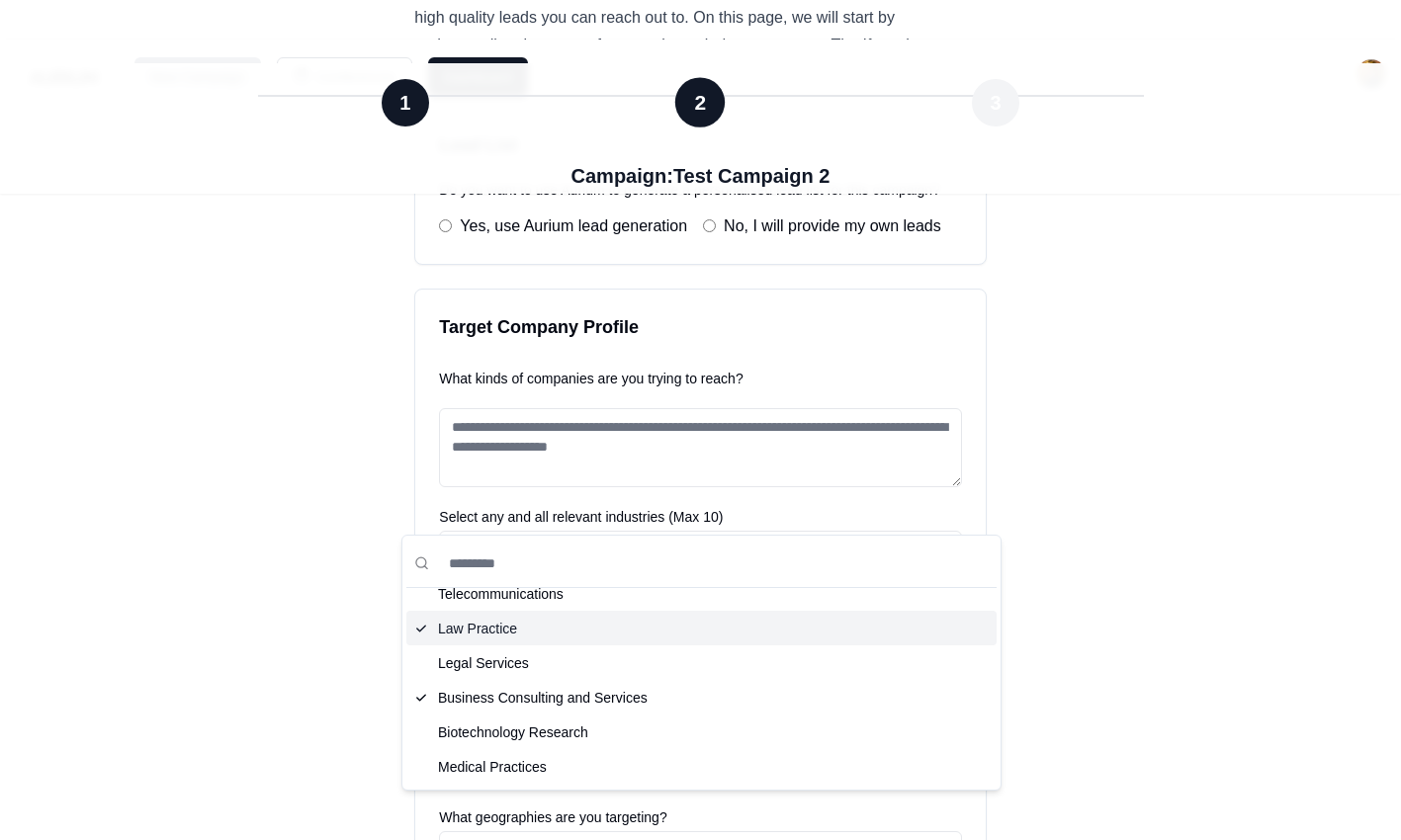 click on "Law Practice" at bounding box center [701, 628] 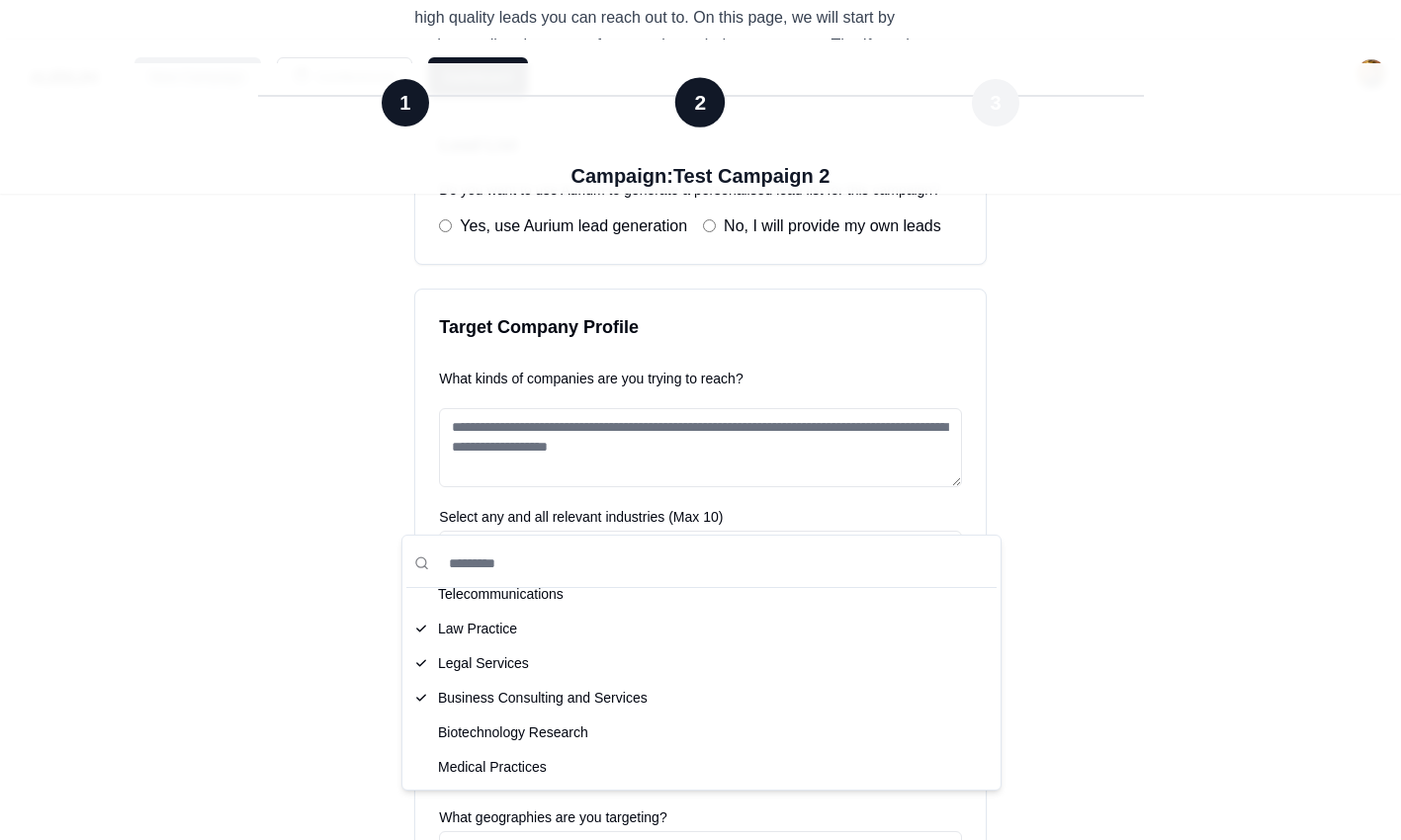 click on "Law Practice" at bounding box center [701, 628] 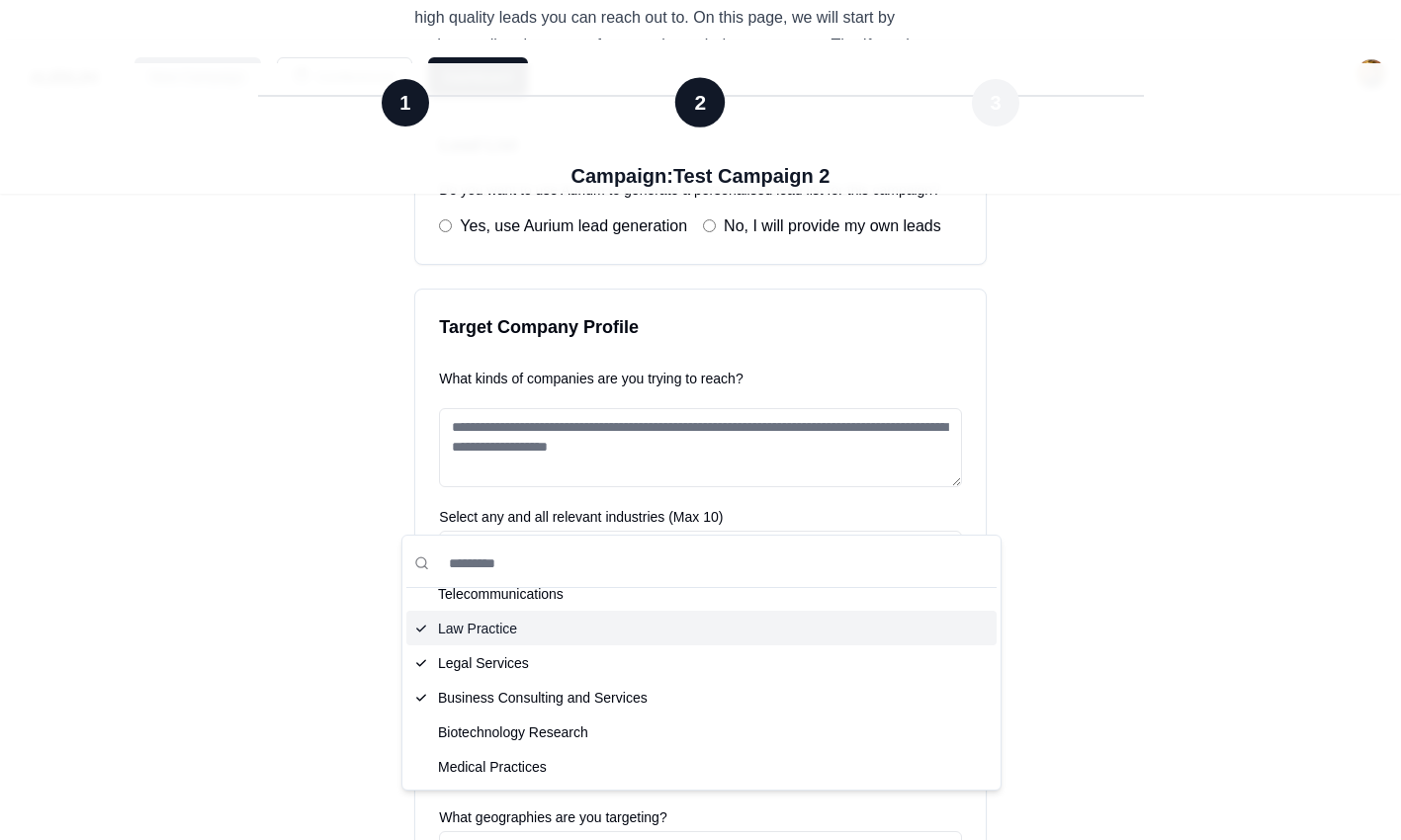 click on "Law Practice" at bounding box center (701, 628) 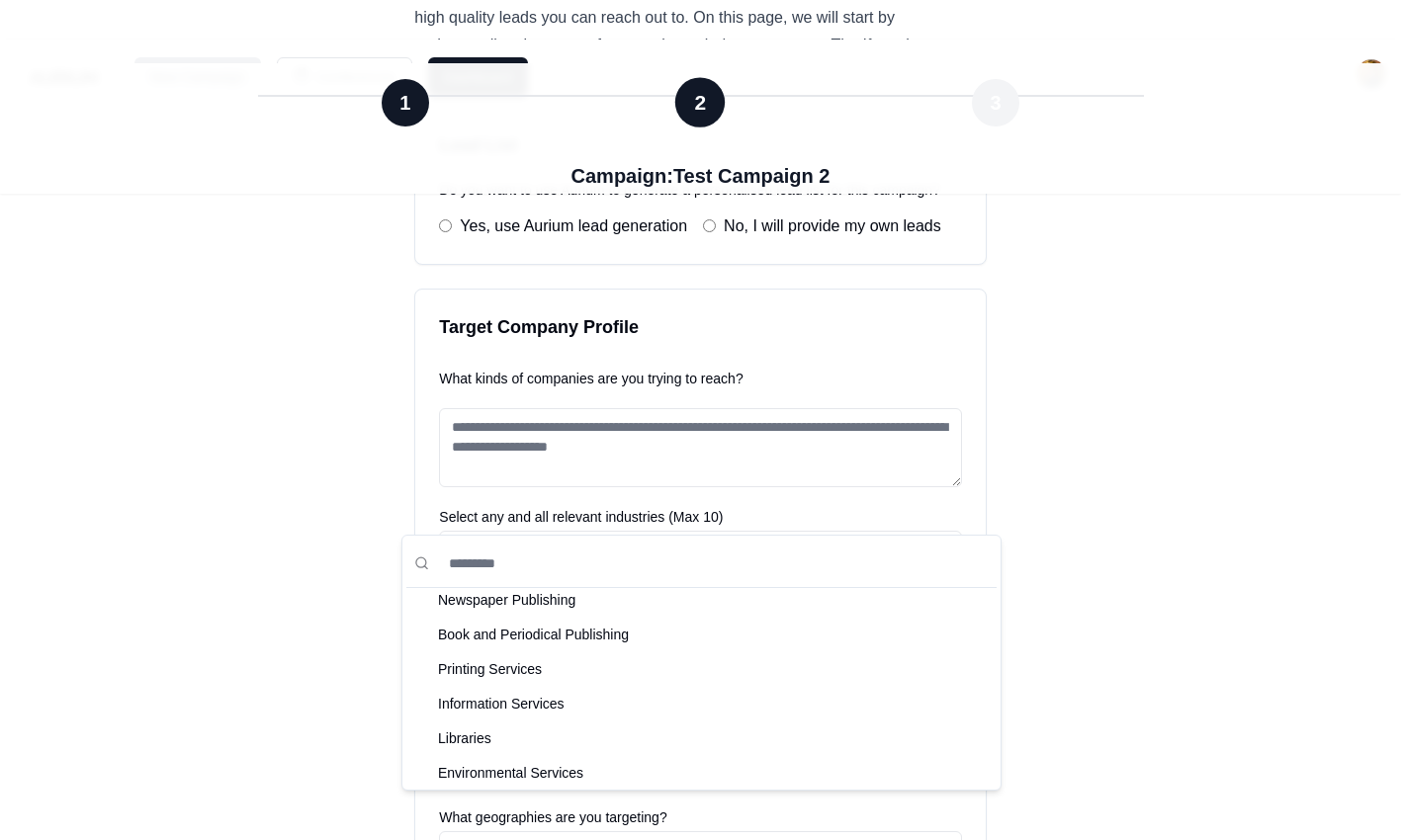 scroll, scrollTop: 2739, scrollLeft: 0, axis: vertical 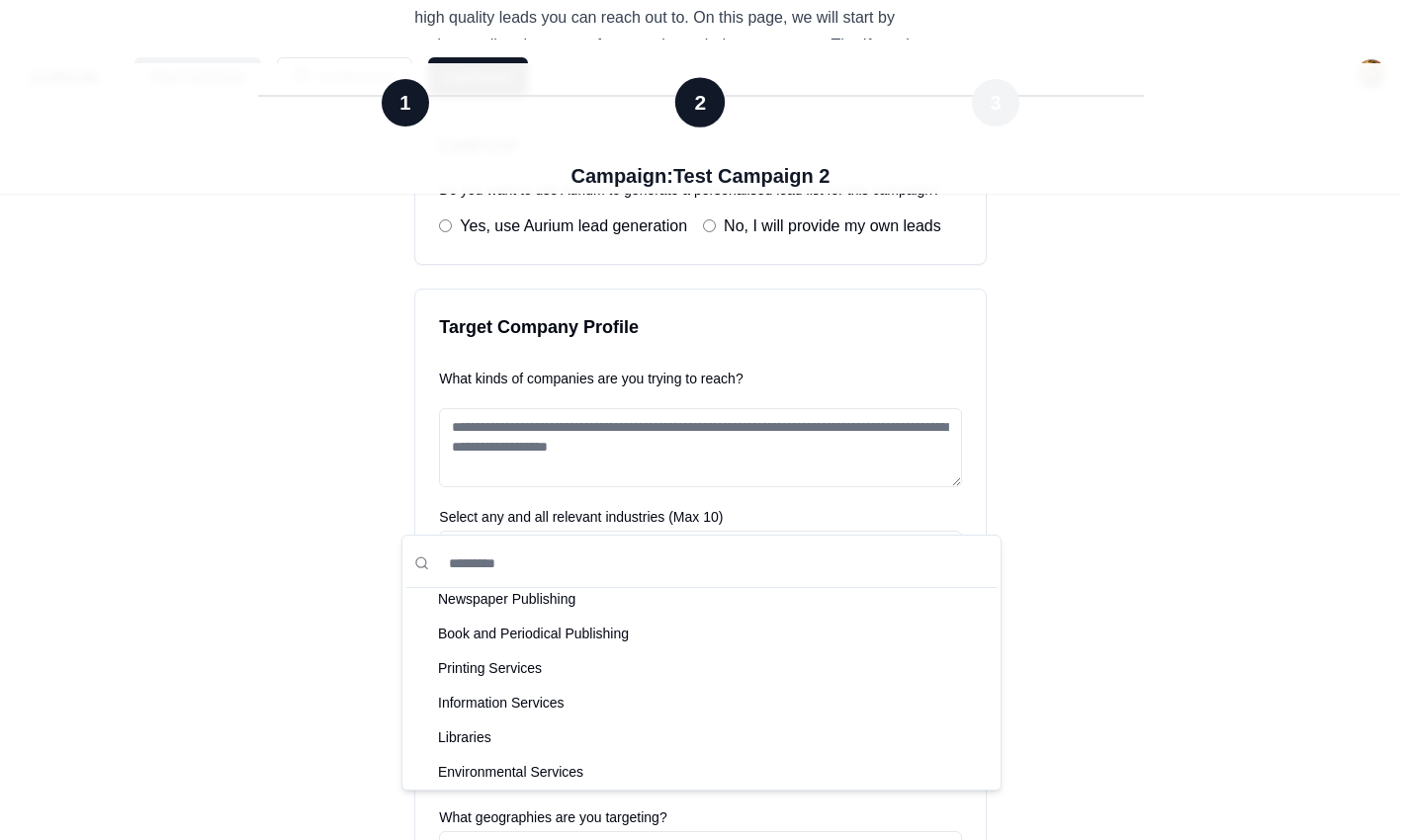 click at bounding box center [713, 563] 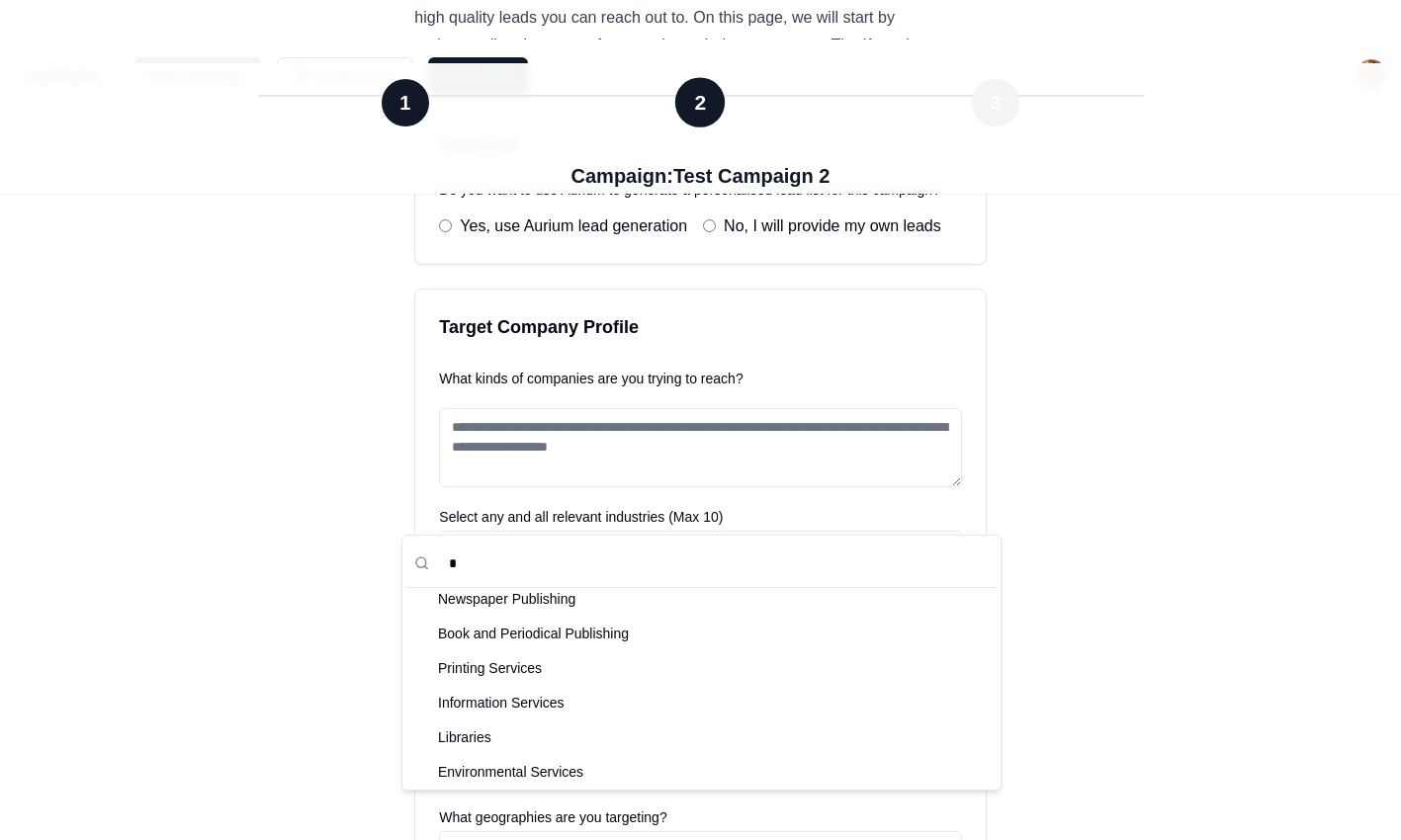 scroll, scrollTop: 0, scrollLeft: 0, axis: both 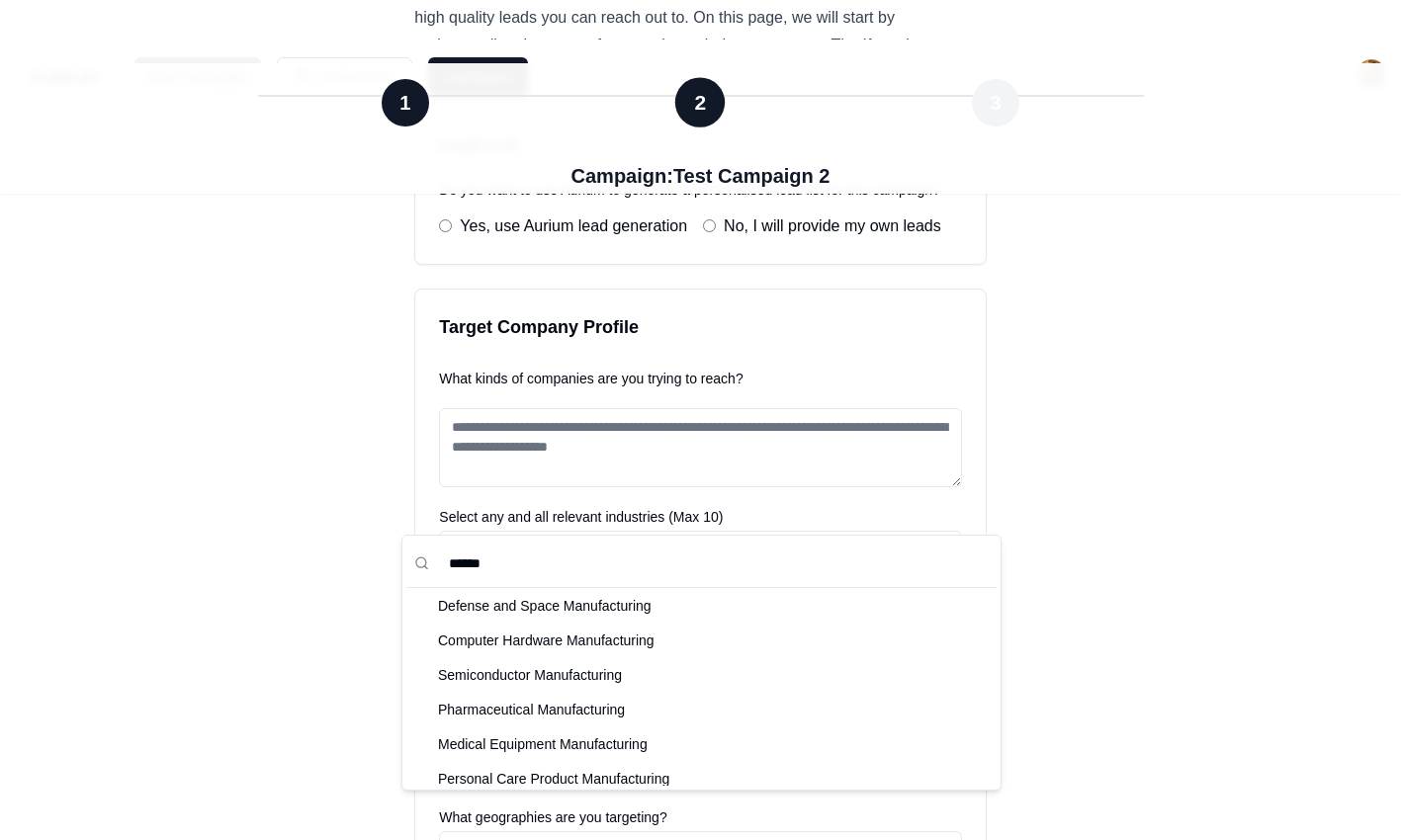 type on "*******" 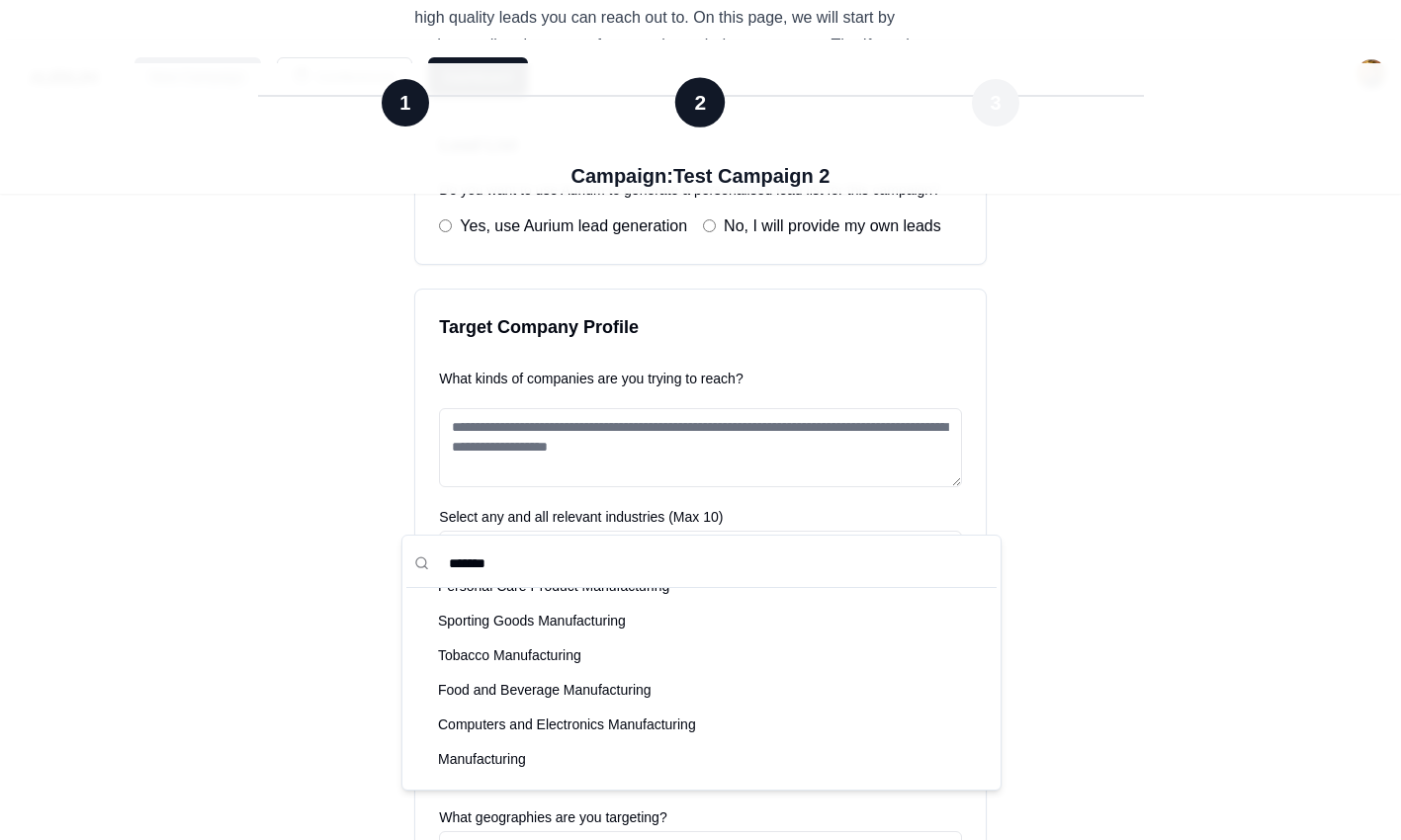 scroll, scrollTop: 197, scrollLeft: 0, axis: vertical 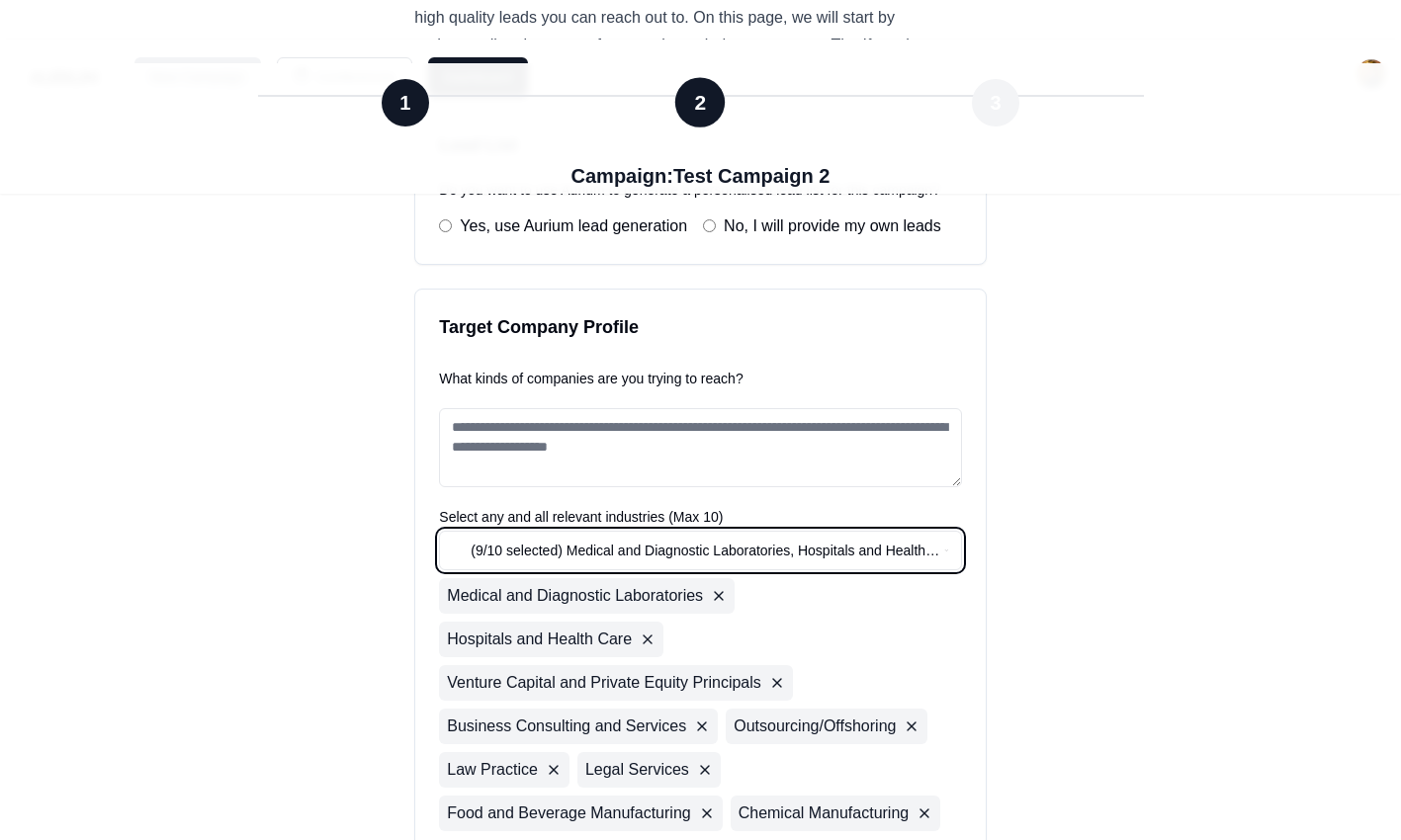 click on "New Campaign Conferences Dashboard 1 2 3 Campaign:  Test Campaign 2 1 2 3 Campaign:  Test Campaign 2 Target Industry Now, let's get a sense of leads you're targeting. This will help our models identify high quality leads you can reach out to. On this page, we will start by understanding the types of companies or industry to target. The If you have your own list of leads, you can skip this step. Lead List Do you want to use Aurium to generate a personalised lead list for this campaign? Yes, use Aurium lead generation No, I will provide my own leads Target Company Profile What kinds of companies are you trying to reach? Select any and all relevant industries (Max 10) (9/10 selected) Medical and Diagnostic Laboratories, Hospitals and Health Care, Venture Capital and Private Equity Principals, Business Consulting and Services, Outsourcing/Offshoring, Law Practice, Legal Services, Food and Beverage Manufacturing, Chemical Manufacturing Medical and Diagnostic Laboratories Hospitals and Health Care Law Practice Add" at bounding box center [700, 843] 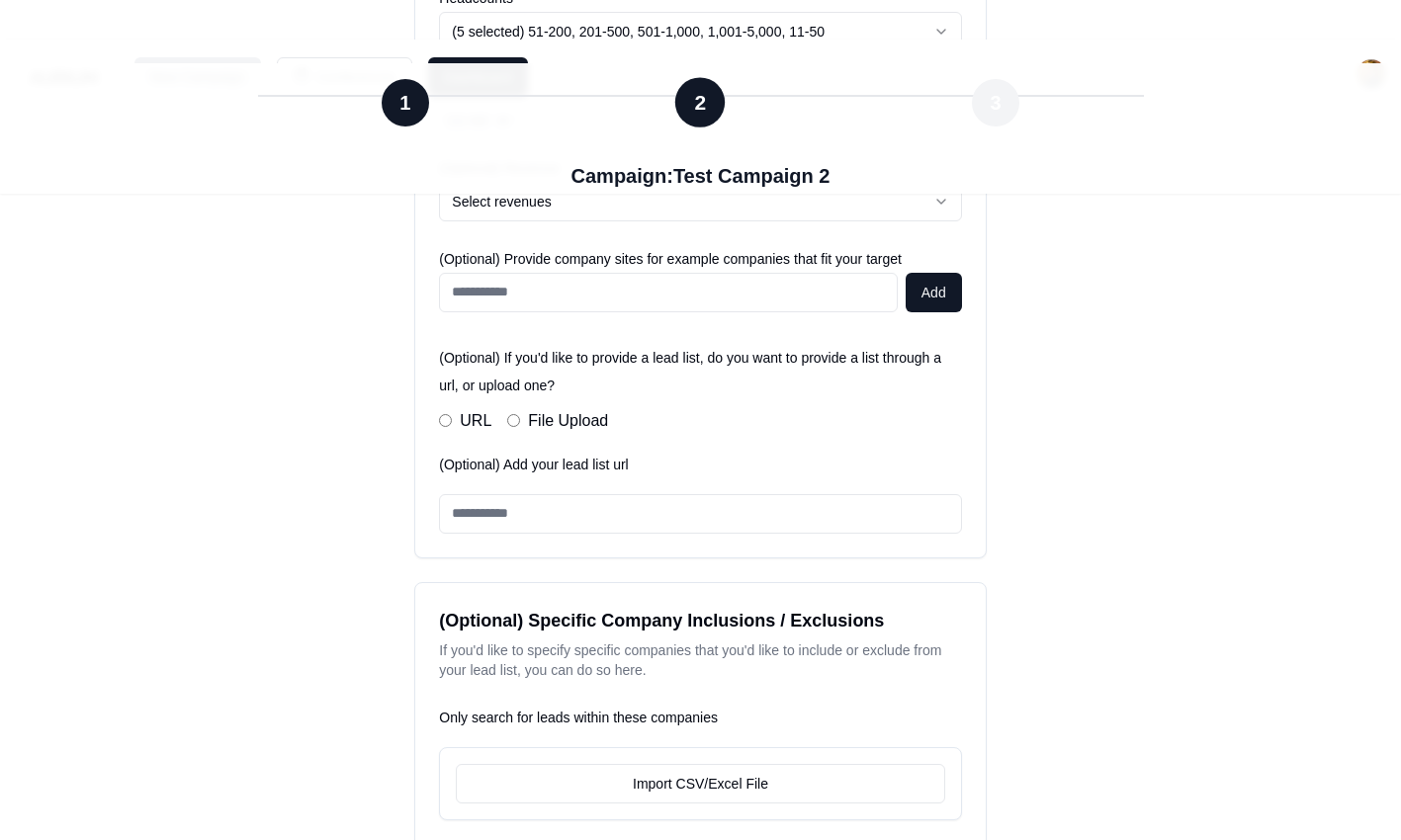scroll, scrollTop: 1455, scrollLeft: 0, axis: vertical 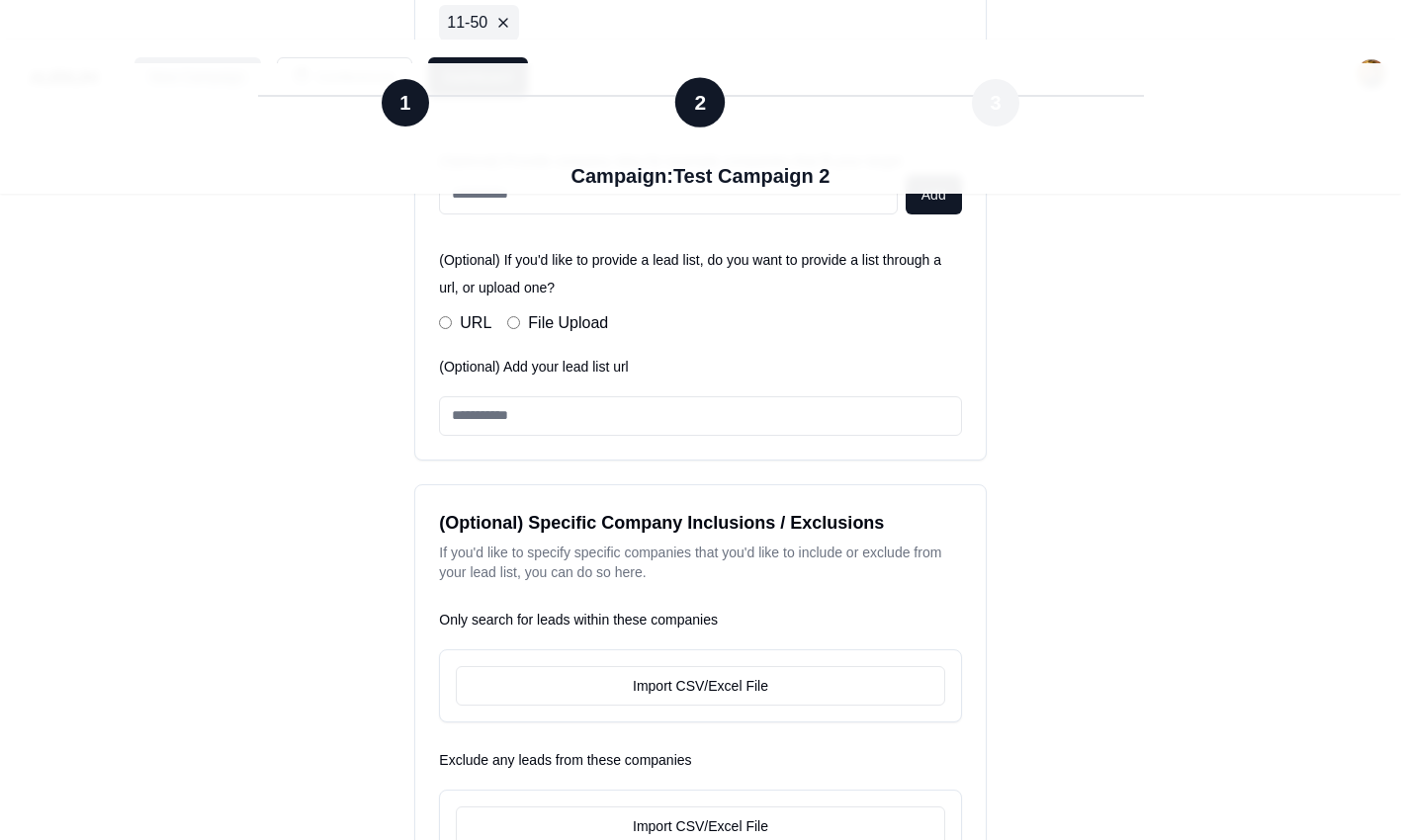 click on "Next" at bounding box center (1113, 931) 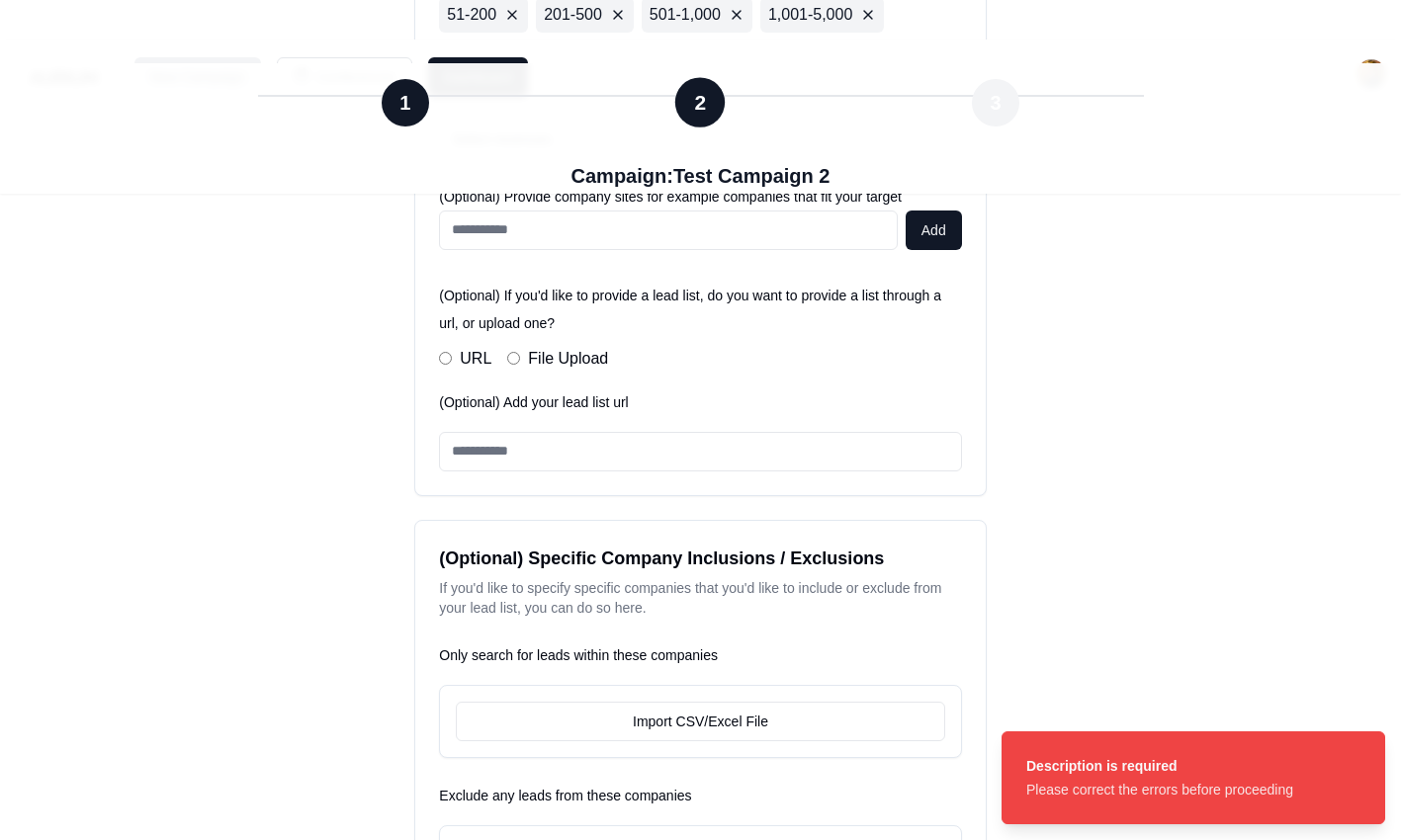 scroll, scrollTop: 335, scrollLeft: 0, axis: vertical 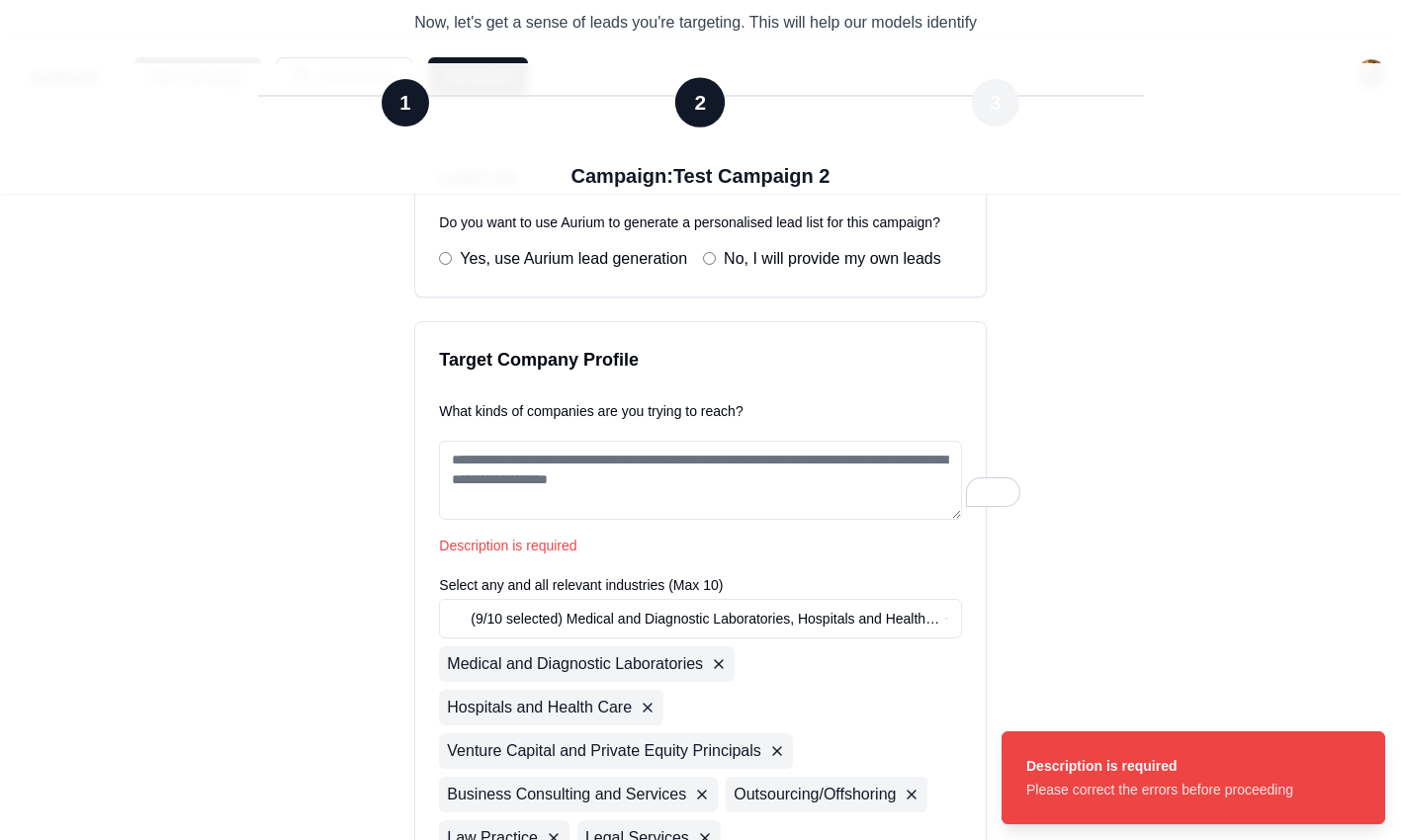 click on "What kinds of companies are you trying to reach?" at bounding box center [700, 480] 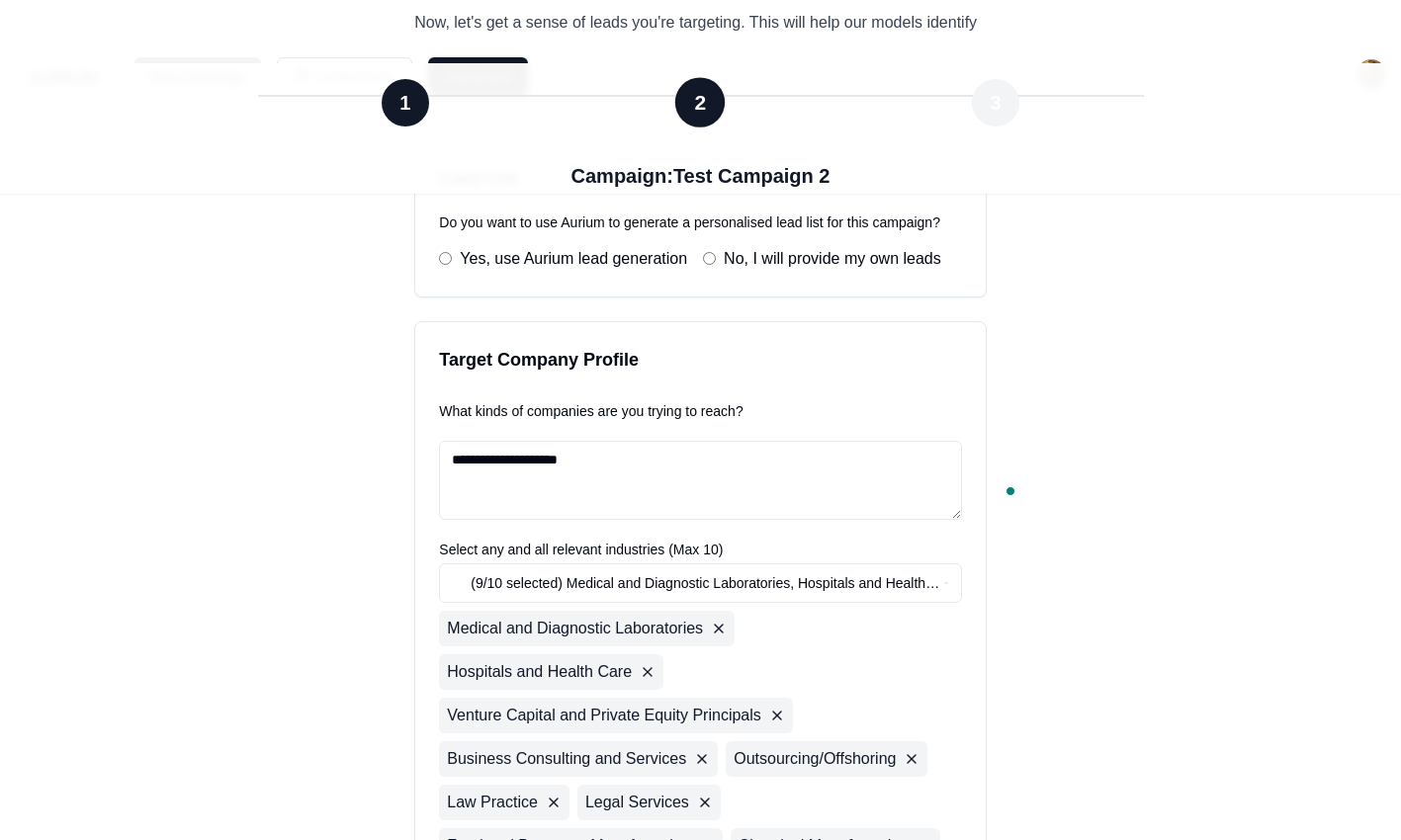 type on "**********" 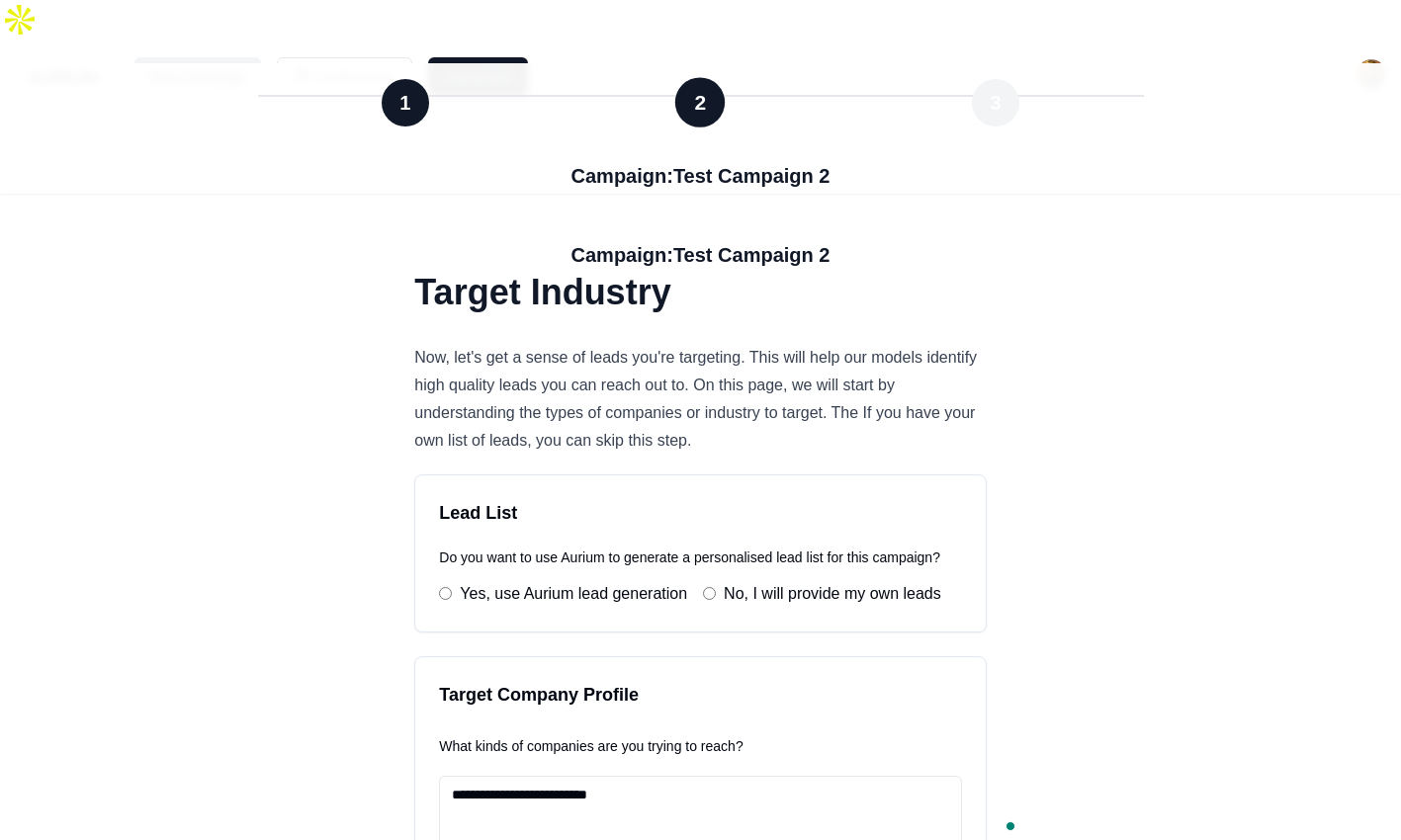 scroll, scrollTop: 335, scrollLeft: 0, axis: vertical 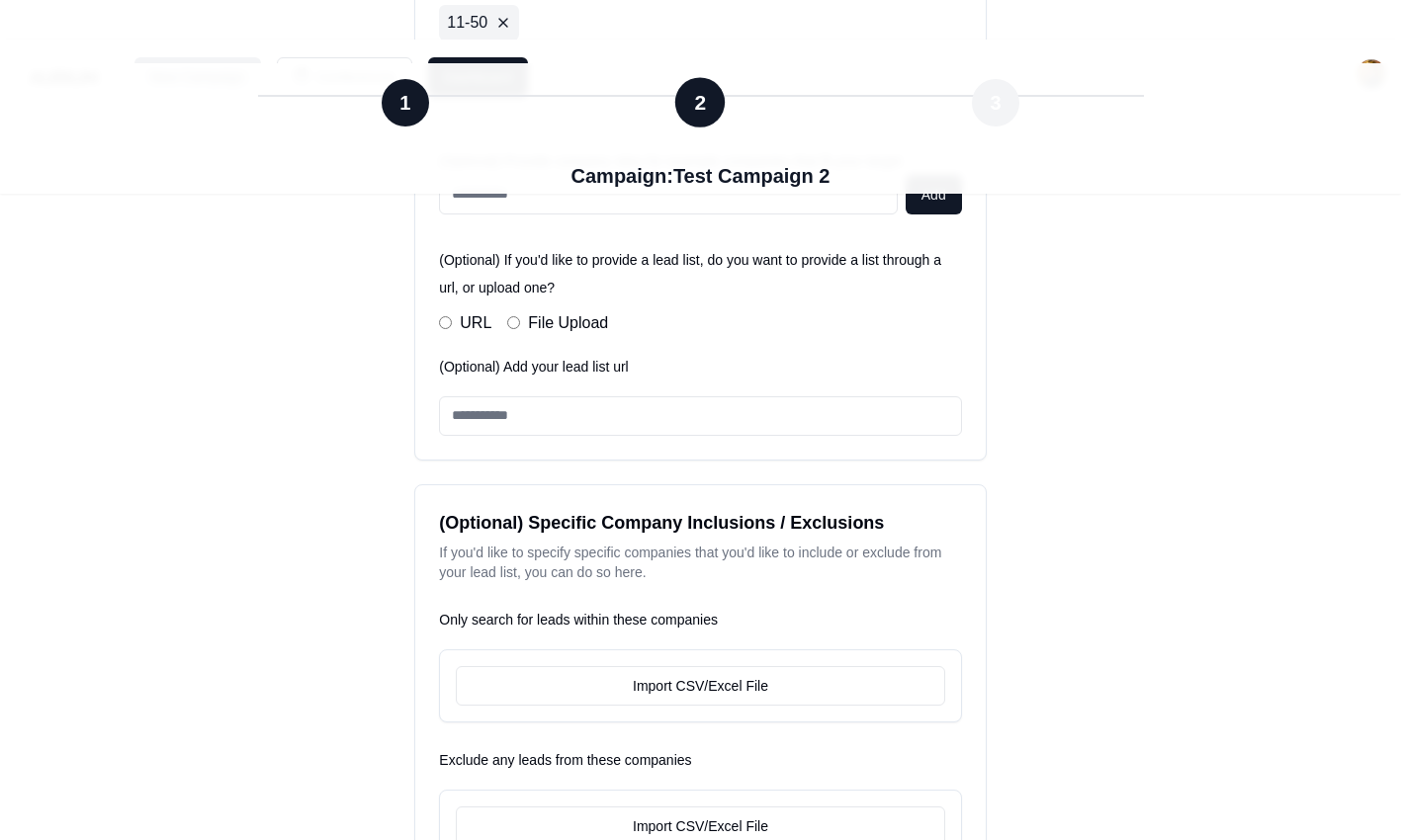 type on "**********" 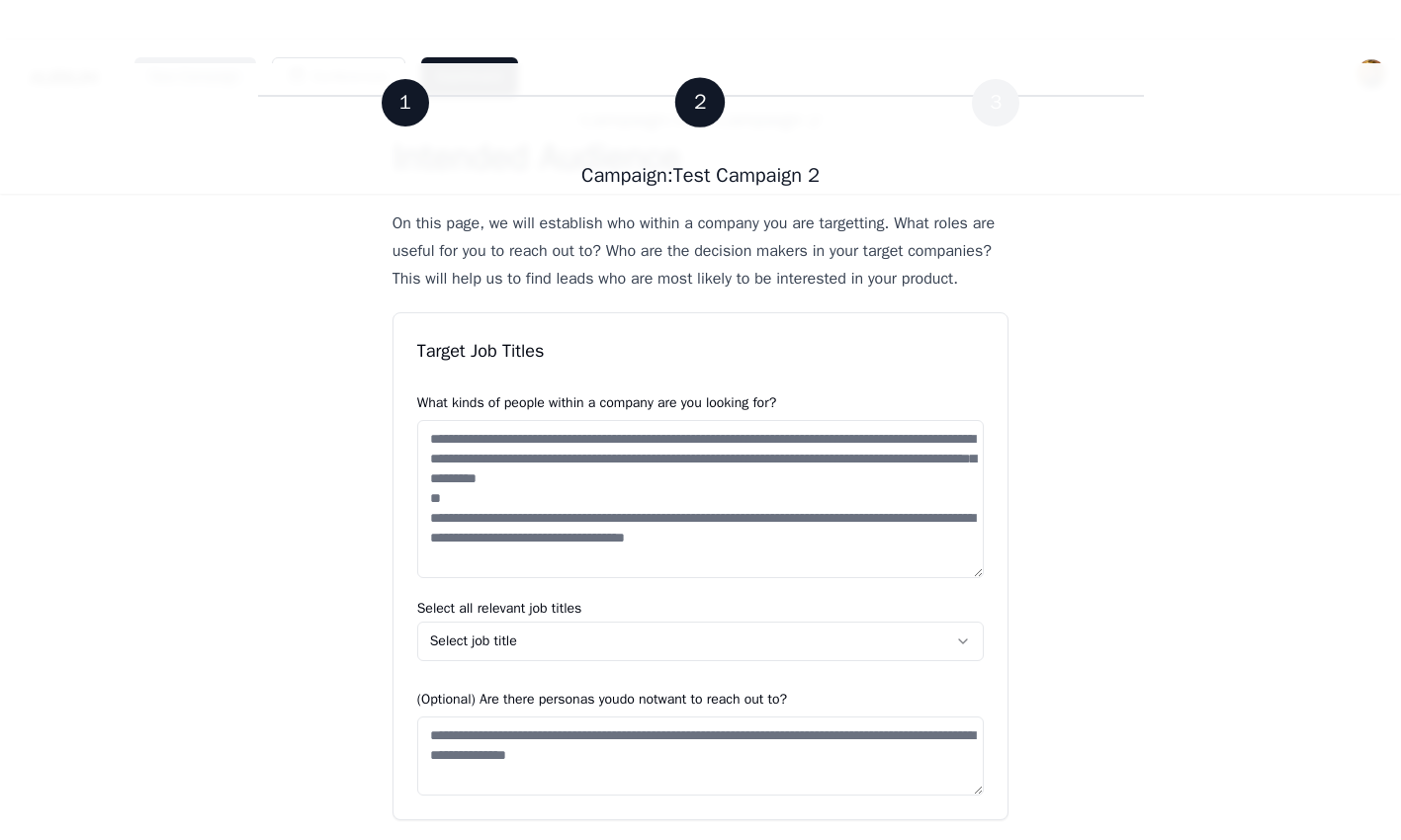 scroll, scrollTop: 154, scrollLeft: 0, axis: vertical 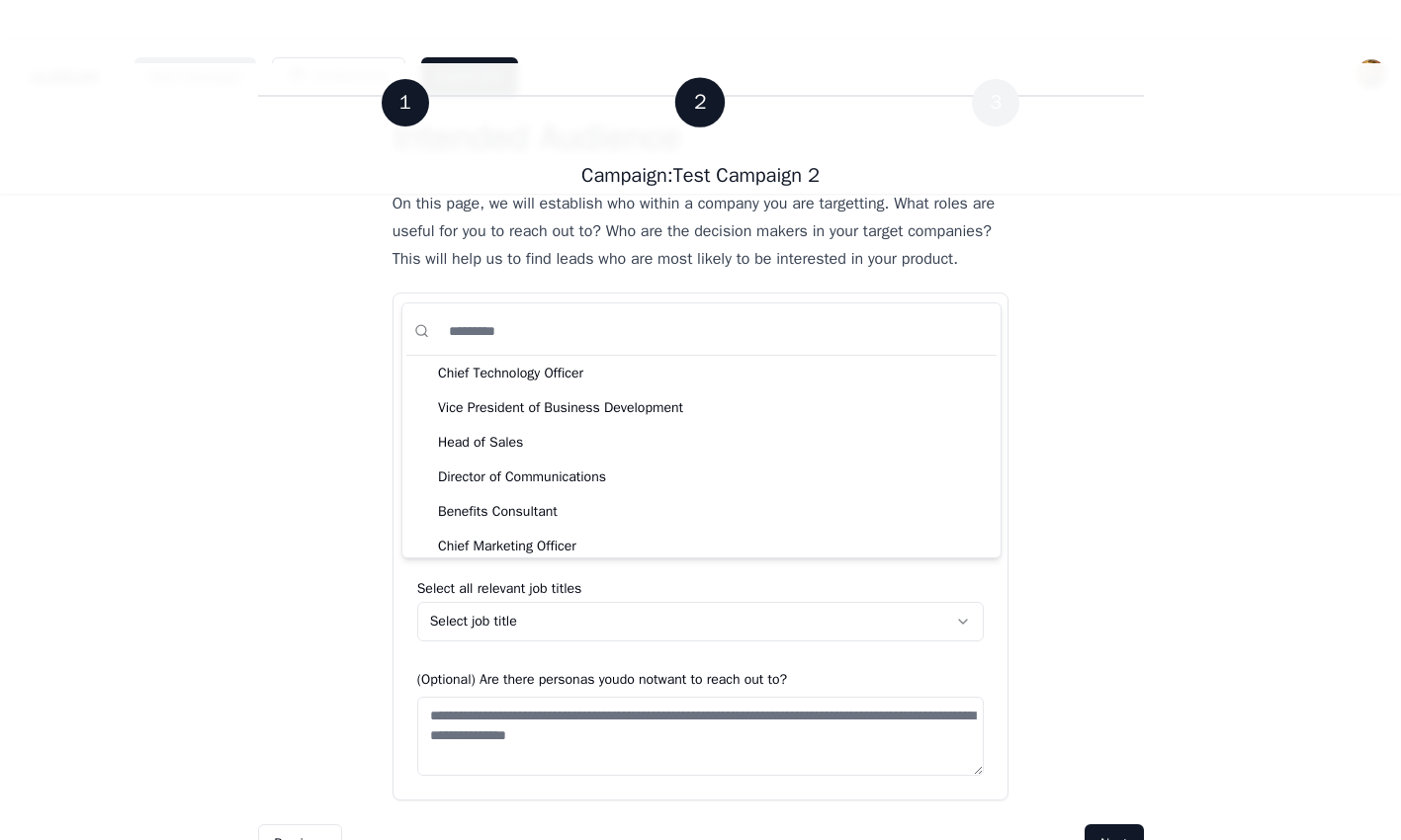 click on "New Campaign Conferences Dashboard 1 2 3 Campaign:  Test Campaign 2 1 2 3 Campaign:  Test Campaign 2 Intended Audience On this page, we will establish who within a company you are targetting. What roles are useful for you to reach out to? Who are the decision makers in your target companies? This will help us to find leads who are most likely to be interested in your product. Target Job Titles What kinds of people within a company are you looking for? Select all relevant job titles Select job title (Optional) Are there personas you  do not  want to reach out to? Previous Next Aurium   Chief Technology Officer Vice President of Business Development Head of Sales Director of Communications Benefits Consultant Chief Marketing Officer Head of Human Resources 3D Animator" at bounding box center [700, 343] 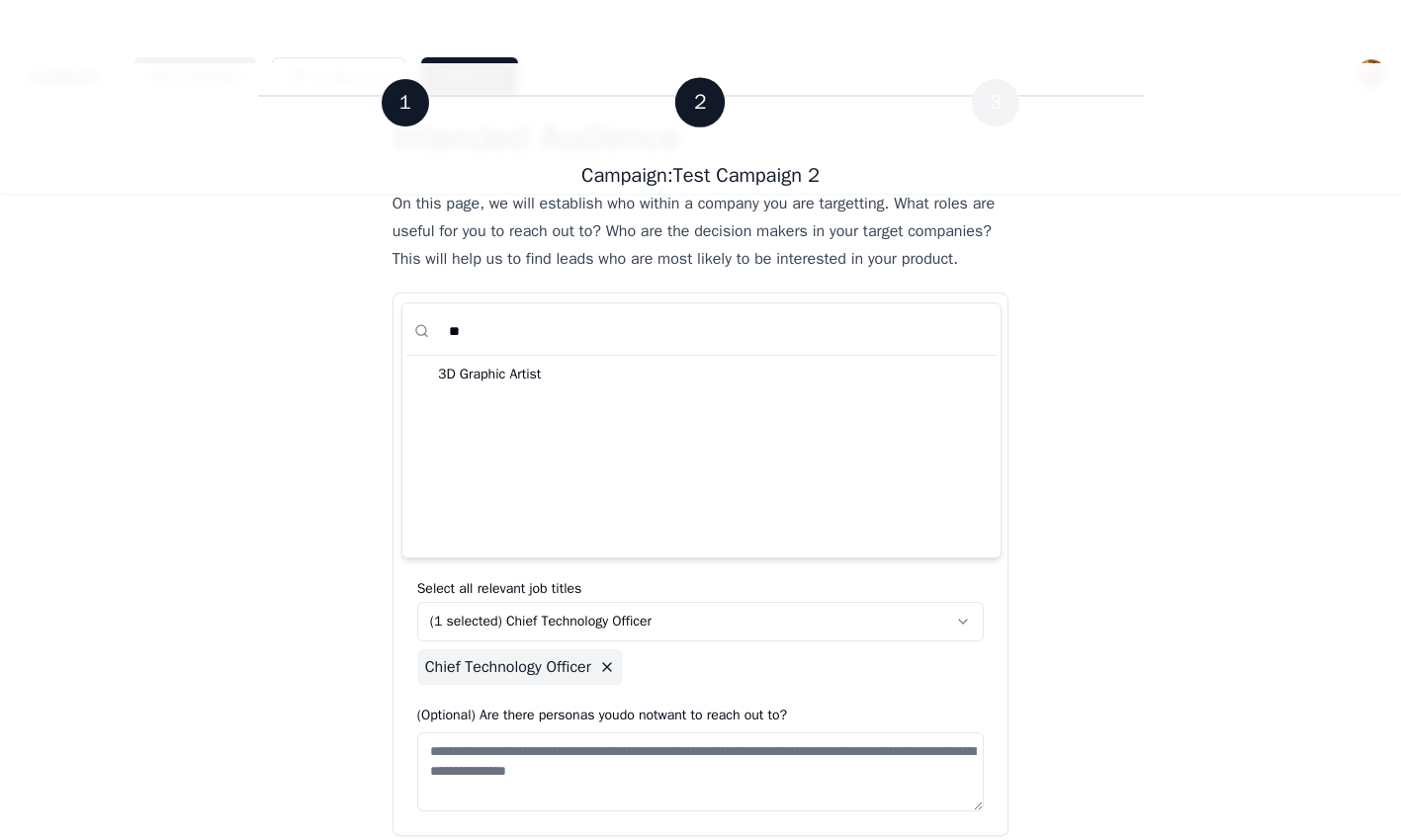 scroll, scrollTop: 0, scrollLeft: 0, axis: both 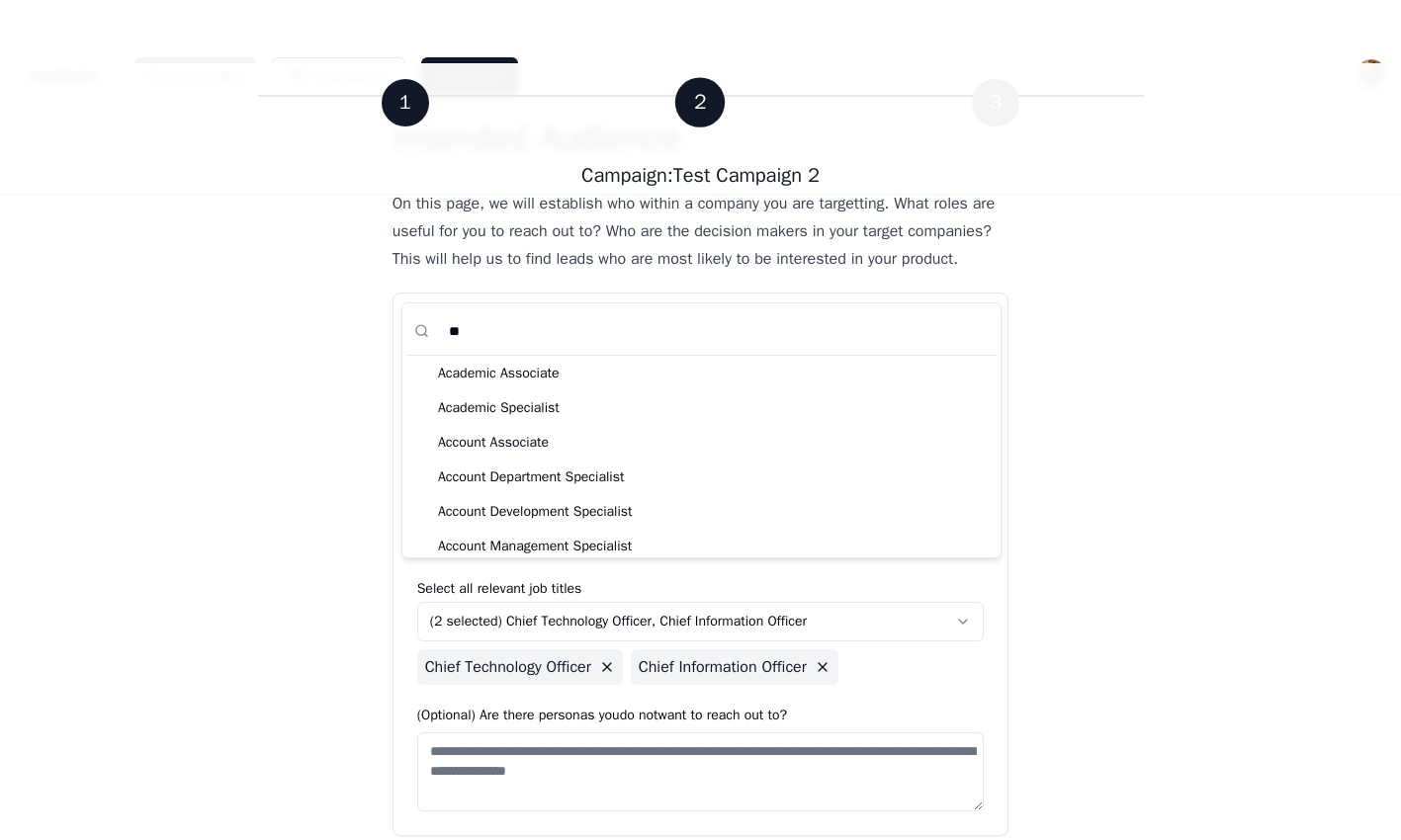 type on "*" 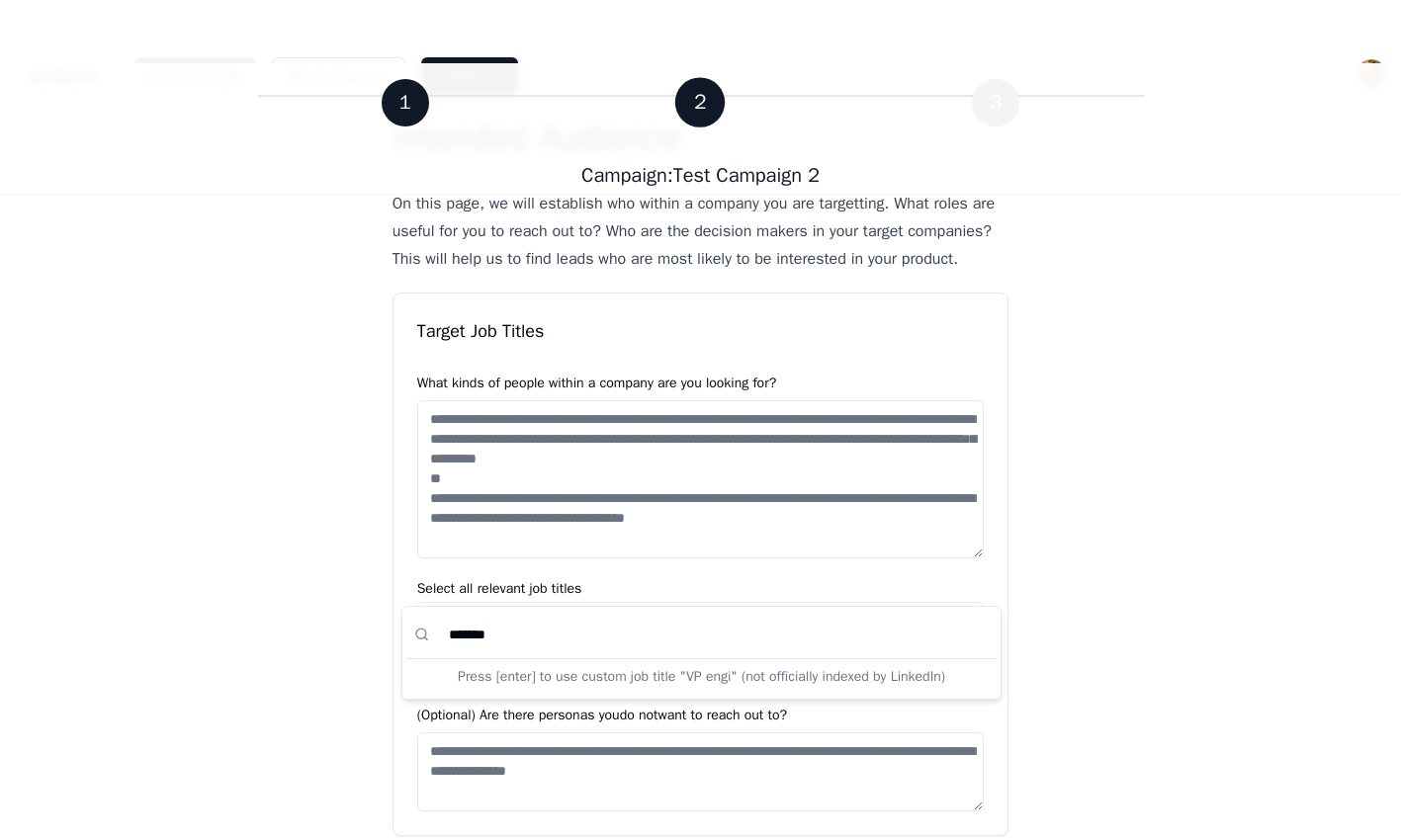 type on "********" 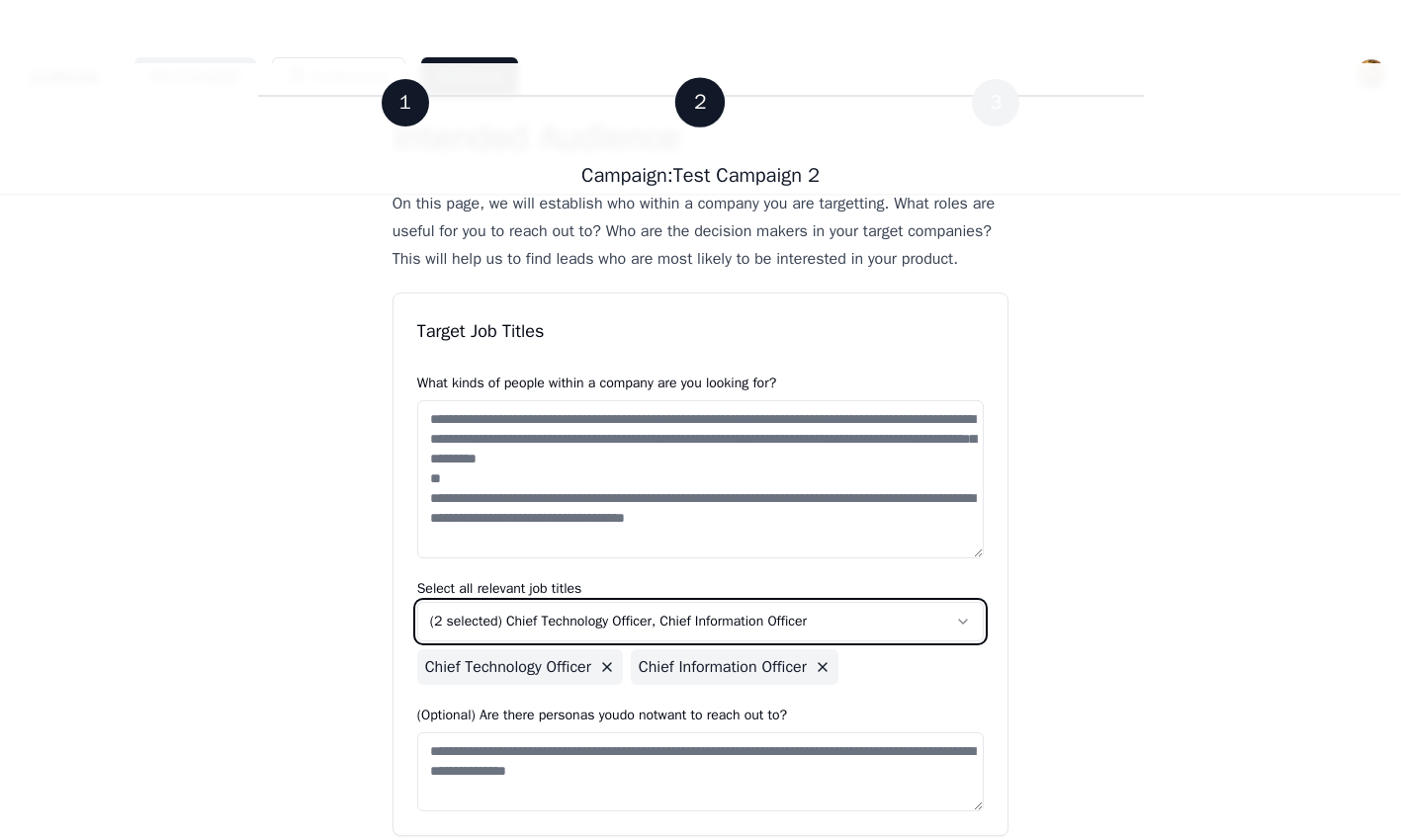 click on "New Campaign Conferences Dashboard 1 2 3 Campaign:  Test Campaign 2 1 2 3 Campaign:  Test Campaign 2 Intended Audience On this page, we will establish who within a company you are targetting. What roles are useful for you to reach out to? Who are the decision makers in your target companies? This will help us to find leads who are most likely to be interested in your product. Target Job Titles What kinds of people within a company are you looking for? Select all relevant job titles (2 selected) Chief Technology Officer, Chief Information Officer Chief Technology Officer Chief Information Officer (Optional) Are there personas you  do not  want to reach out to? Previous Next Aurium" at bounding box center (700, 361) 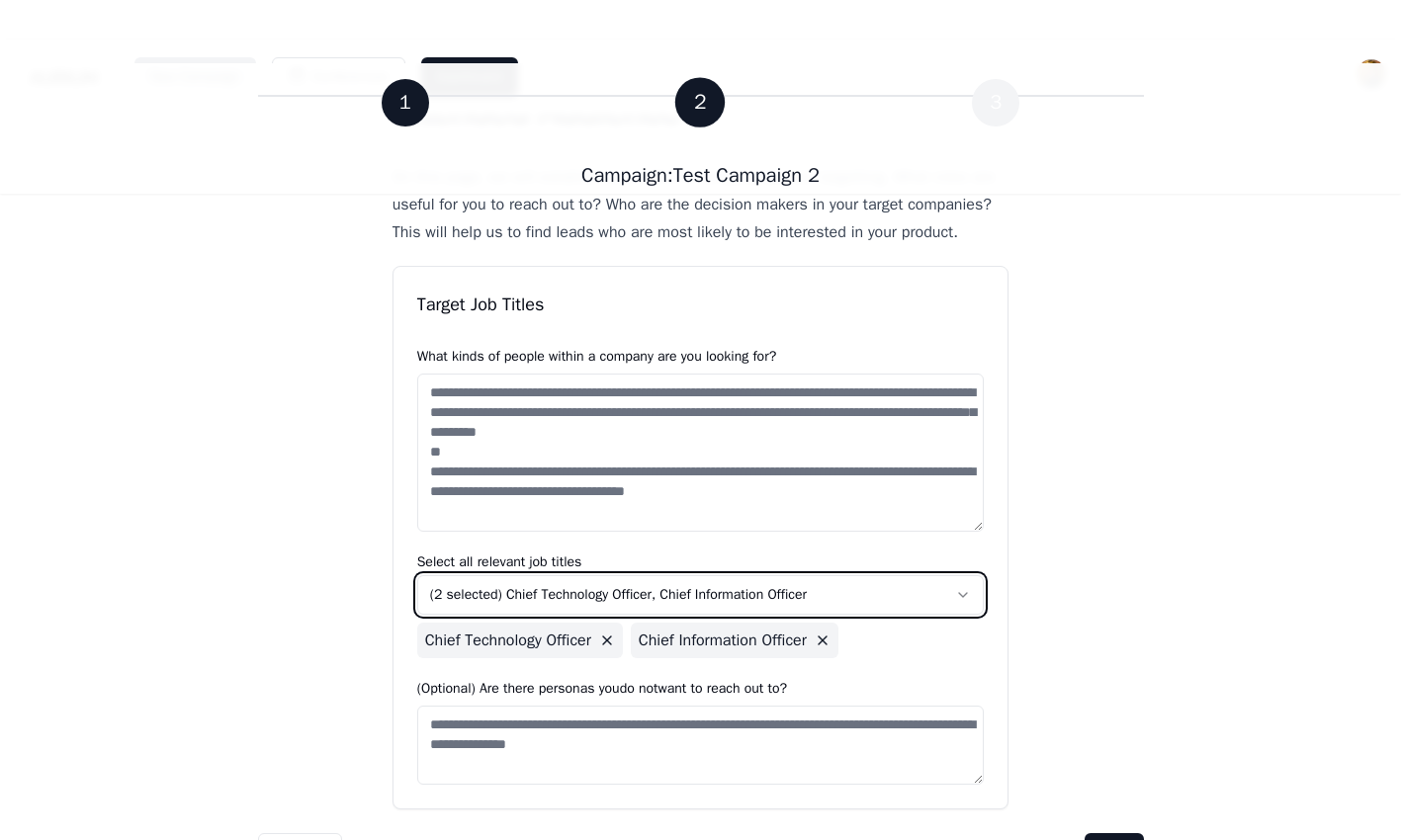 scroll, scrollTop: 190, scrollLeft: 0, axis: vertical 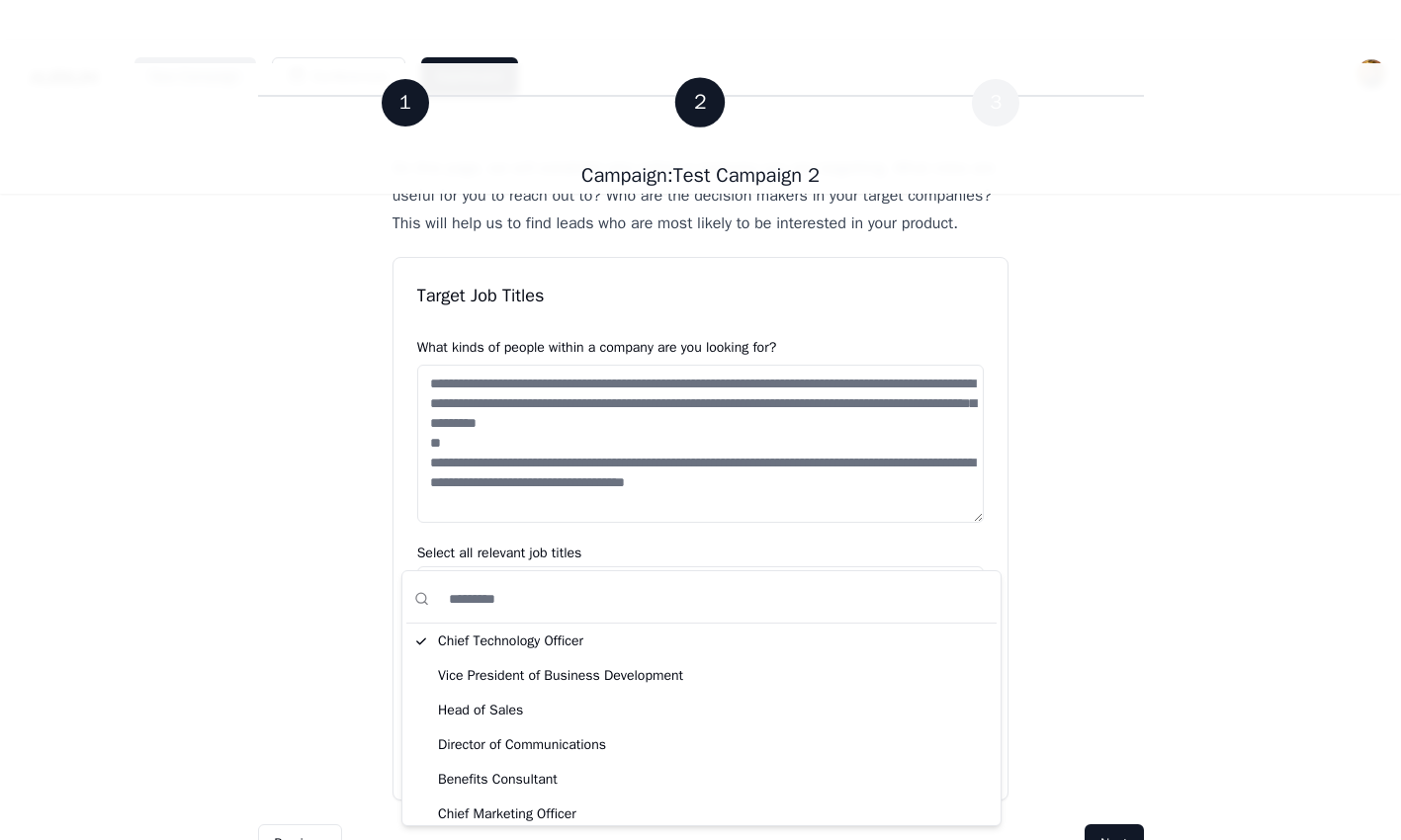 click on "New Campaign Conferences Dashboard 1 2 3 Campaign:  Test Campaign 2 1 2 3 Campaign:  Test Campaign 2 Intended Audience On this page, we will establish who within a company you are targetting. What roles are useful for you to reach out to? Who are the decision makers in your target companies? This will help us to find leads who are most likely to be interested in your product. Target Job Titles What kinds of people within a company are you looking for? Select all relevant job titles (2 selected) Chief Technology Officer, Chief Information Officer Chief Technology Officer Chief Information Officer (Optional) Are there personas you  do not  want to reach out to? Previous Next Aurium   Chief Technology Officer Vice President of Business Development Head of Sales Director of Communications Benefits Consultant Chief Marketing Officer Head of Human Resources 3D Animator" at bounding box center [700, 325] 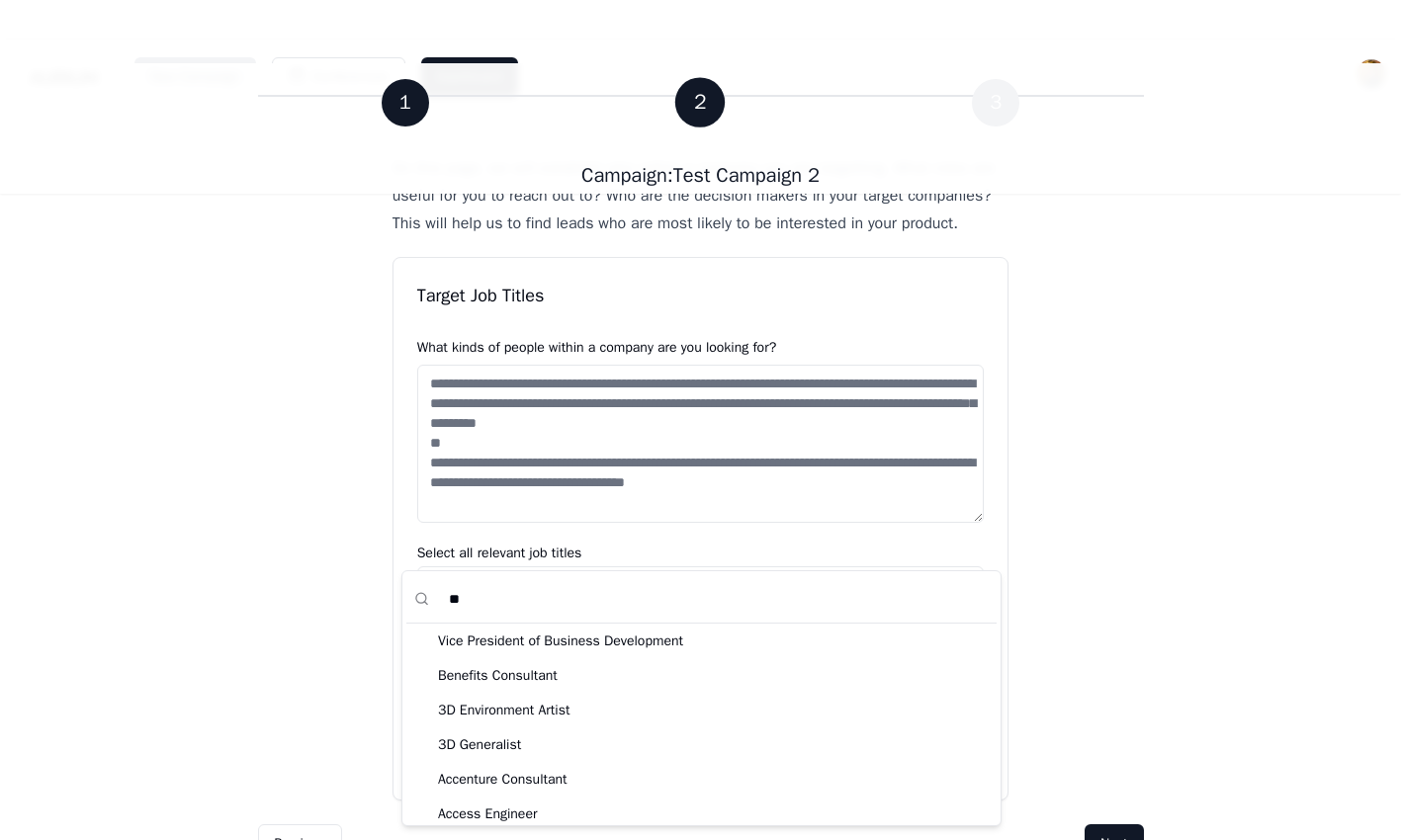type on "*" 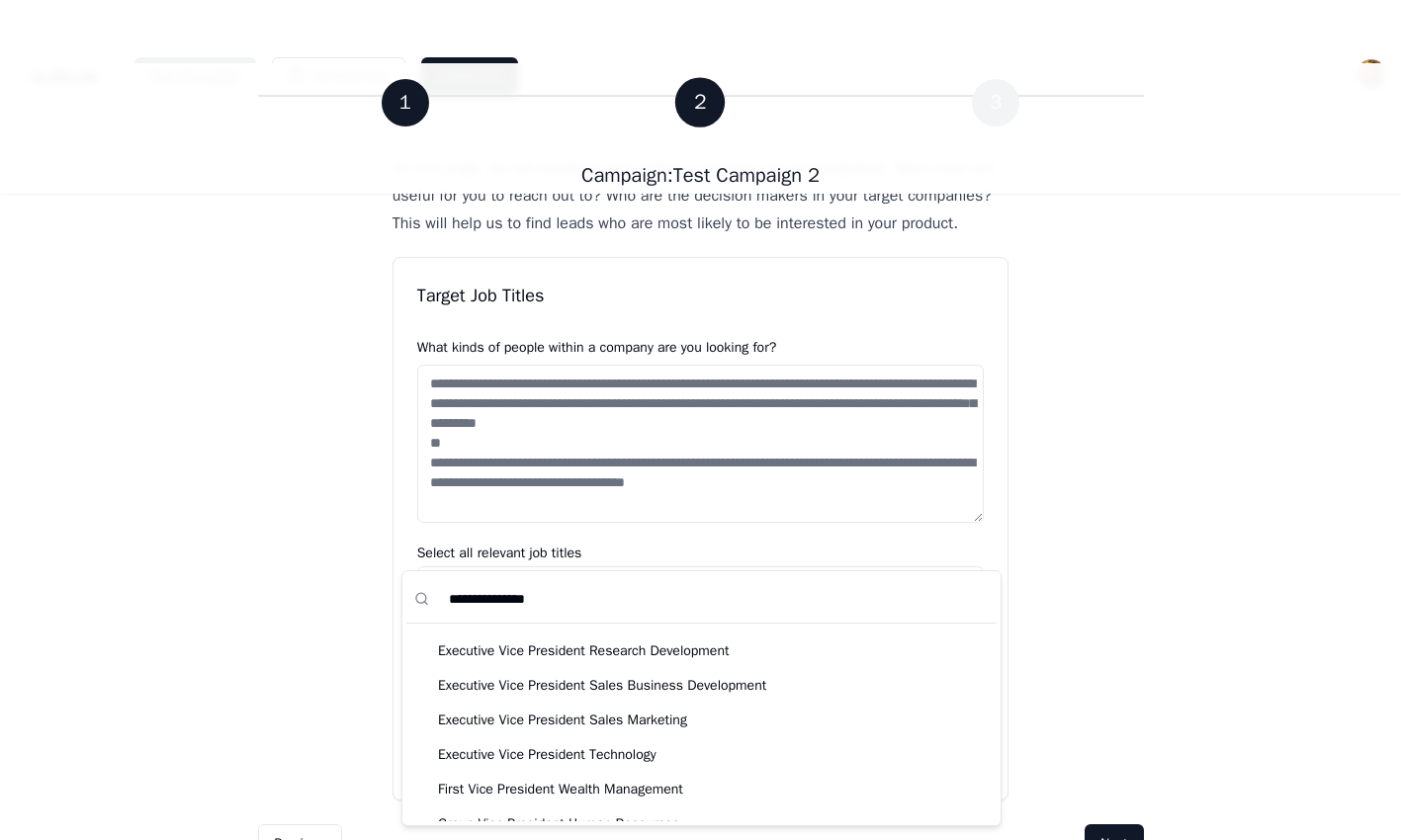 scroll, scrollTop: 1686, scrollLeft: 0, axis: vertical 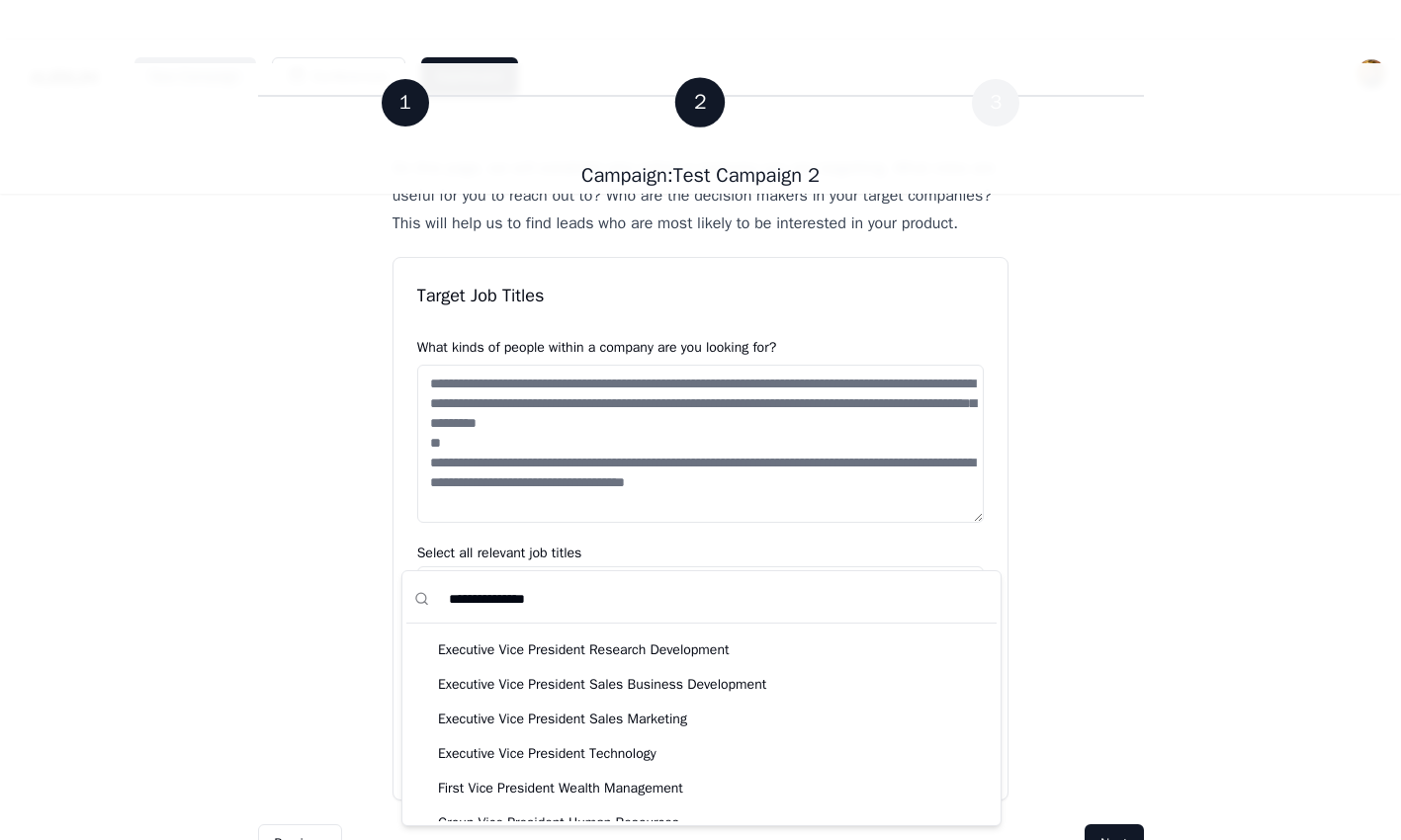 drag, startPoint x: 545, startPoint y: 604, endPoint x: 450, endPoint y: 603, distance: 95.00526 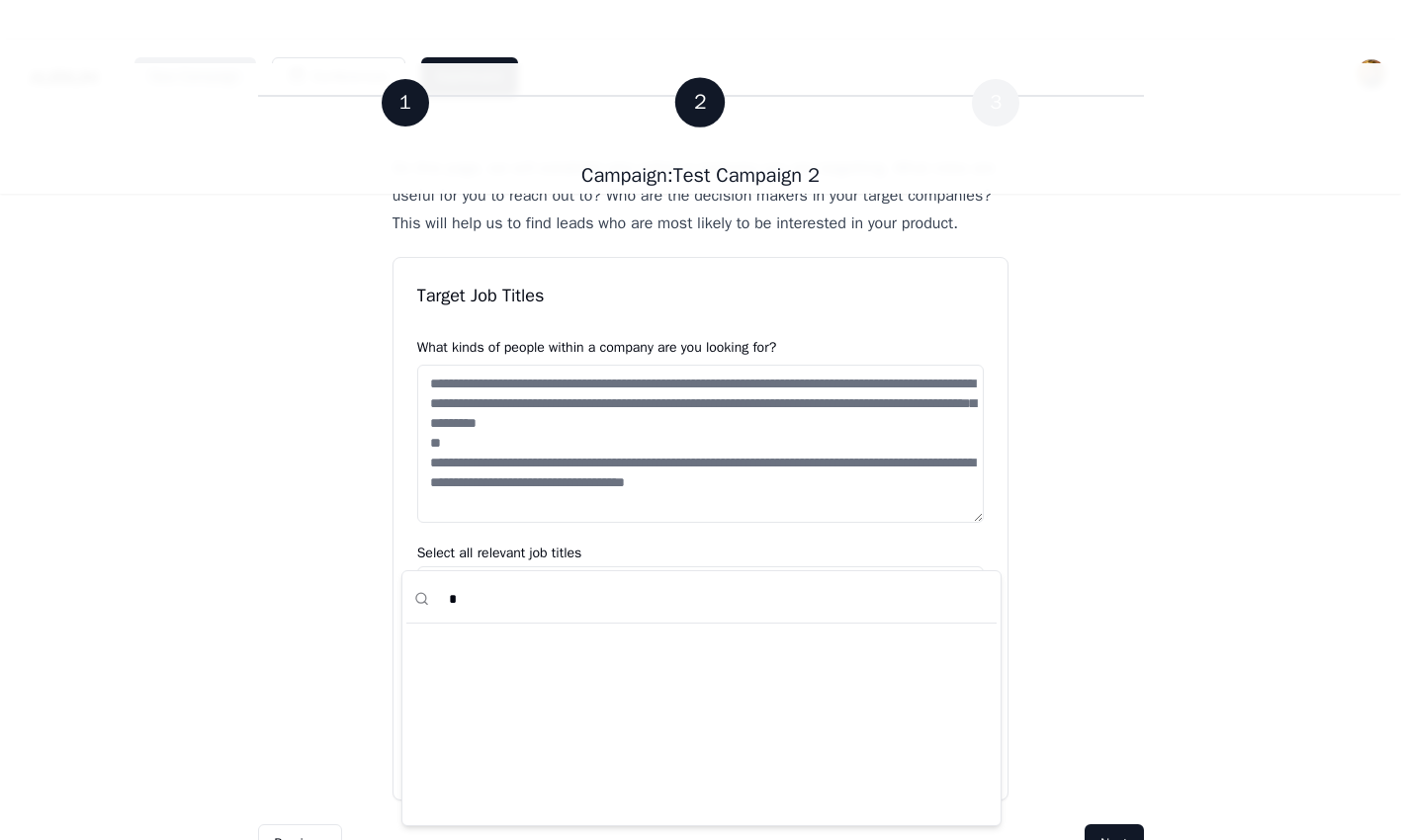 scroll, scrollTop: 0, scrollLeft: 0, axis: both 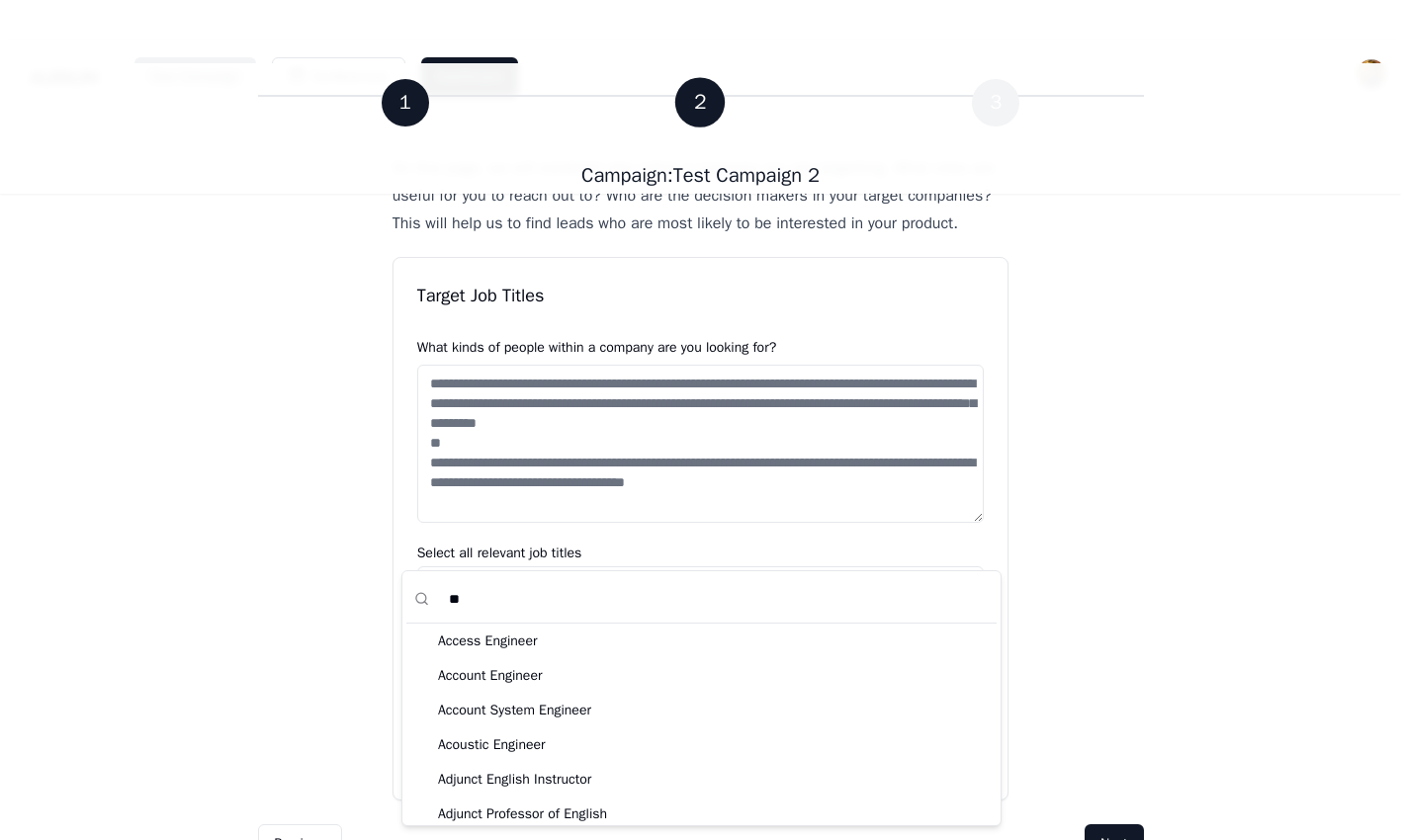 type on "*" 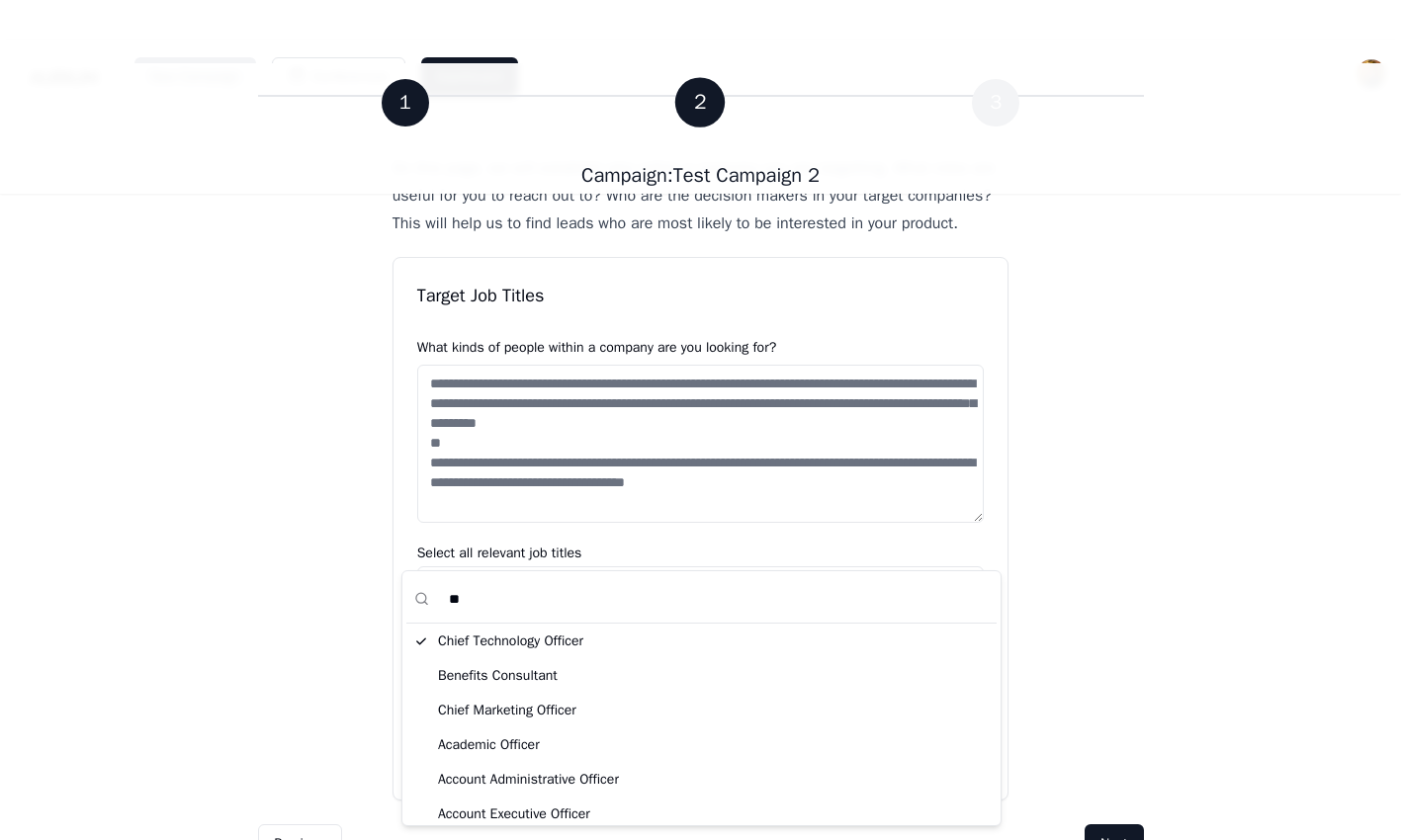 type on "*" 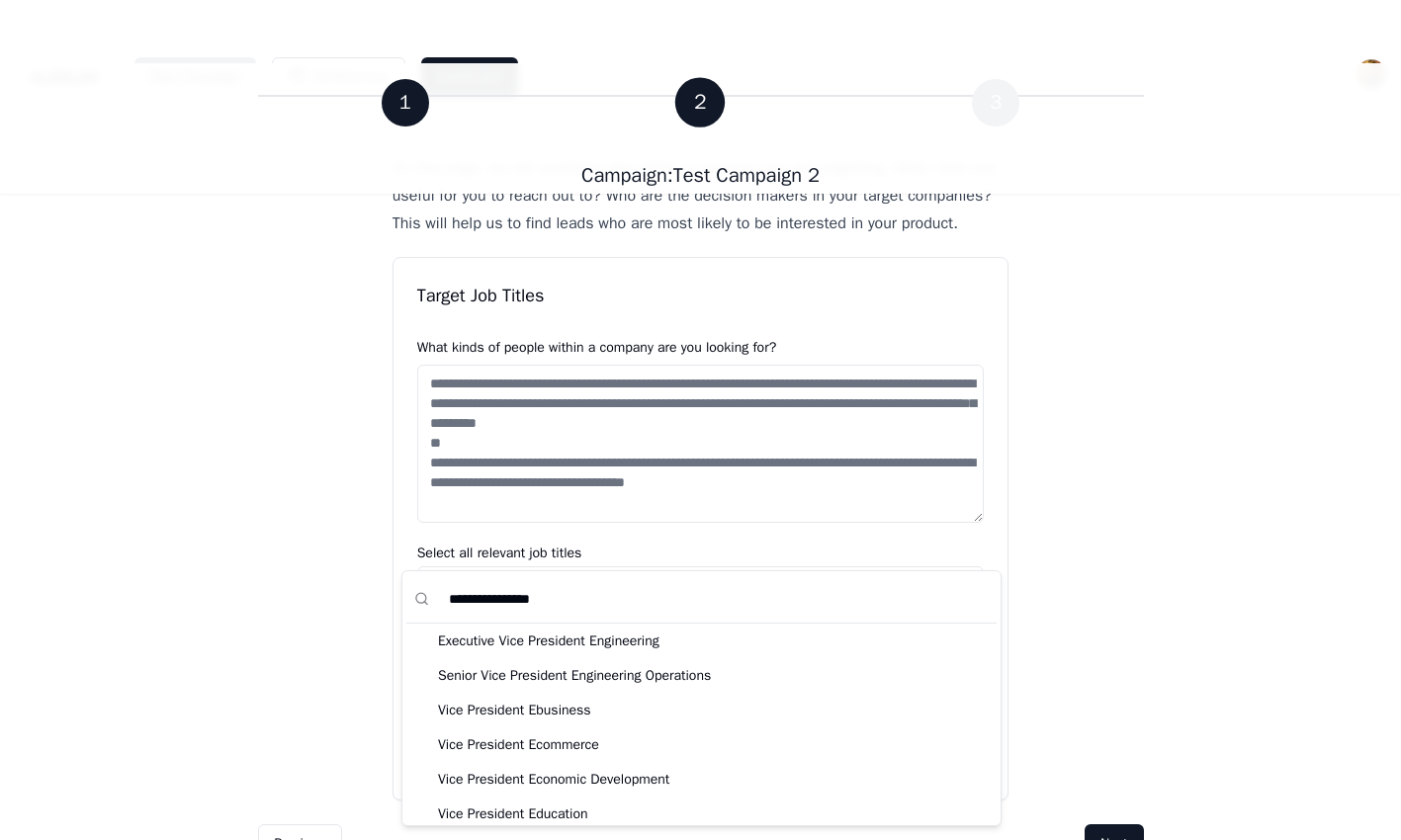 type on "**********" 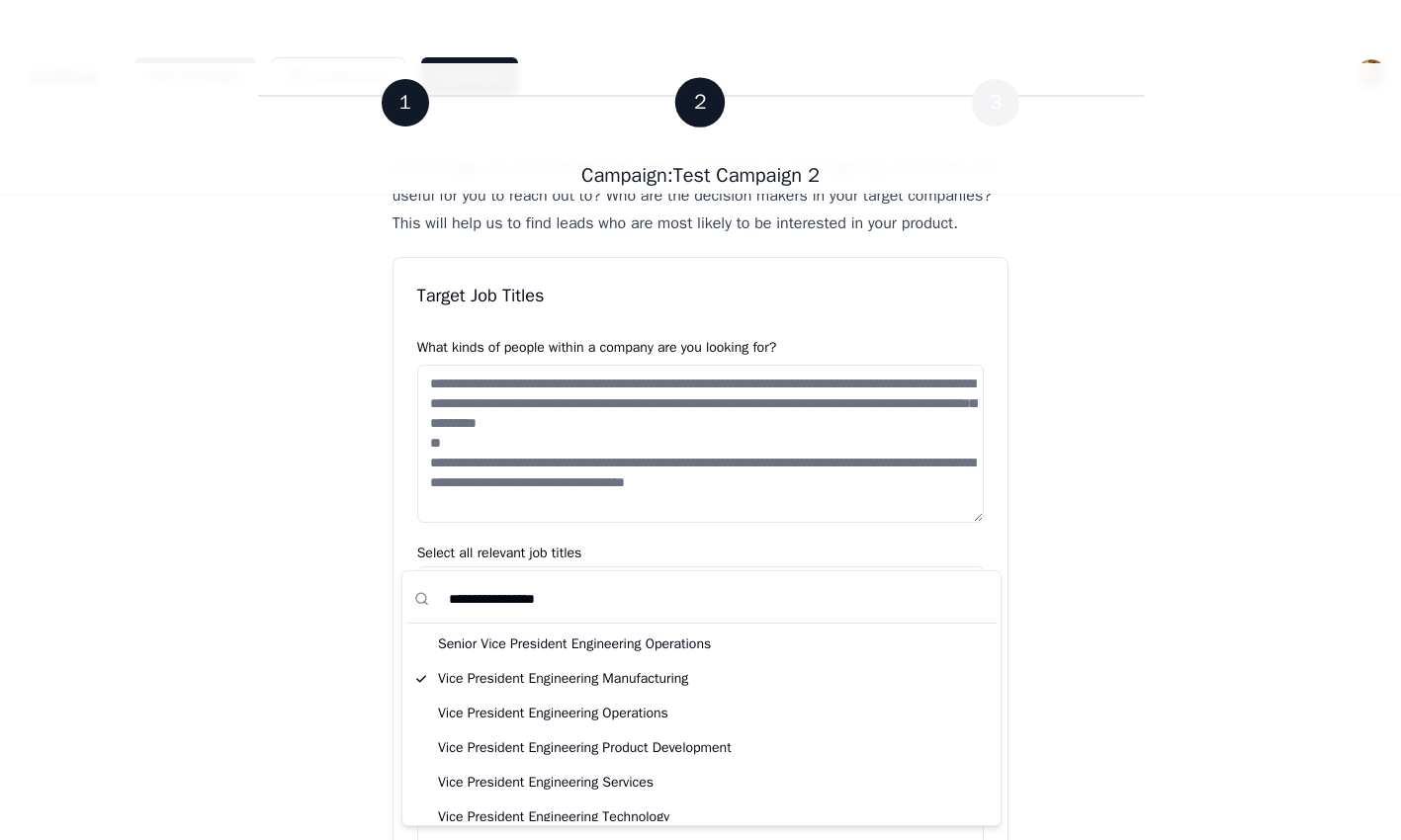 scroll, scrollTop: 45, scrollLeft: 0, axis: vertical 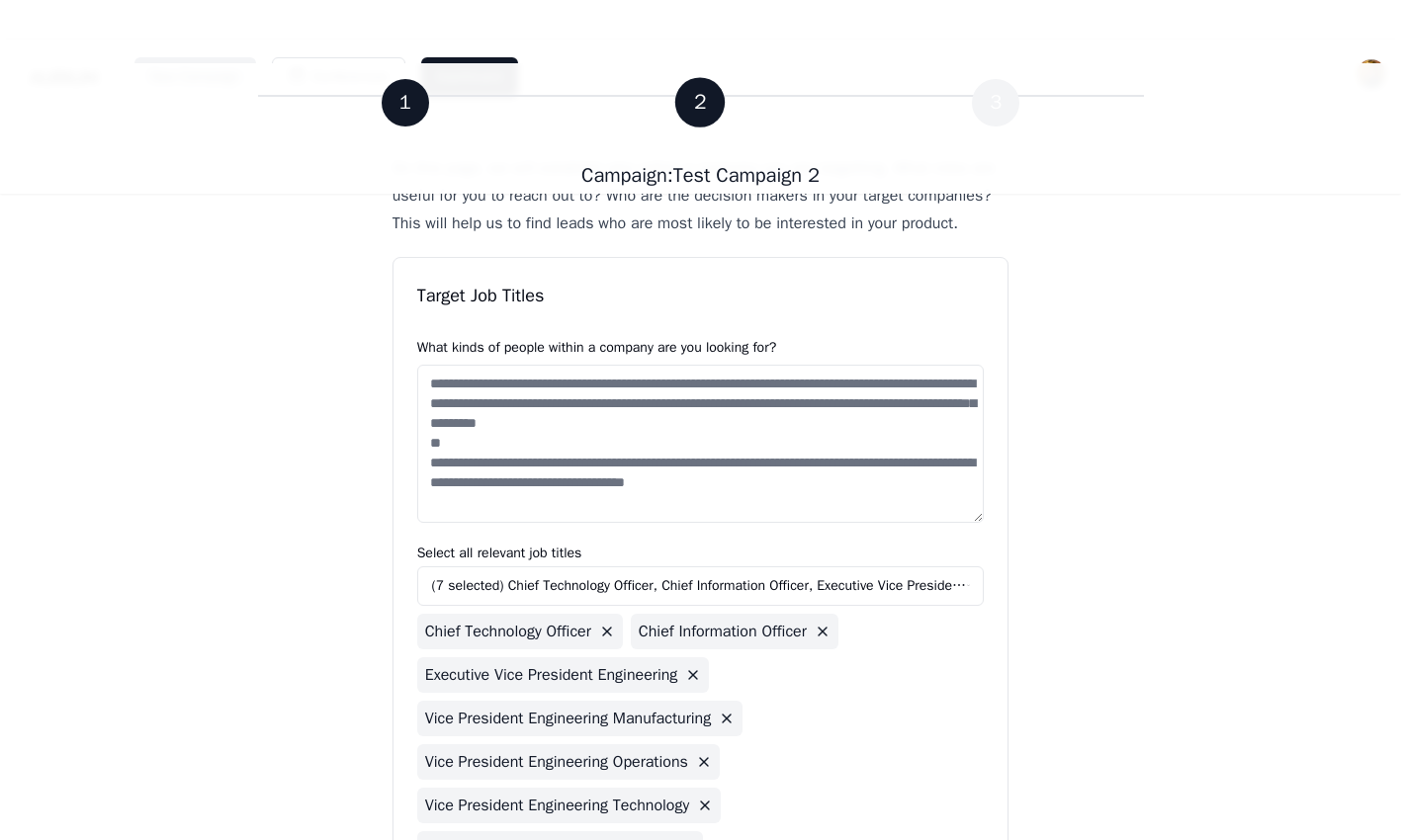 click on "New Campaign Conferences Dashboard 1 2 3 Campaign:  Test Campaign 2 1 2 3 Campaign:  Test Campaign 2 Intended Audience On this page, we will establish who within a company you are targetting. What roles are useful for you to reach out to? Who are the decision makers in your target companies? This will help us to find leads who are most likely to be interested in your product. Target Job Titles What kinds of people within a company are you looking for? Select all relevant job titles (7 selected) Chief Technology Officer, Chief Information Officer, Executive Vice President Engineering, Vice President Engineering Manufacturing, Vice President Engineering Operations, Vice President Engineering Technology, Vice President Engineering Services Chief Technology Officer Chief Information Officer Executive Vice President Engineering Vice President Engineering Manufacturing Vice President Engineering Operations Vice President Engineering Technology Vice President Engineering Services (Optional) Are there personas you" at bounding box center (700, 434) 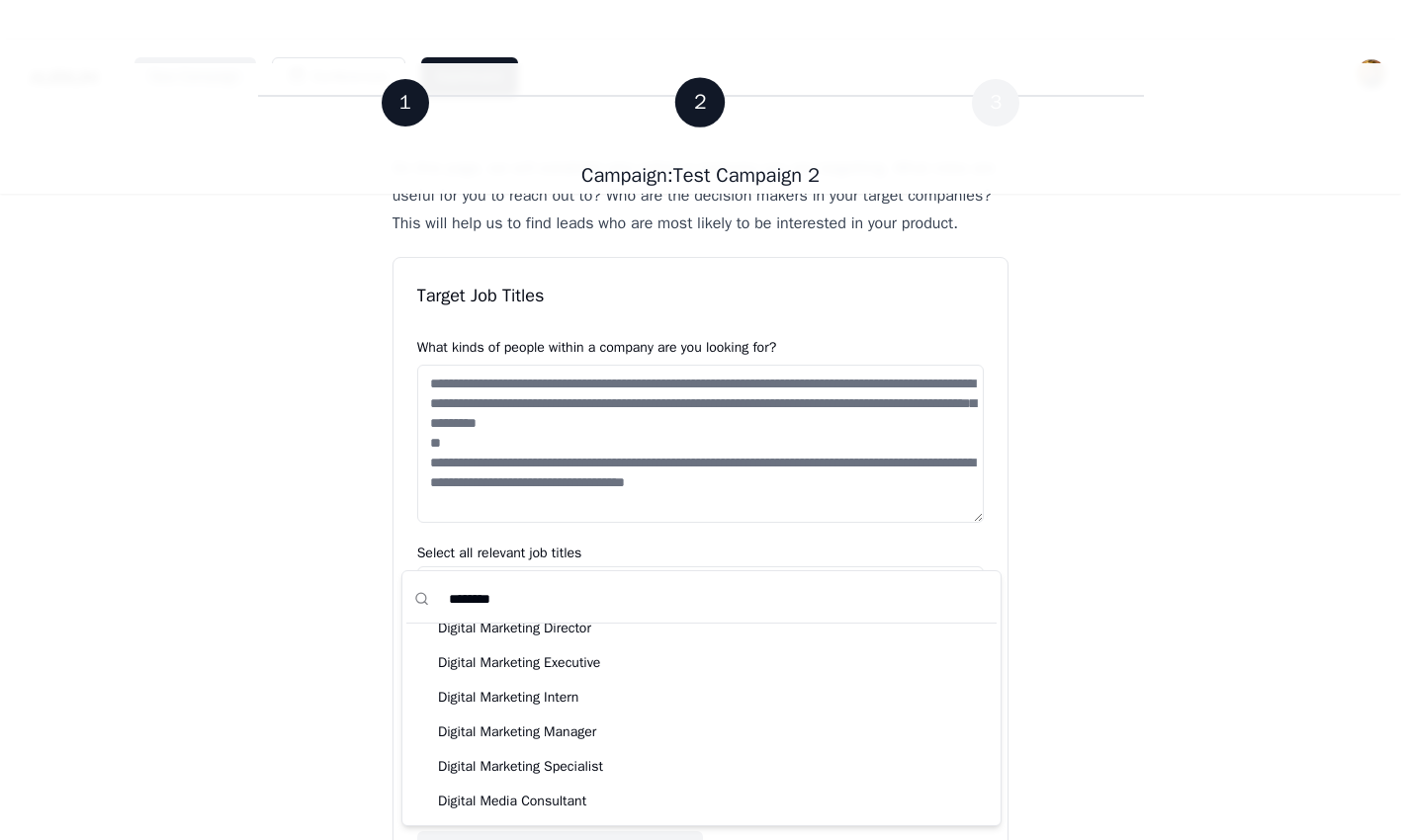 scroll, scrollTop: 0, scrollLeft: 0, axis: both 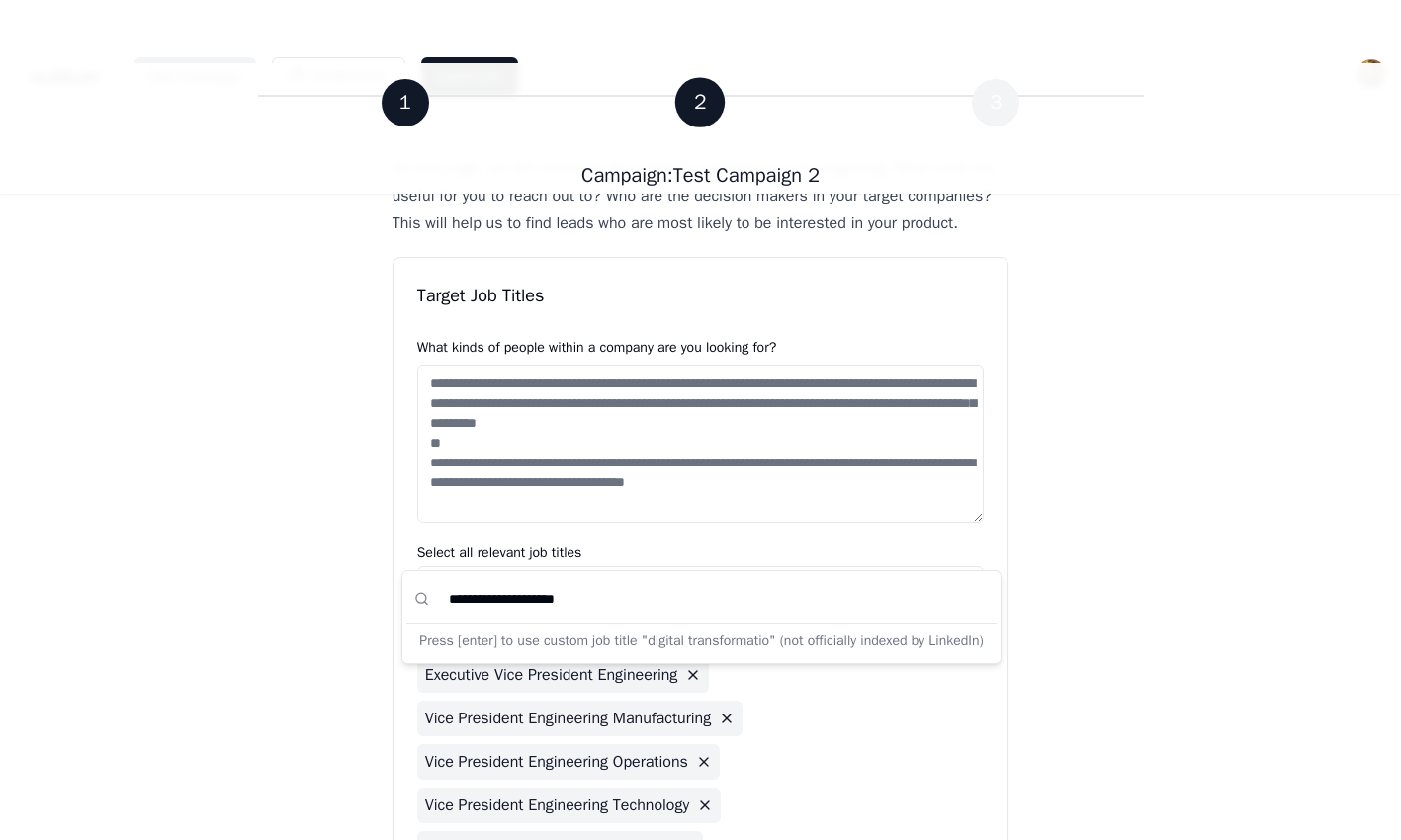 type on "**********" 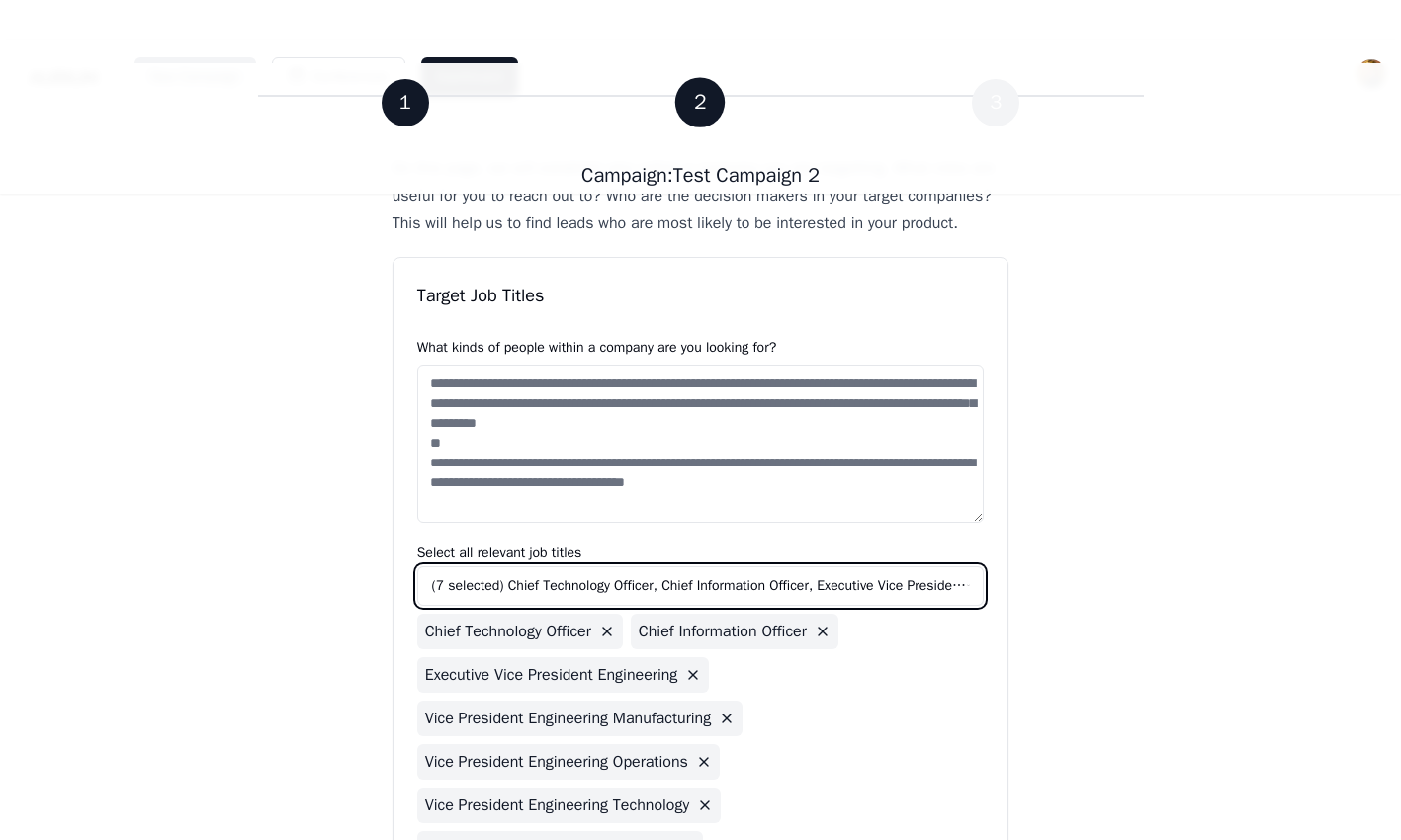 click on "New Campaign Conferences Dashboard 1 2 3 Campaign:  Test Campaign 2 1 2 3 Campaign:  Test Campaign 2 Intended Audience On this page, we will establish who within a company you are targetting. What roles are useful for you to reach out to? Who are the decision makers in your target companies? This will help us to find leads who are most likely to be interested in your product. Target Job Titles What kinds of people within a company are you looking for? Select all relevant job titles (7 selected) Chief Technology Officer, Chief Information Officer, Executive Vice President Engineering, Vice President Engineering Manufacturing, Vice President Engineering Operations, Vice President Engineering Technology, Vice President Engineering Services Chief Technology Officer Chief Information Officer Executive Vice President Engineering Vice President Engineering Manufacturing Vice President Engineering Operations Vice President Engineering Technology Vice President Engineering Services (Optional) Are there personas you" at bounding box center [700, 434] 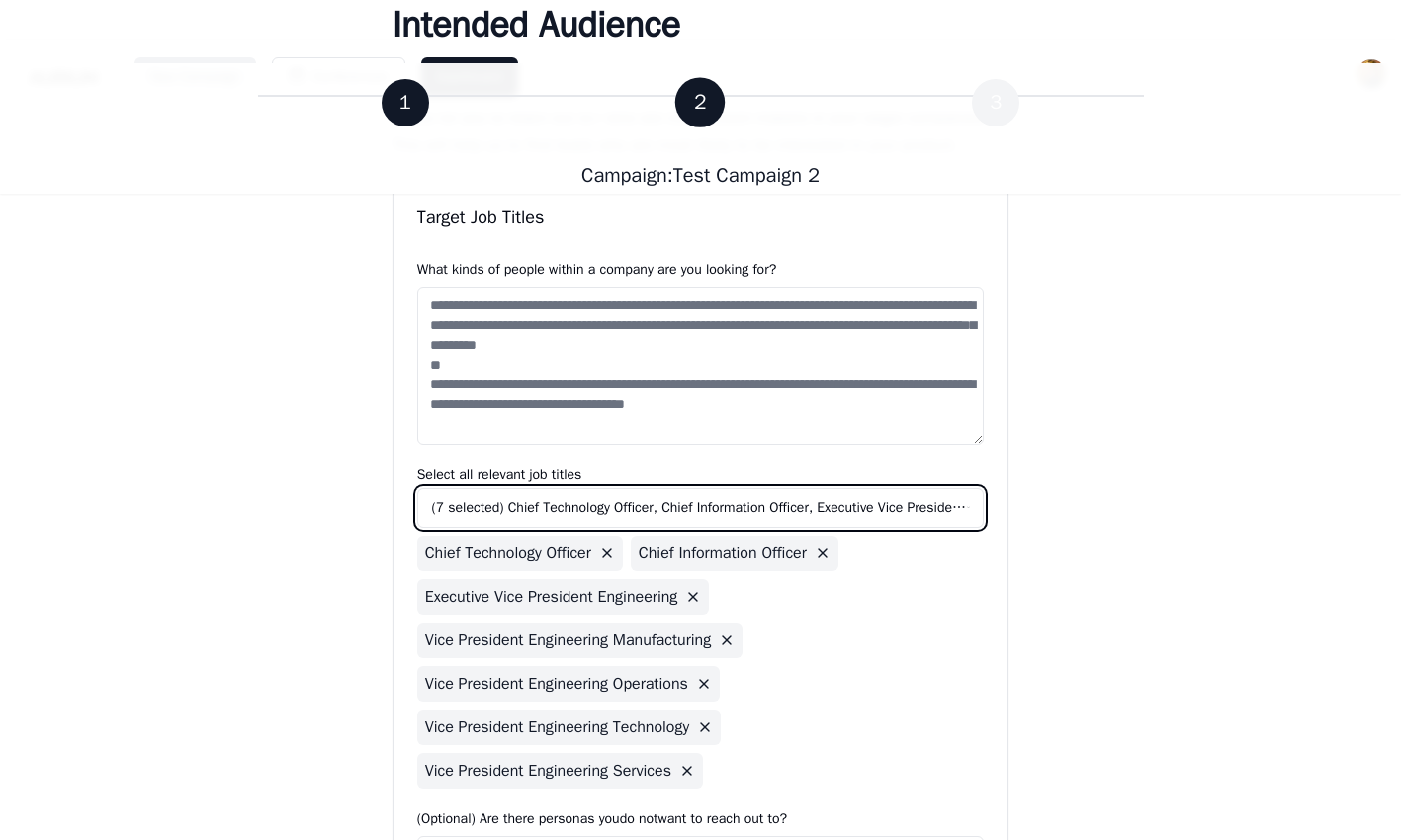 scroll, scrollTop: 265, scrollLeft: 0, axis: vertical 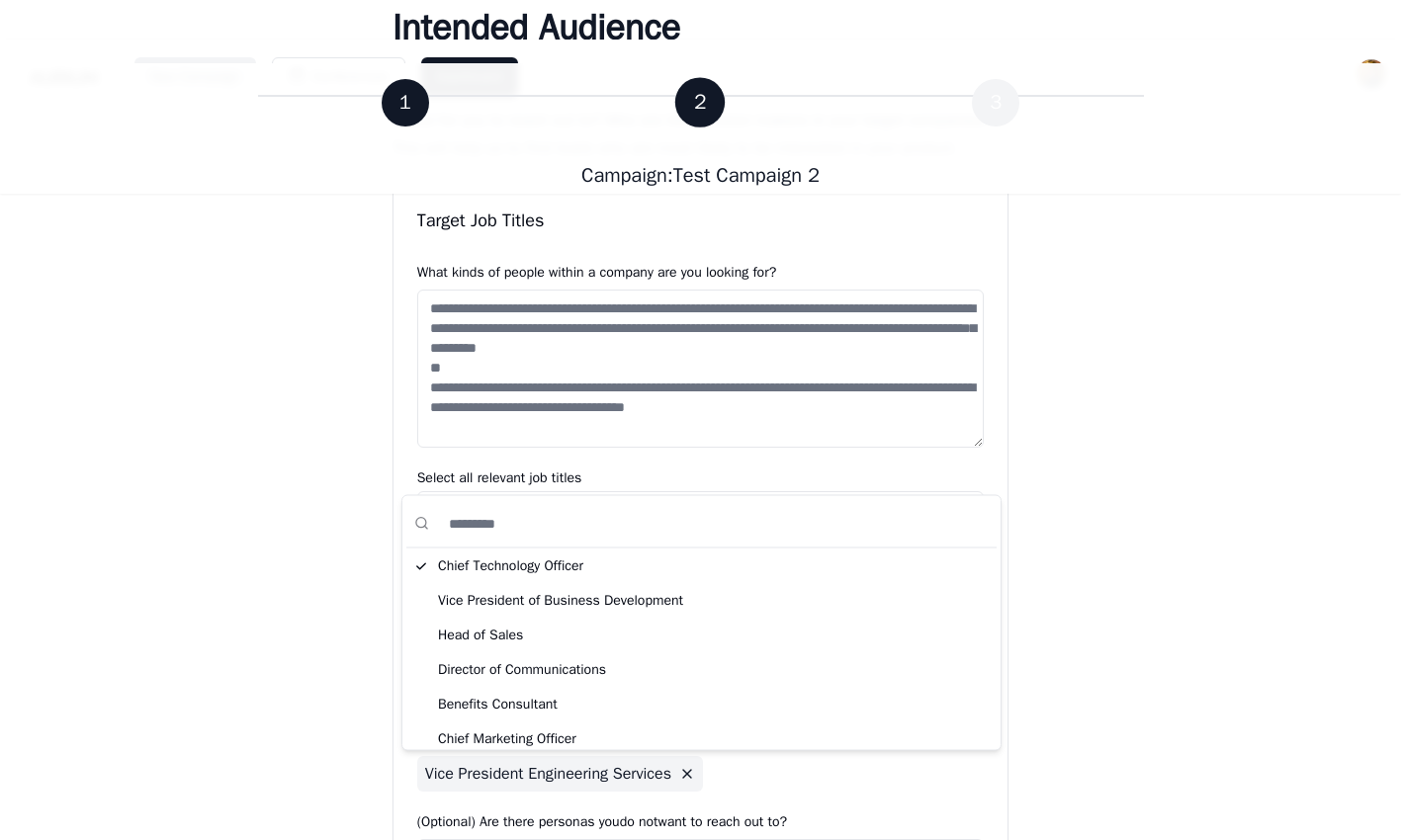 click on "New Campaign Conferences Dashboard 1 2 3 Campaign:  Test Campaign 2 1 2 3 Campaign:  Test Campaign 2 Intended Audience On this page, we will establish who within a company you are targetting. What roles are useful for you to reach out to? Who are the decision makers in your target companies? This will help us to find leads who are most likely to be interested in your product. Target Job Titles What kinds of people within a company are you looking for? Select all relevant job titles (7 selected) Chief Technology Officer, Chief Information Officer, Executive Vice President Engineering, Vice President Engineering Manufacturing, Vice President Engineering Operations, Vice President Engineering Technology, Vice President Engineering Services Chief Technology Officer Chief Information Officer Executive Vice President Engineering Vice President Engineering Manufacturing Vice President Engineering Operations Vice President Engineering Technology Vice President Engineering Services (Optional) Are there personas you" at bounding box center (700, 359) 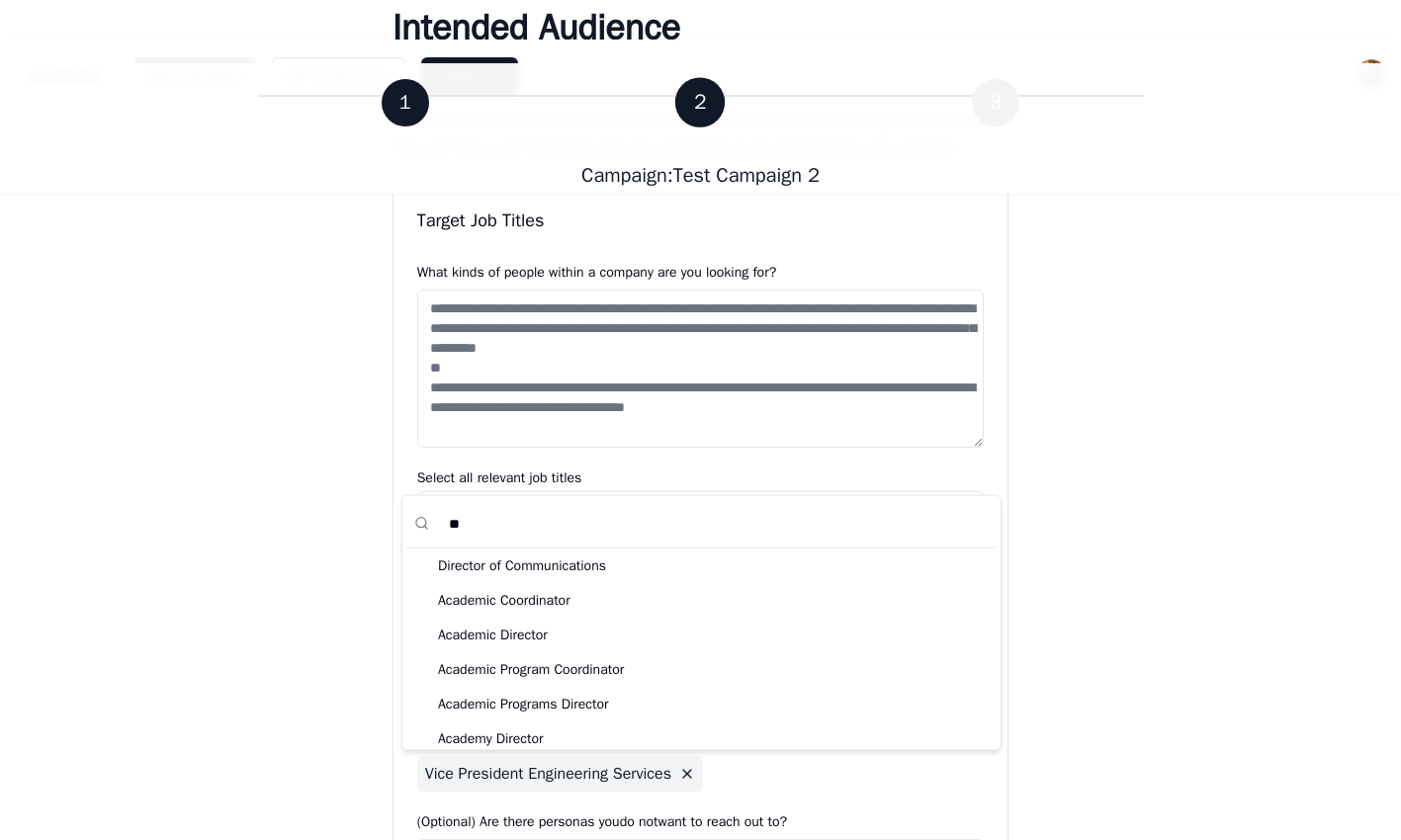 type on "*" 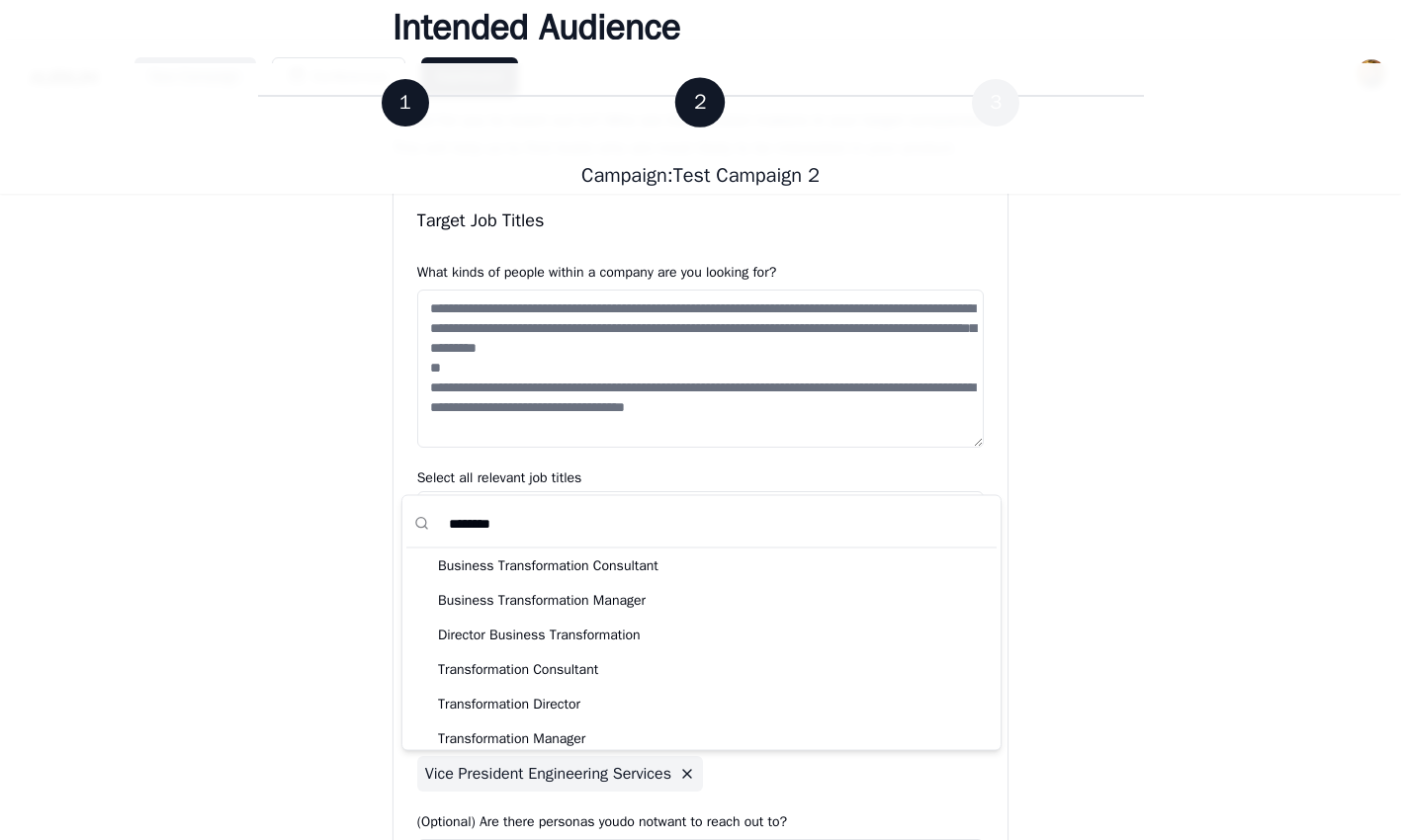 type on "*********" 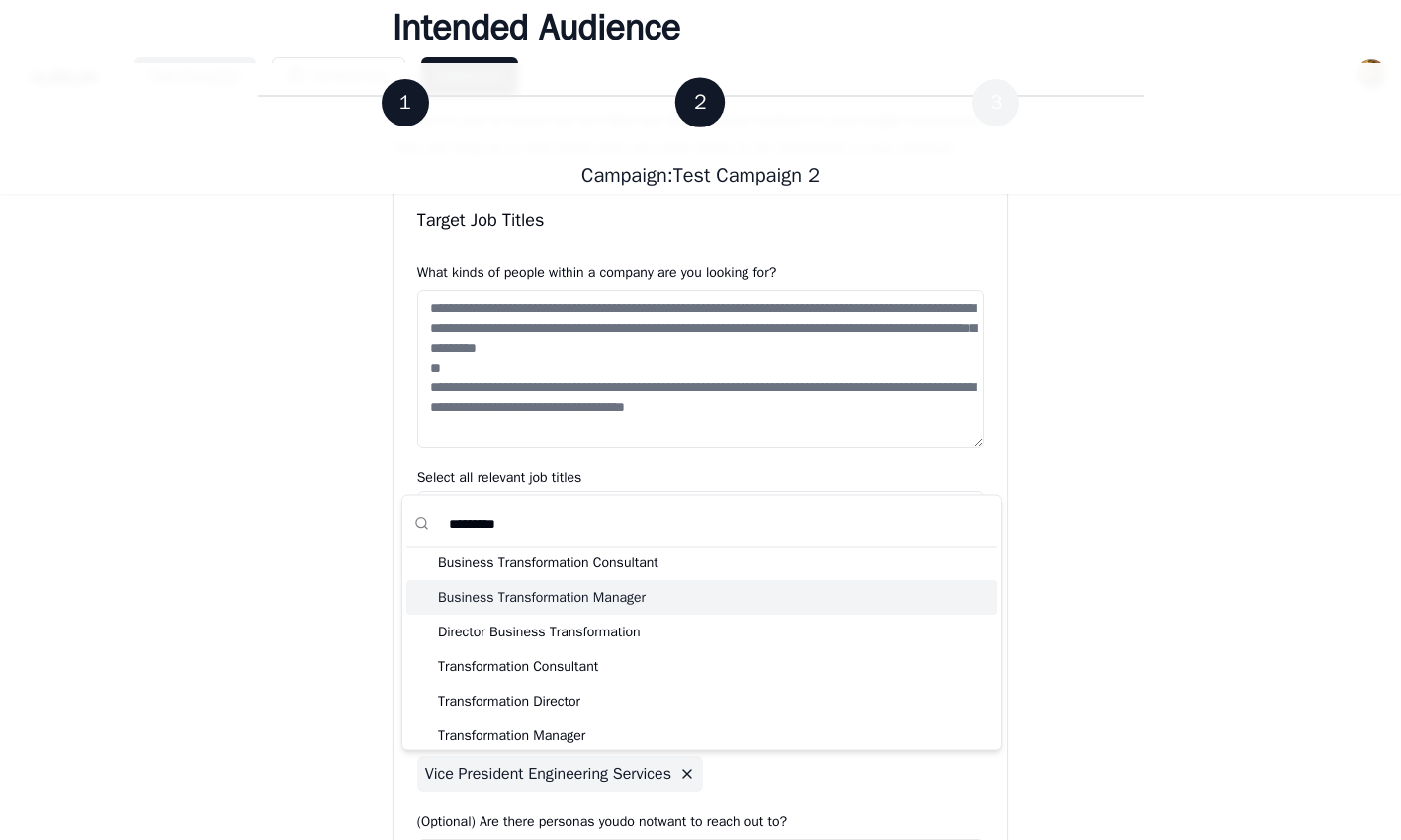 scroll, scrollTop: 0, scrollLeft: 0, axis: both 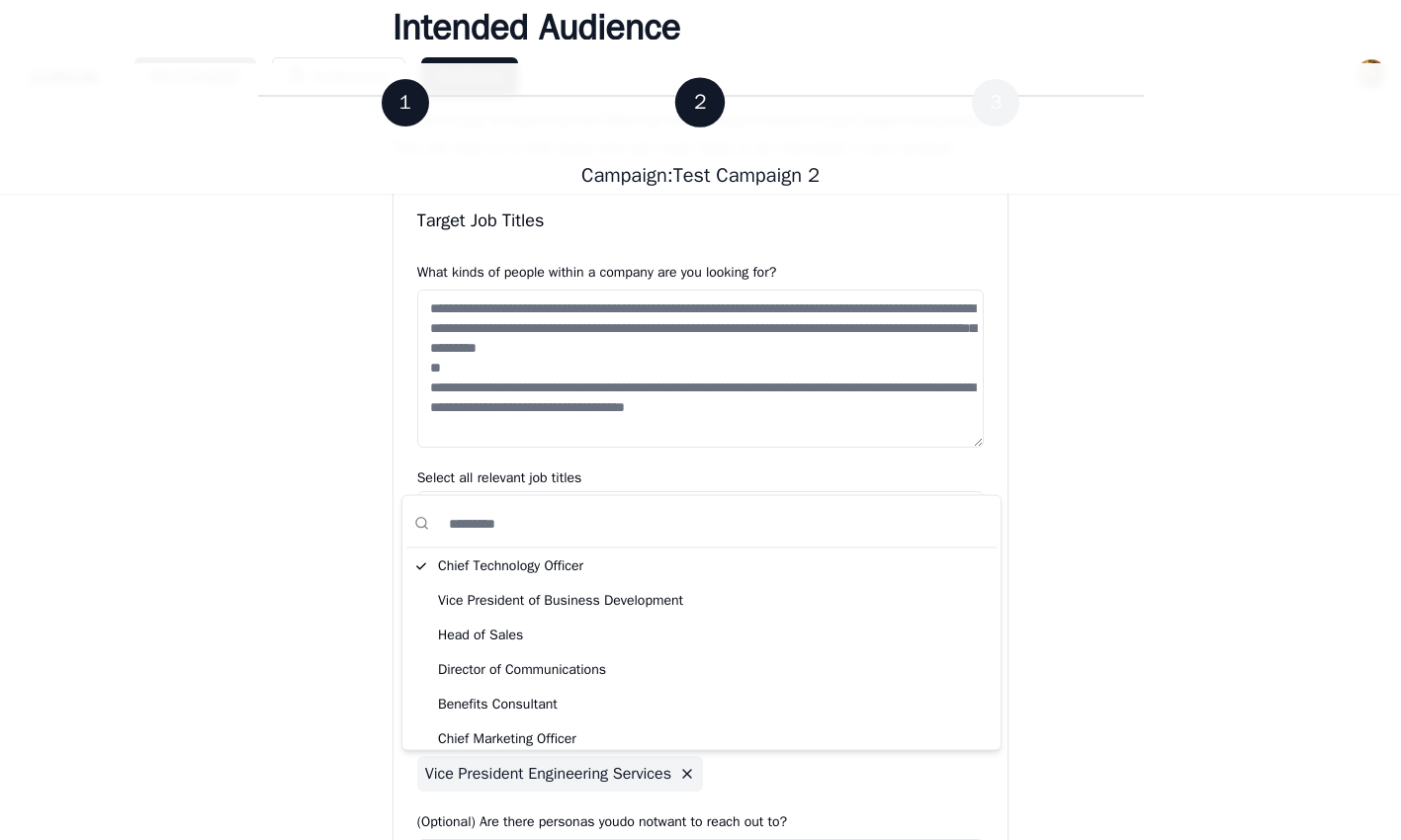 click on "New Campaign Conferences Dashboard 1 2 3 Campaign:  Test Campaign 2 1 2 3 Campaign:  Test Campaign 2 Intended Audience On this page, we will establish who within a company you are targetting. What roles are useful for you to reach out to? Who are the decision makers in your target companies? This will help us to find leads who are most likely to be interested in your product. Target Job Titles What kinds of people within a company are you looking for? Select all relevant job titles (7 selected) Chief Technology Officer, Chief Information Officer, Executive Vice President Engineering, Vice President Engineering Manufacturing, Vice President Engineering Operations, Vice President Engineering Technology, Vice President Engineering Services Chief Technology Officer Chief Information Officer Executive Vice President Engineering Vice President Engineering Manufacturing Vice President Engineering Operations Vice President Engineering Technology Vice President Engineering Services (Optional) Are there personas you" at bounding box center [700, 359] 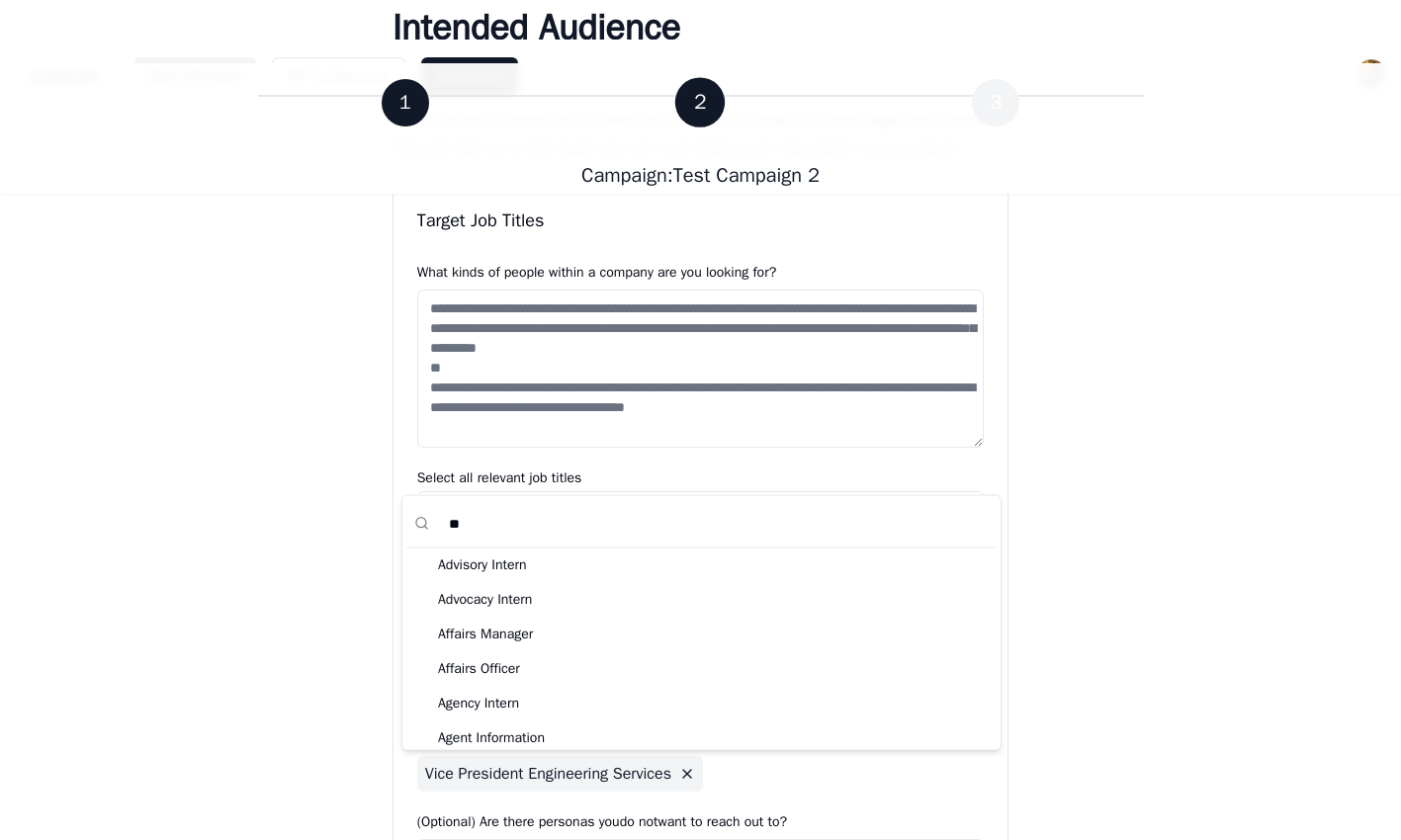 scroll, scrollTop: 760, scrollLeft: 0, axis: vertical 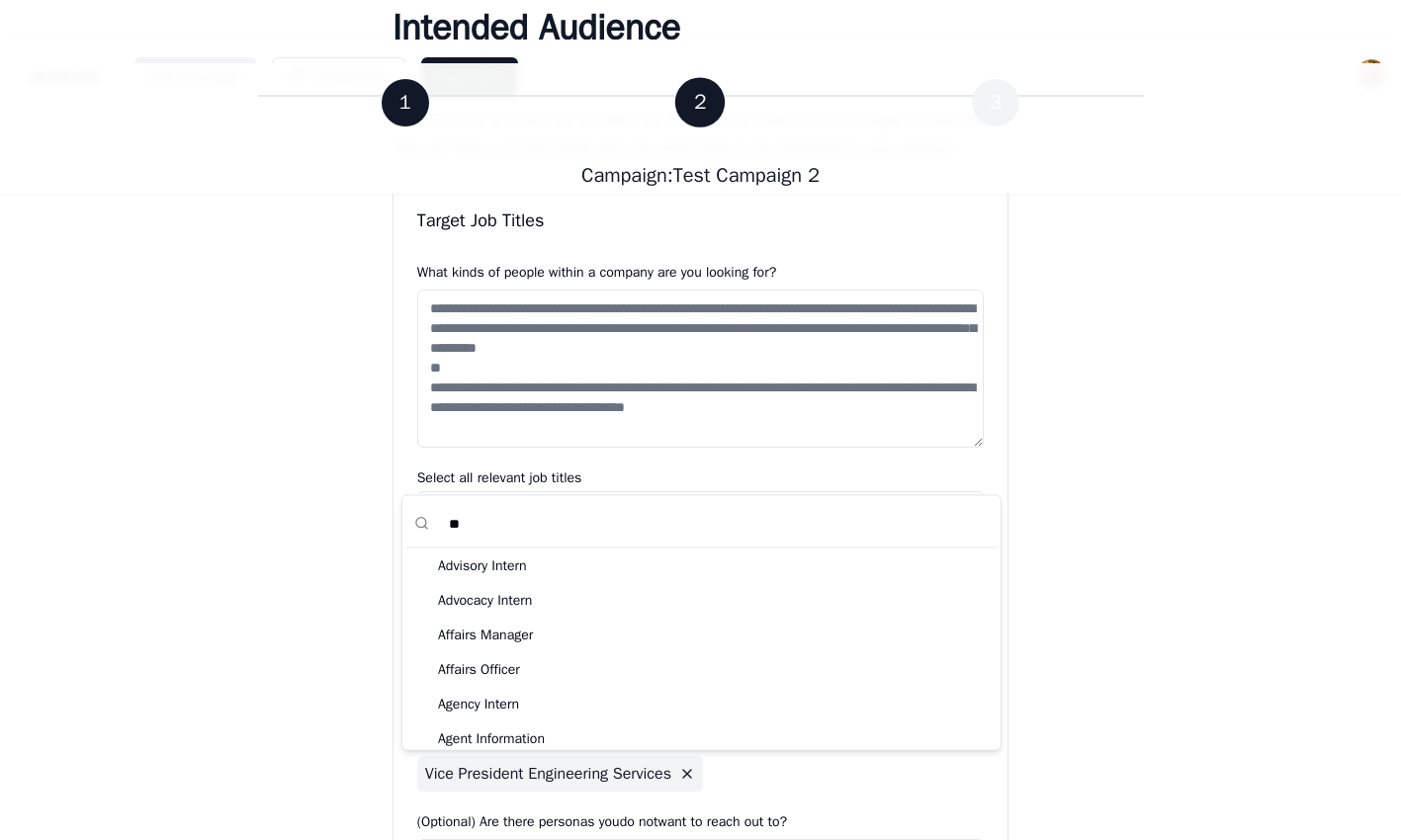 type on "*" 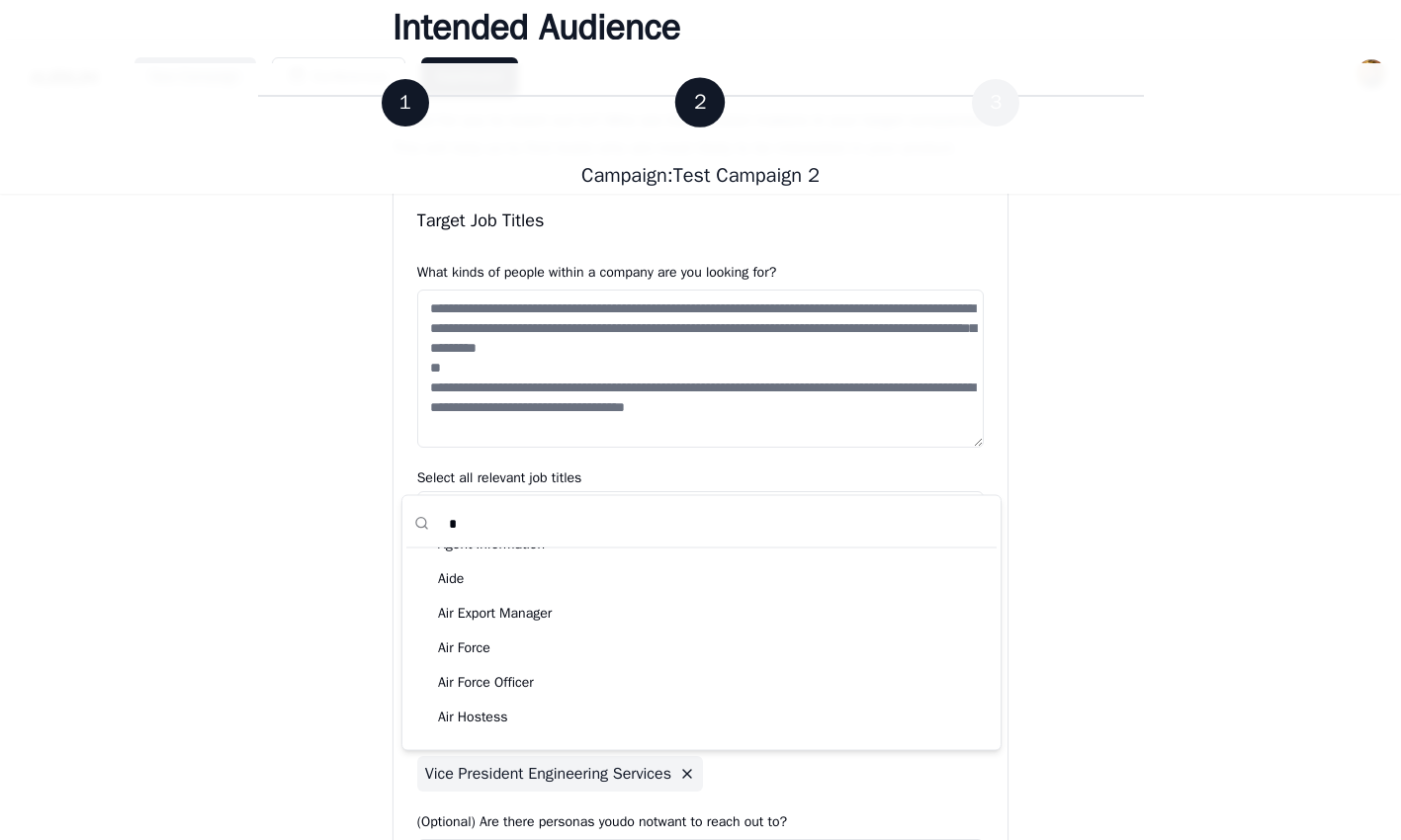 scroll, scrollTop: 0, scrollLeft: 0, axis: both 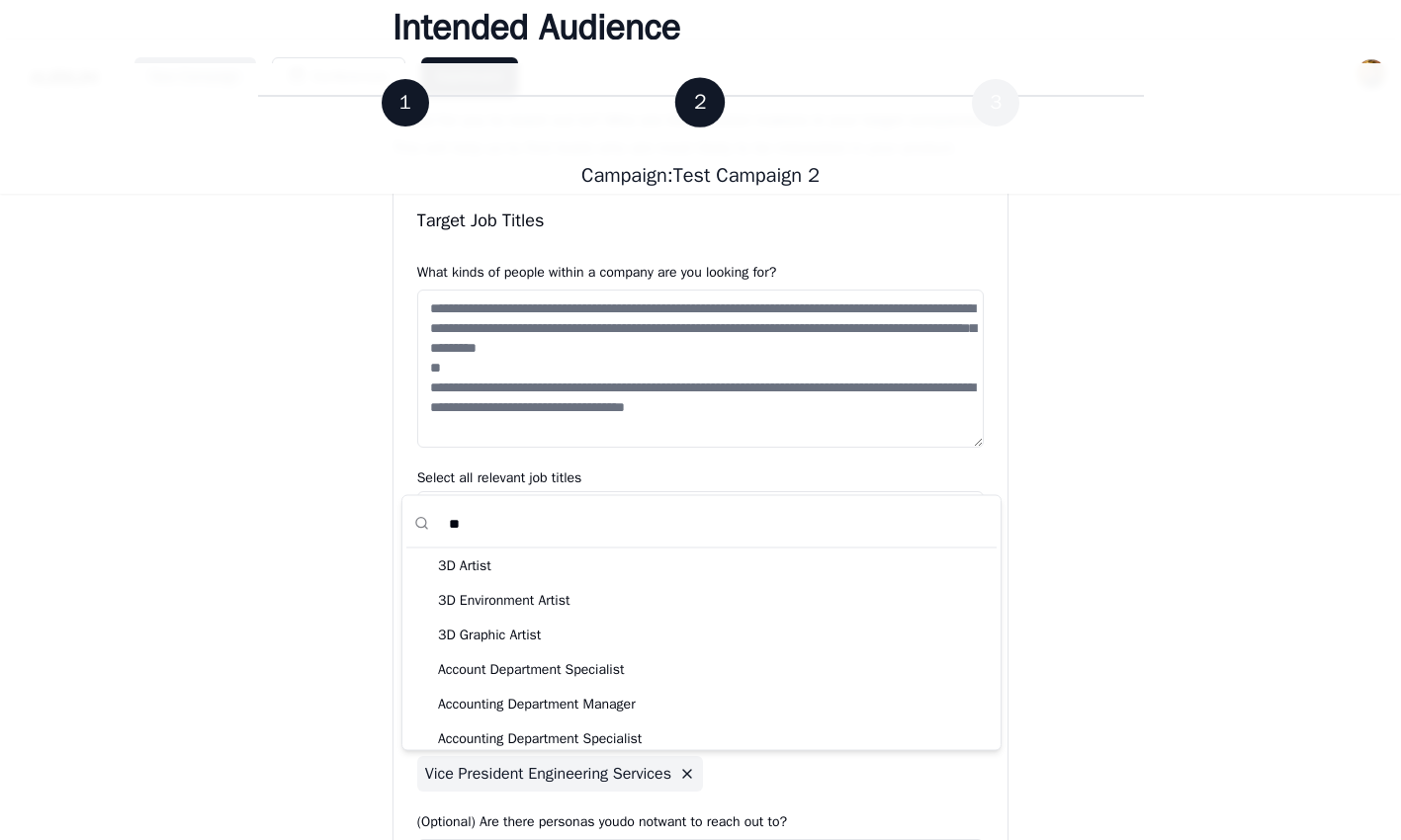 type on "*" 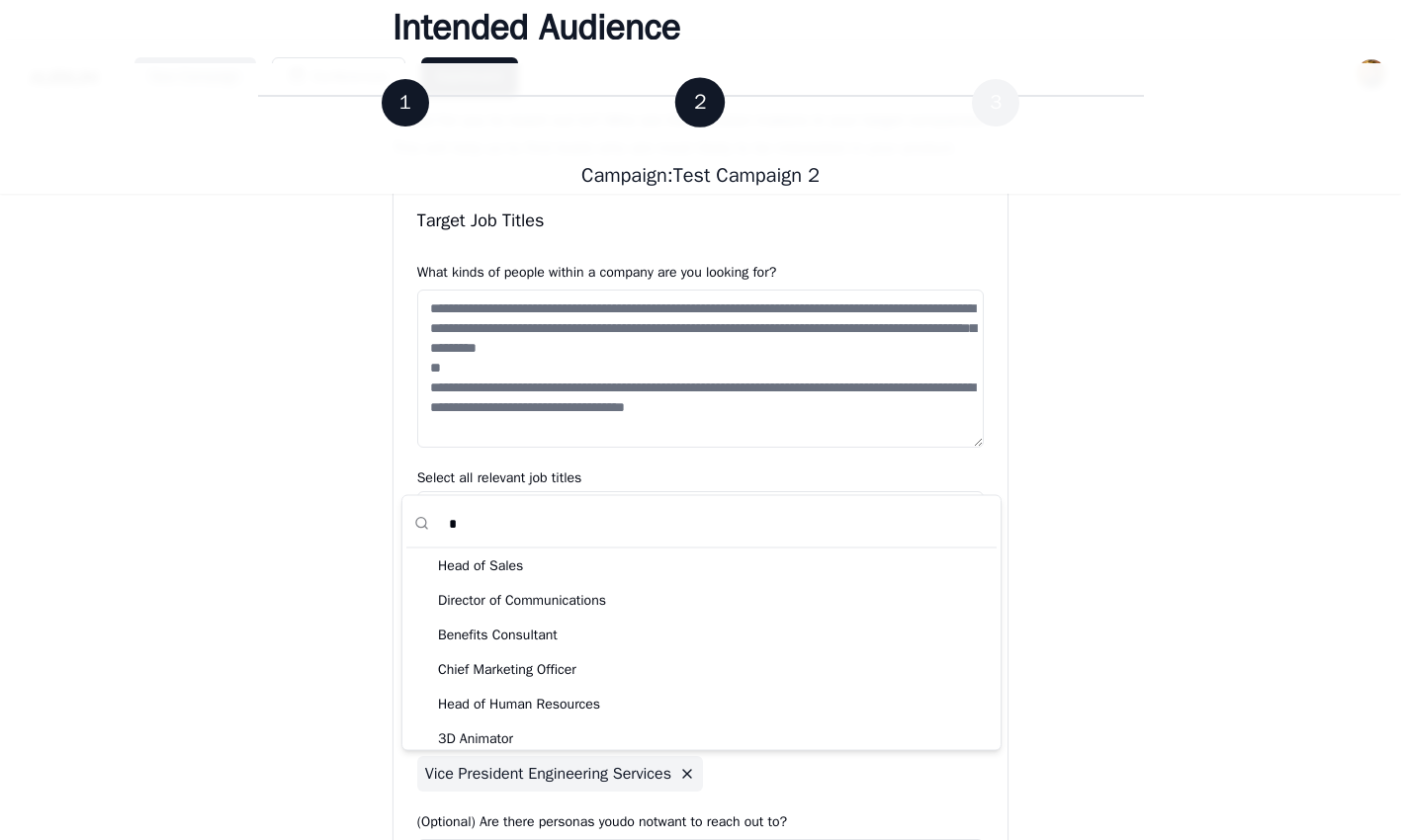 type 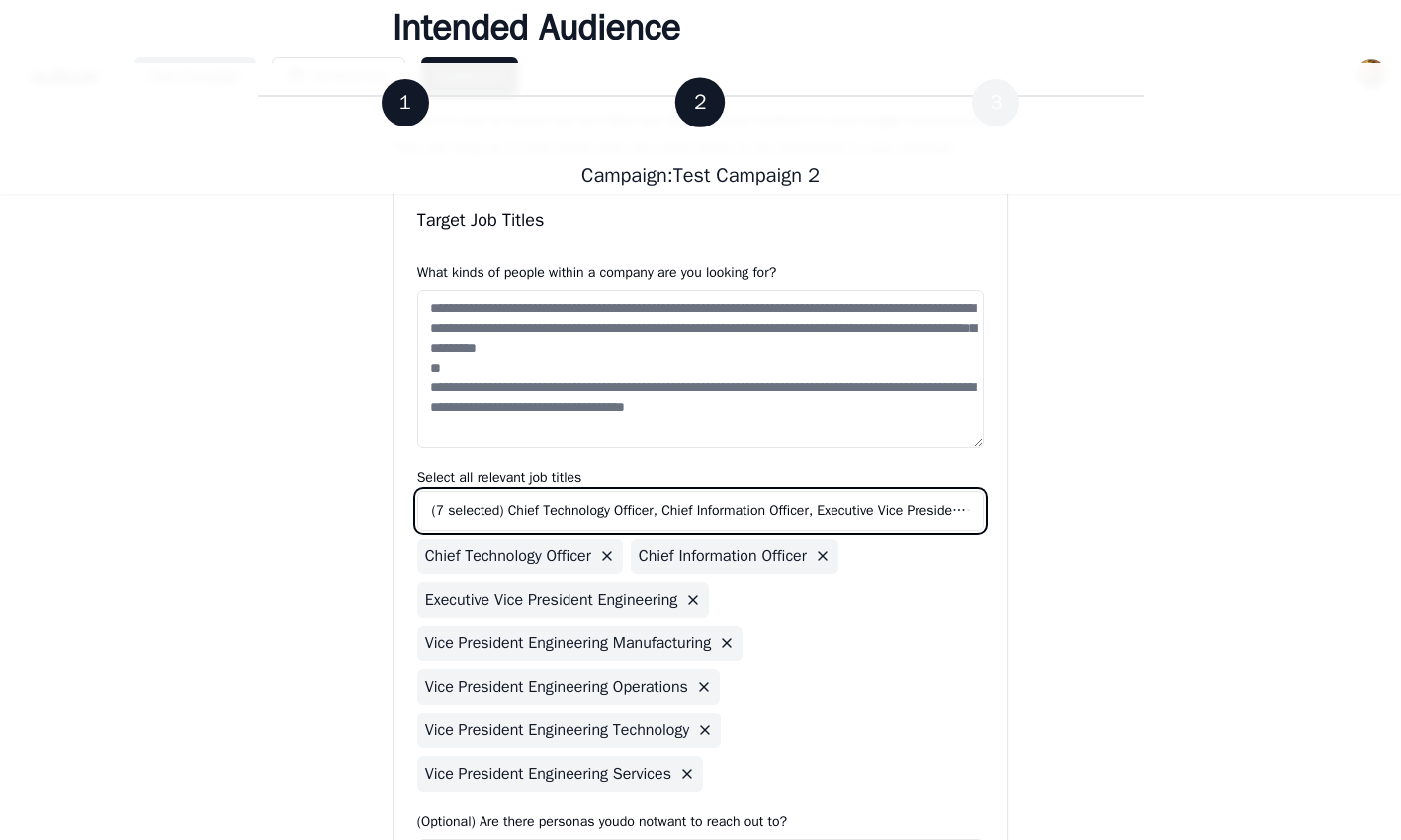 click on "New Campaign Conferences Dashboard 1 2 3 Campaign:  Test Campaign 2 1 2 3 Campaign:  Test Campaign 2 Intended Audience On this page, we will establish who within a company you are targetting. What roles are useful for you to reach out to? Who are the decision makers in your target companies? This will help us to find leads who are most likely to be interested in your product. Target Job Titles What kinds of people within a company are you looking for? Select all relevant job titles (7 selected) Chief Technology Officer, Chief Information Officer, Executive Vice President Engineering, Vice President Engineering Manufacturing, Vice President Engineering Operations, Vice President Engineering Technology, Vice President Engineering Services Chief Technology Officer Chief Information Officer Executive Vice President Engineering Vice President Engineering Manufacturing Vice President Engineering Operations Vice President Engineering Technology Vice President Engineering Services (Optional) Are there personas you" at bounding box center (700, 359) 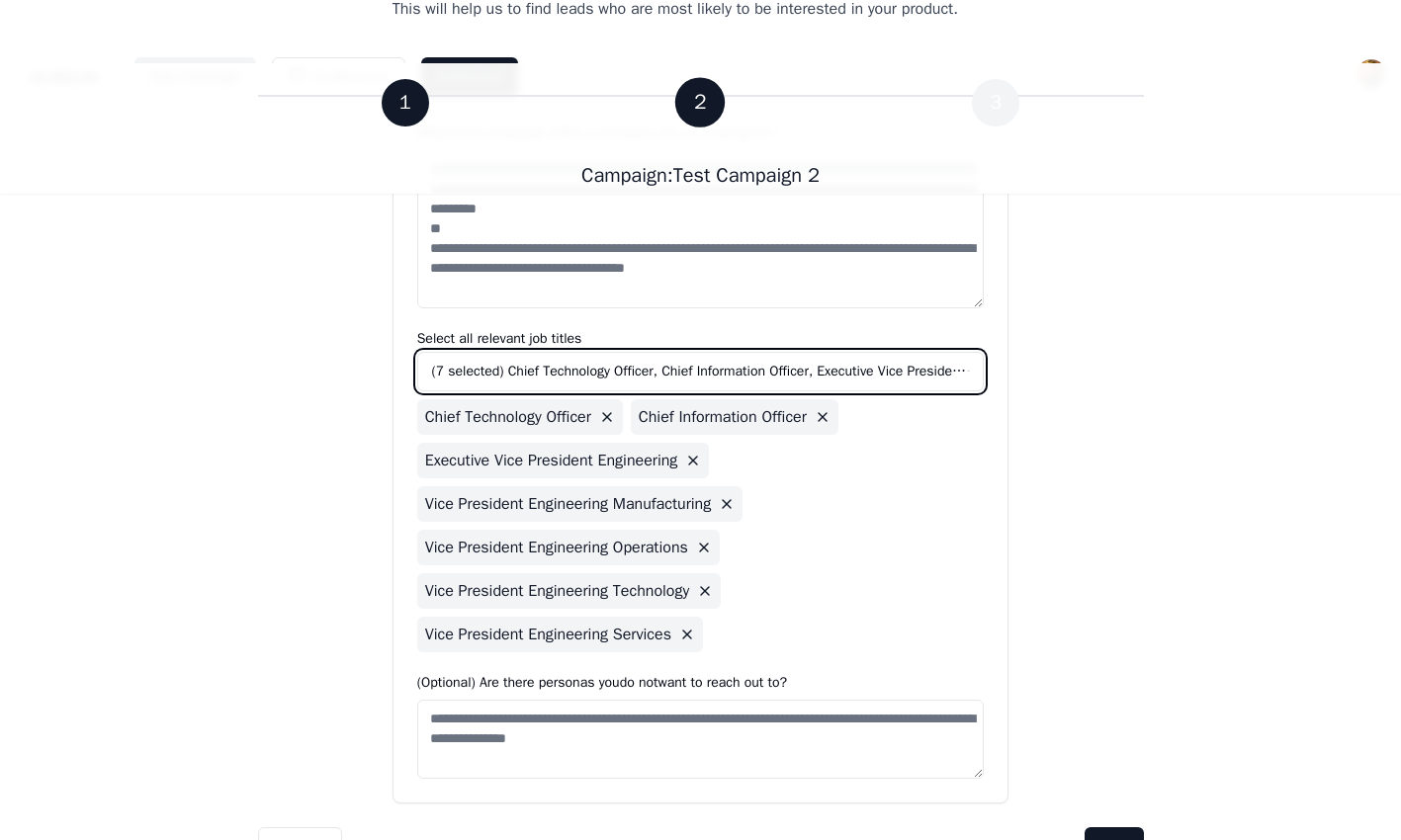 scroll, scrollTop: 407, scrollLeft: 0, axis: vertical 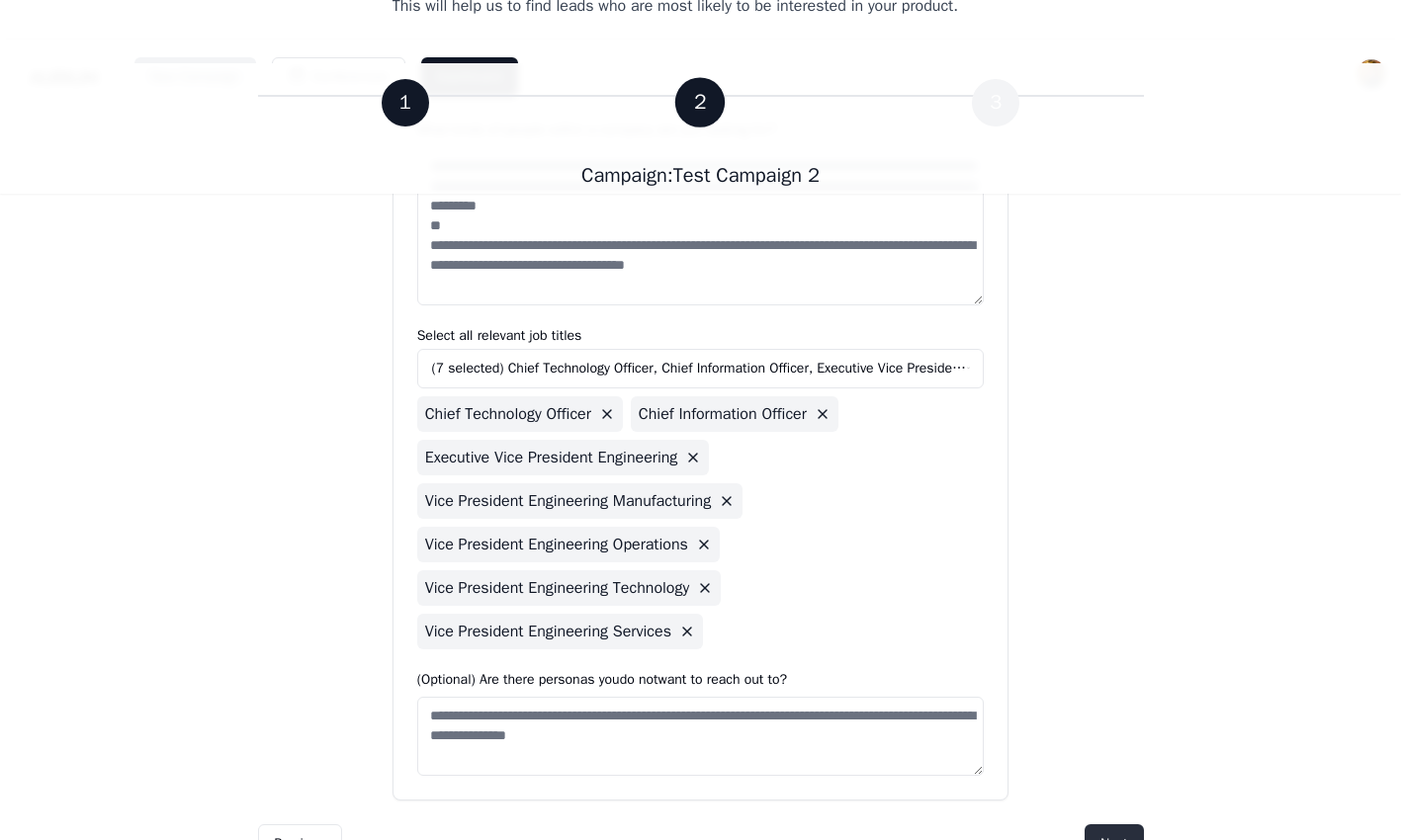 click on "Next" at bounding box center [1113, 844] 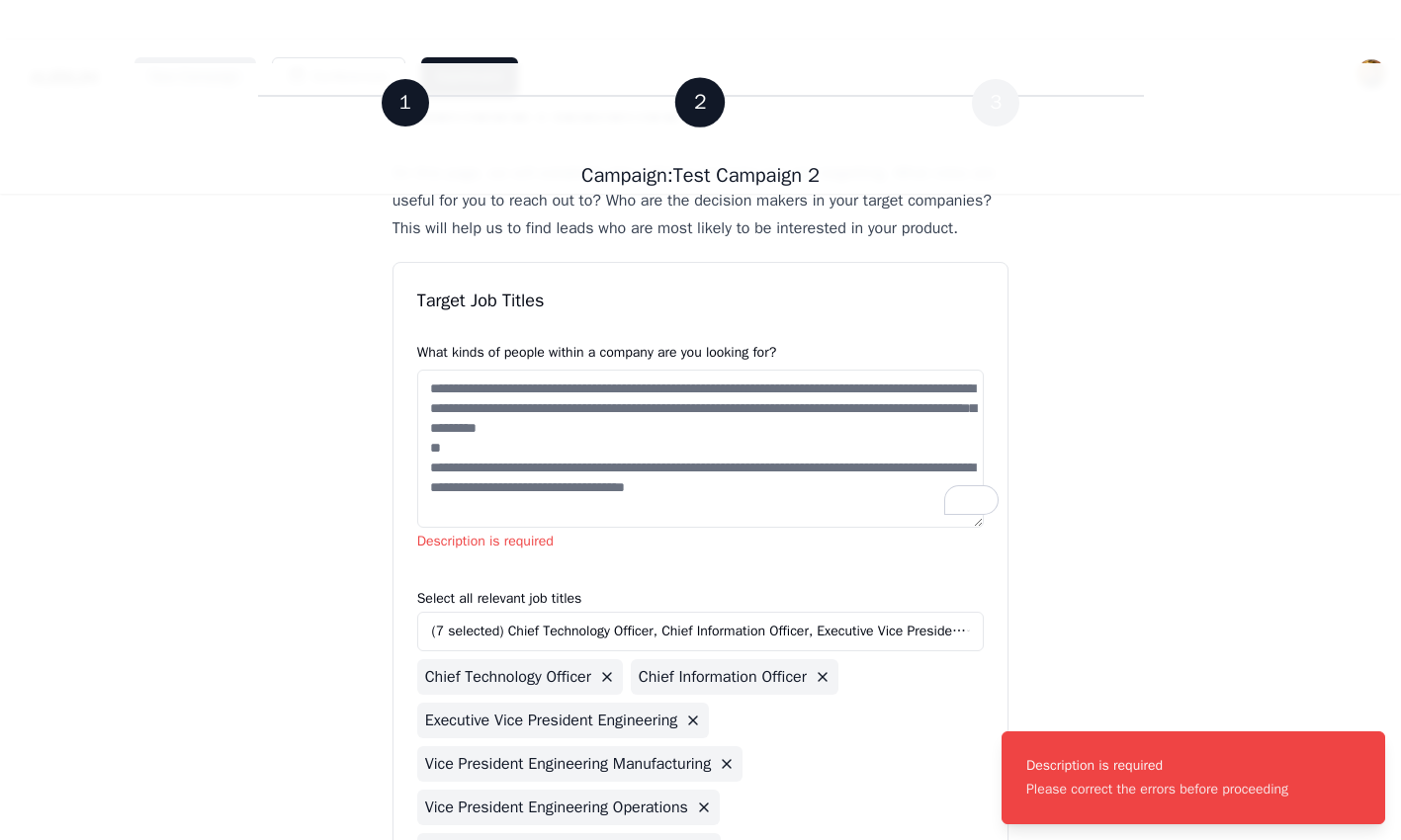 scroll, scrollTop: 172, scrollLeft: 0, axis: vertical 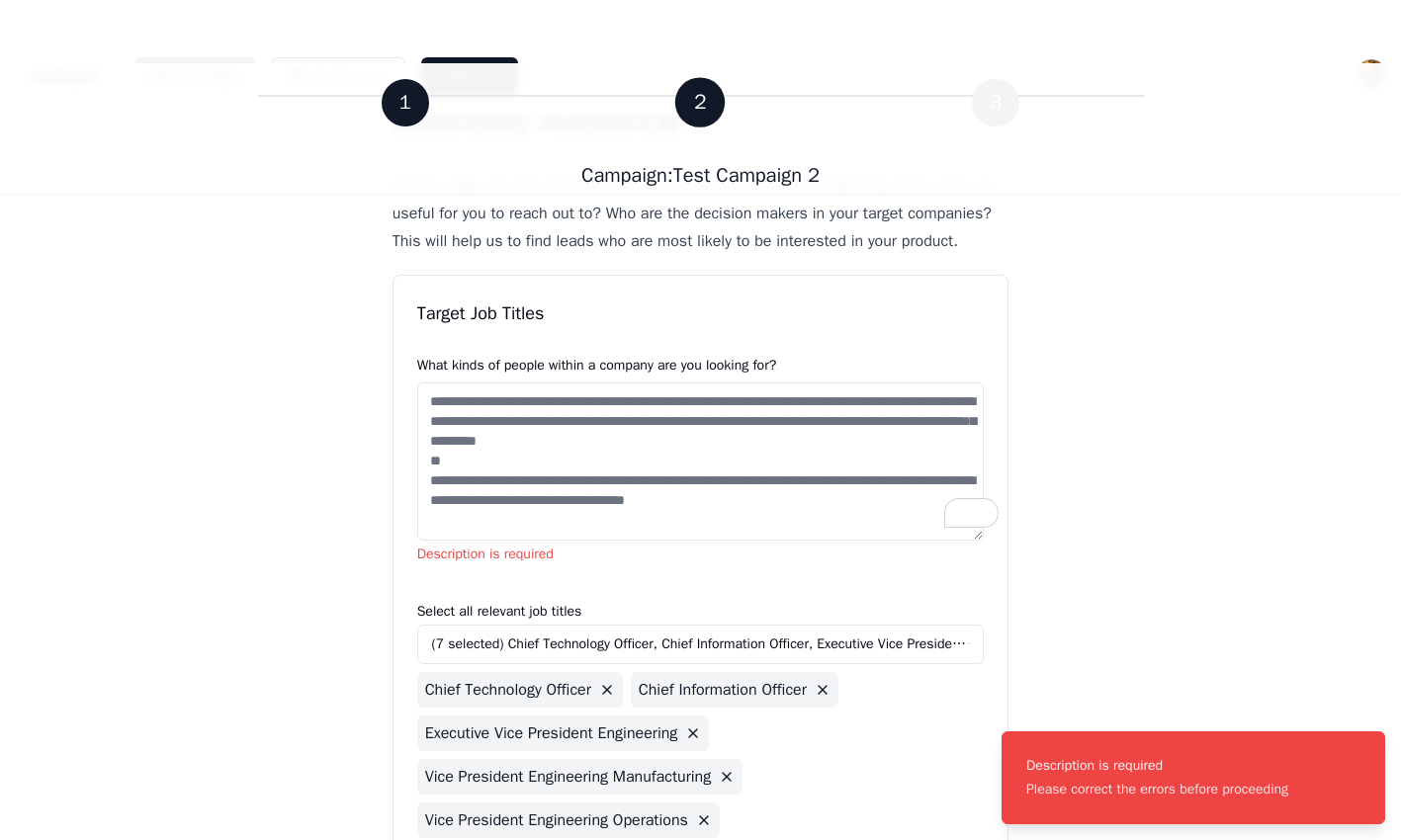 click at bounding box center (701, 462) 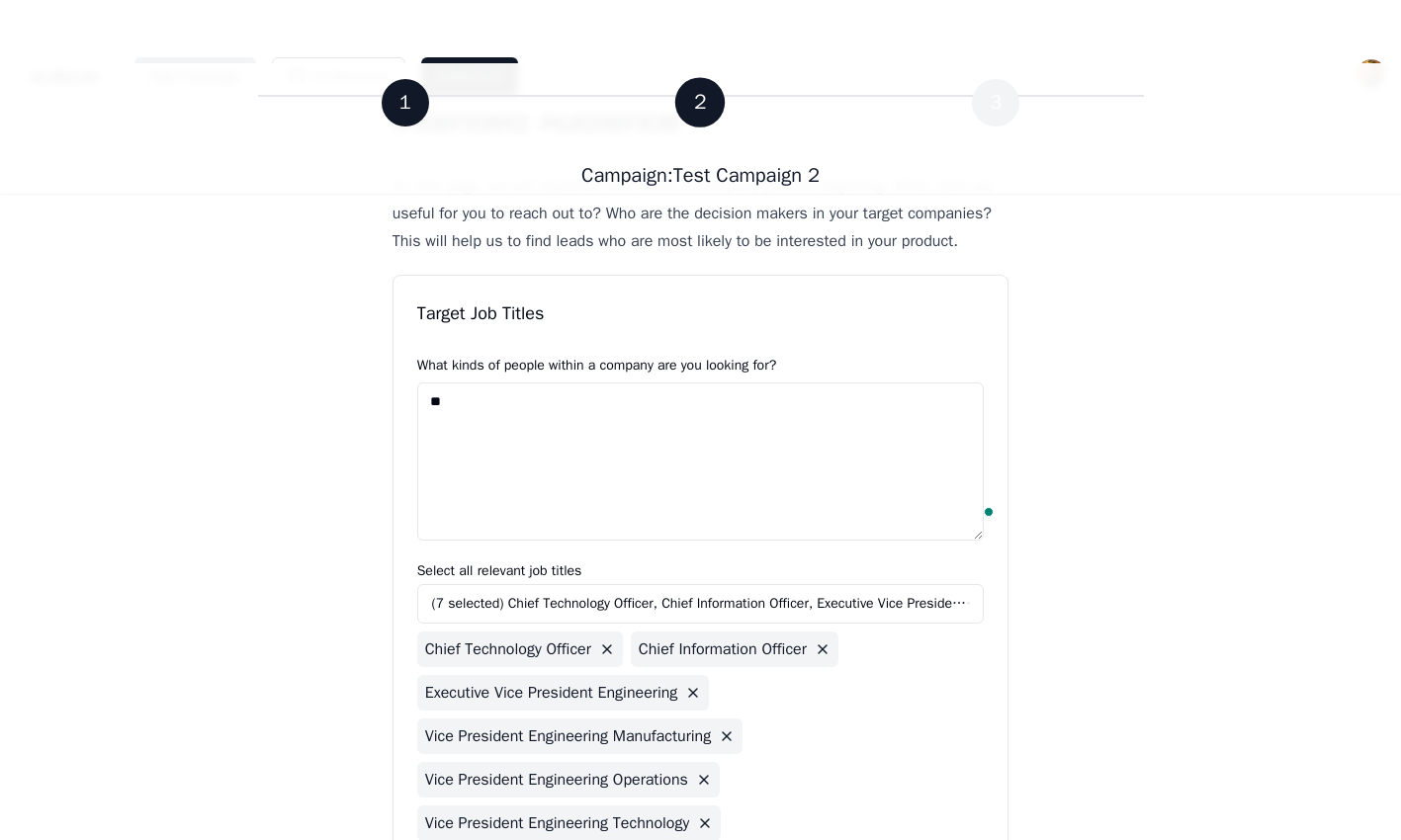 type on "*" 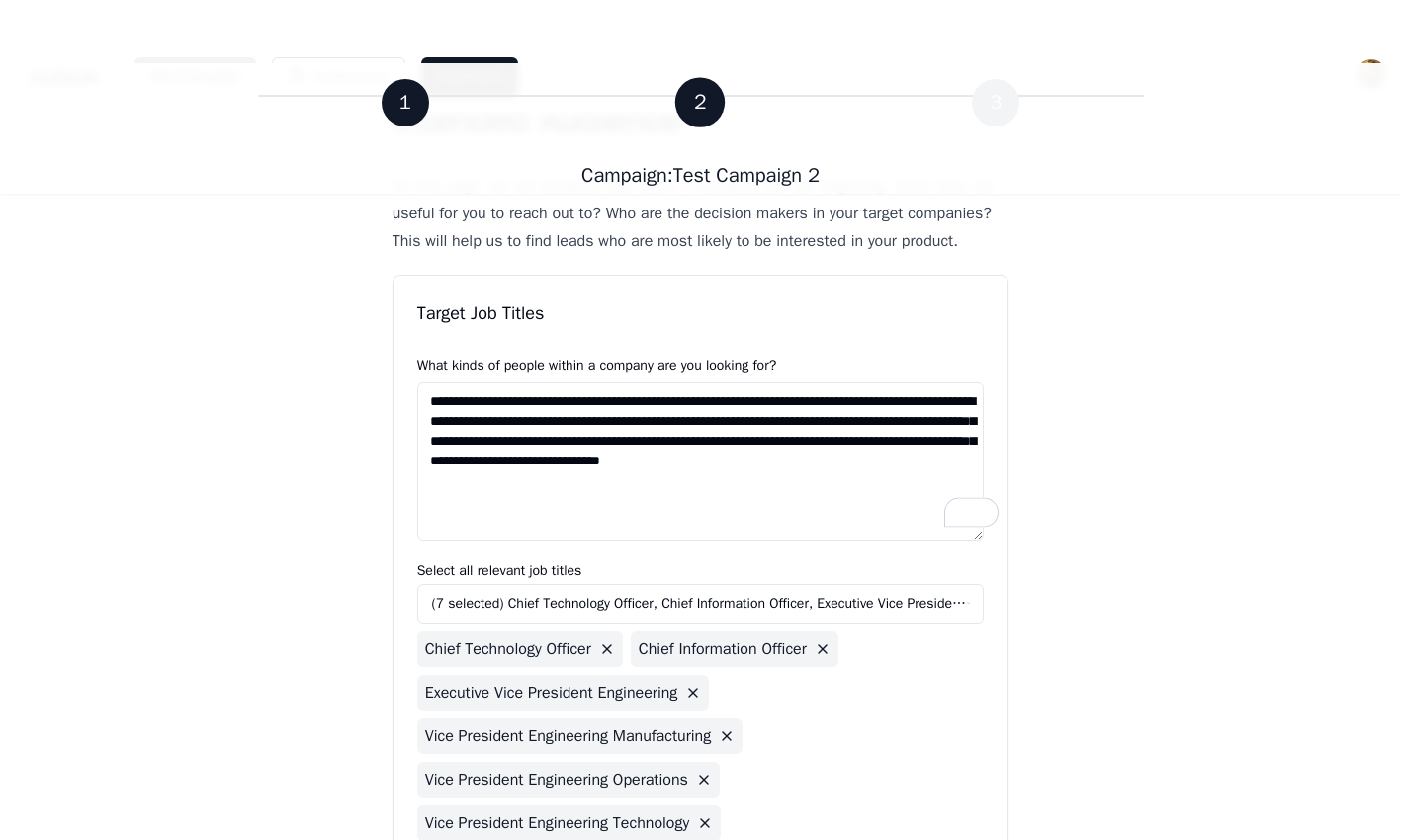 click on "**********" at bounding box center (701, 462) 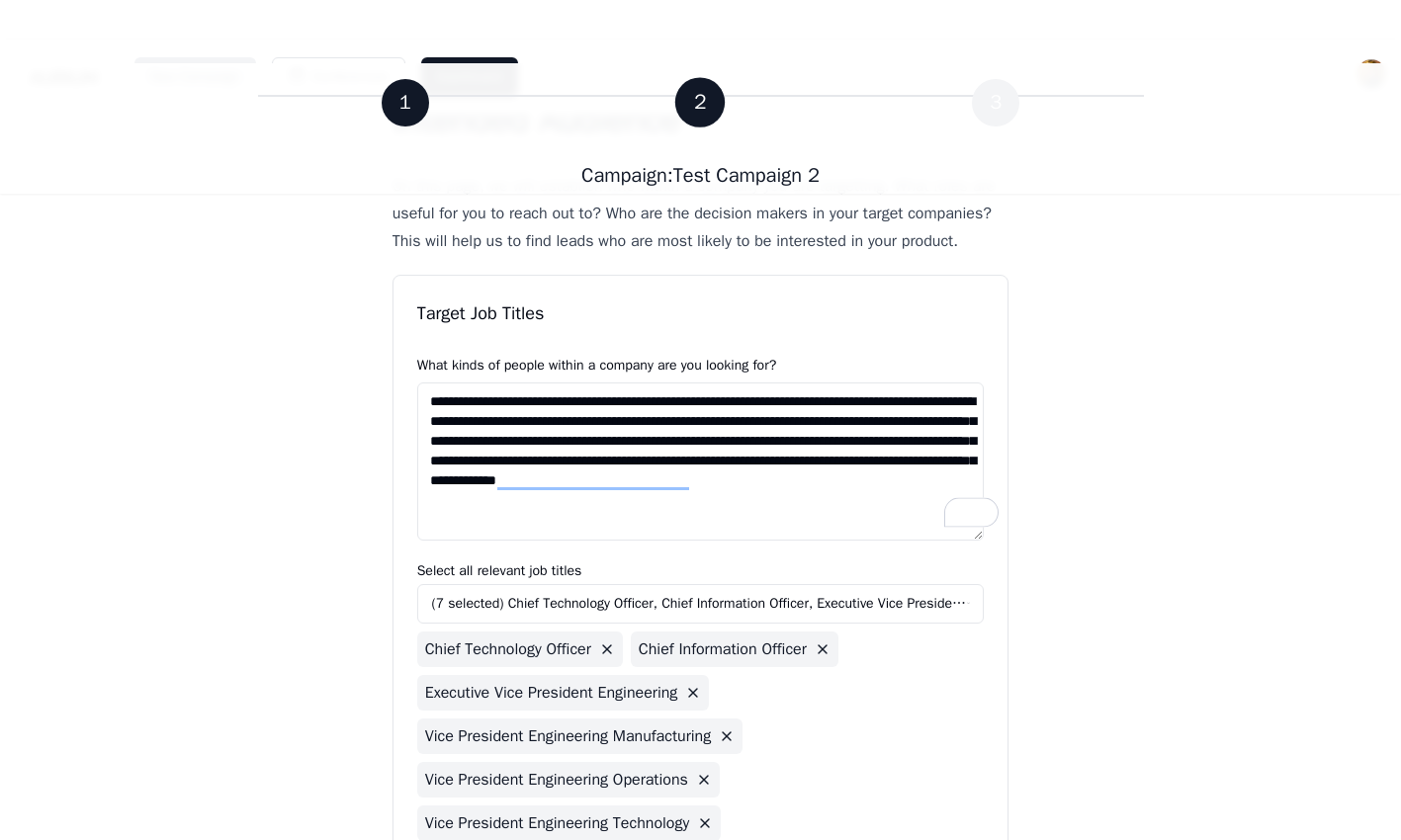 click on "**********" at bounding box center [700, 491] 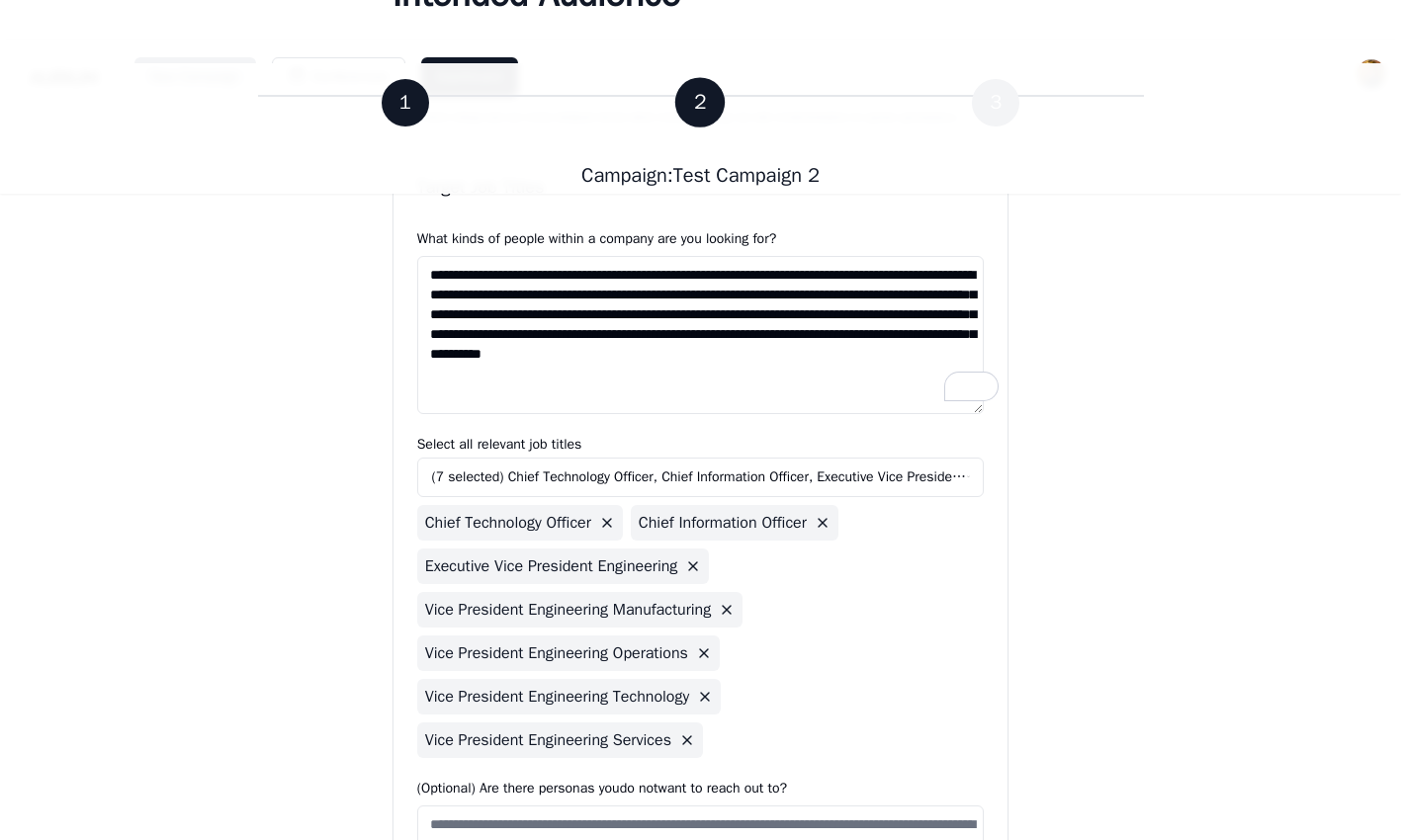 scroll, scrollTop: 302, scrollLeft: 0, axis: vertical 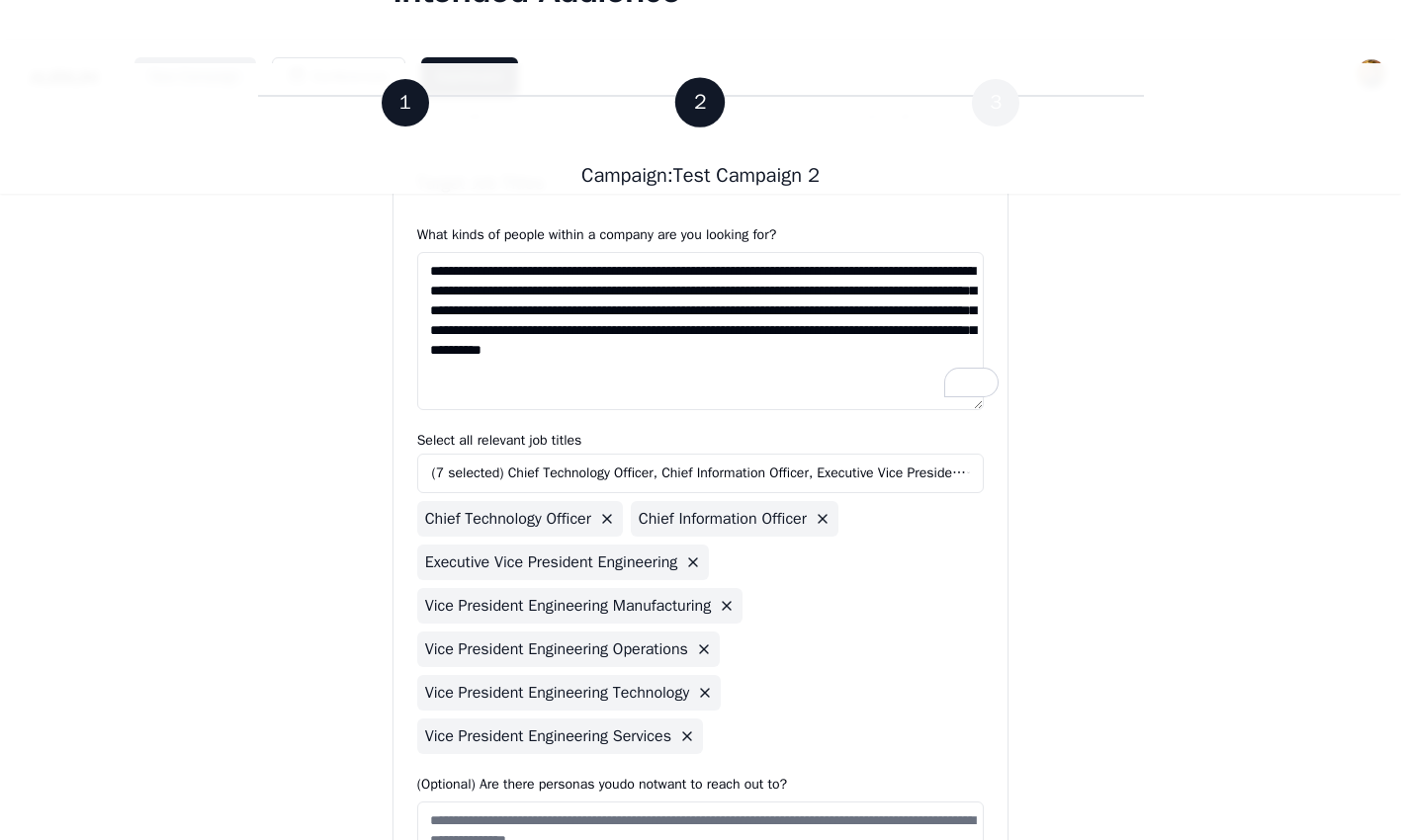 type on "**********" 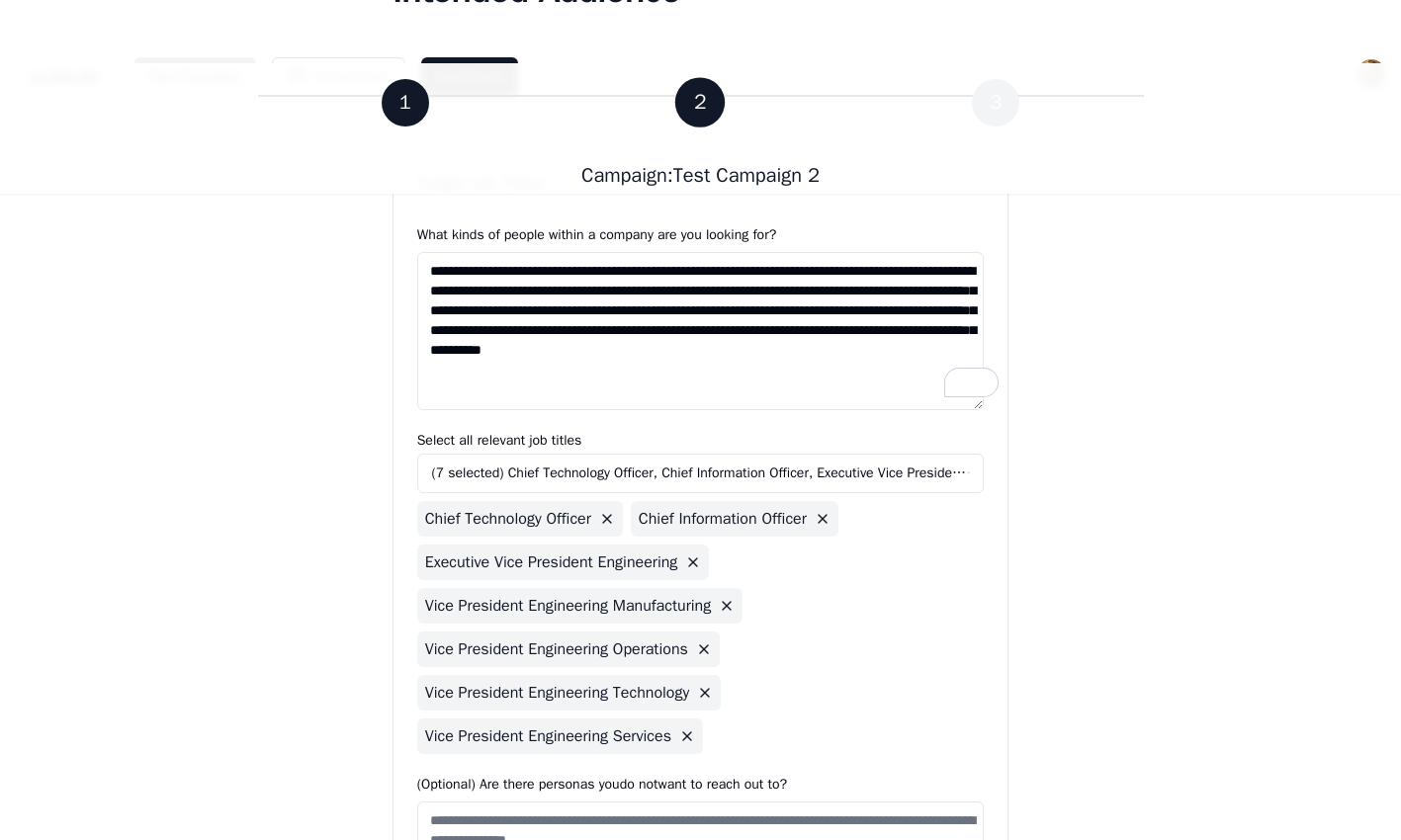 click on "**********" at bounding box center (700, 321) 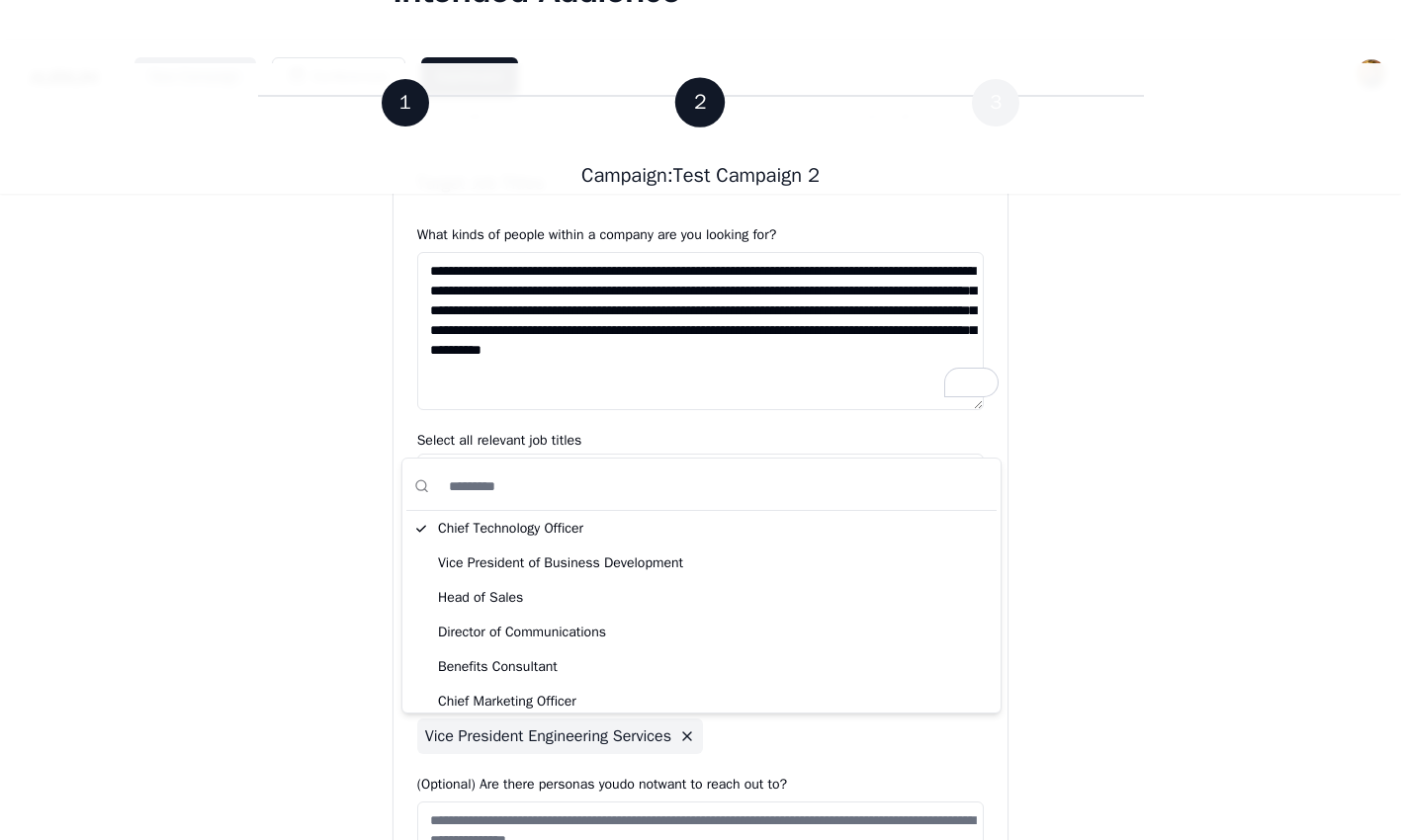 click at bounding box center [713, 486] 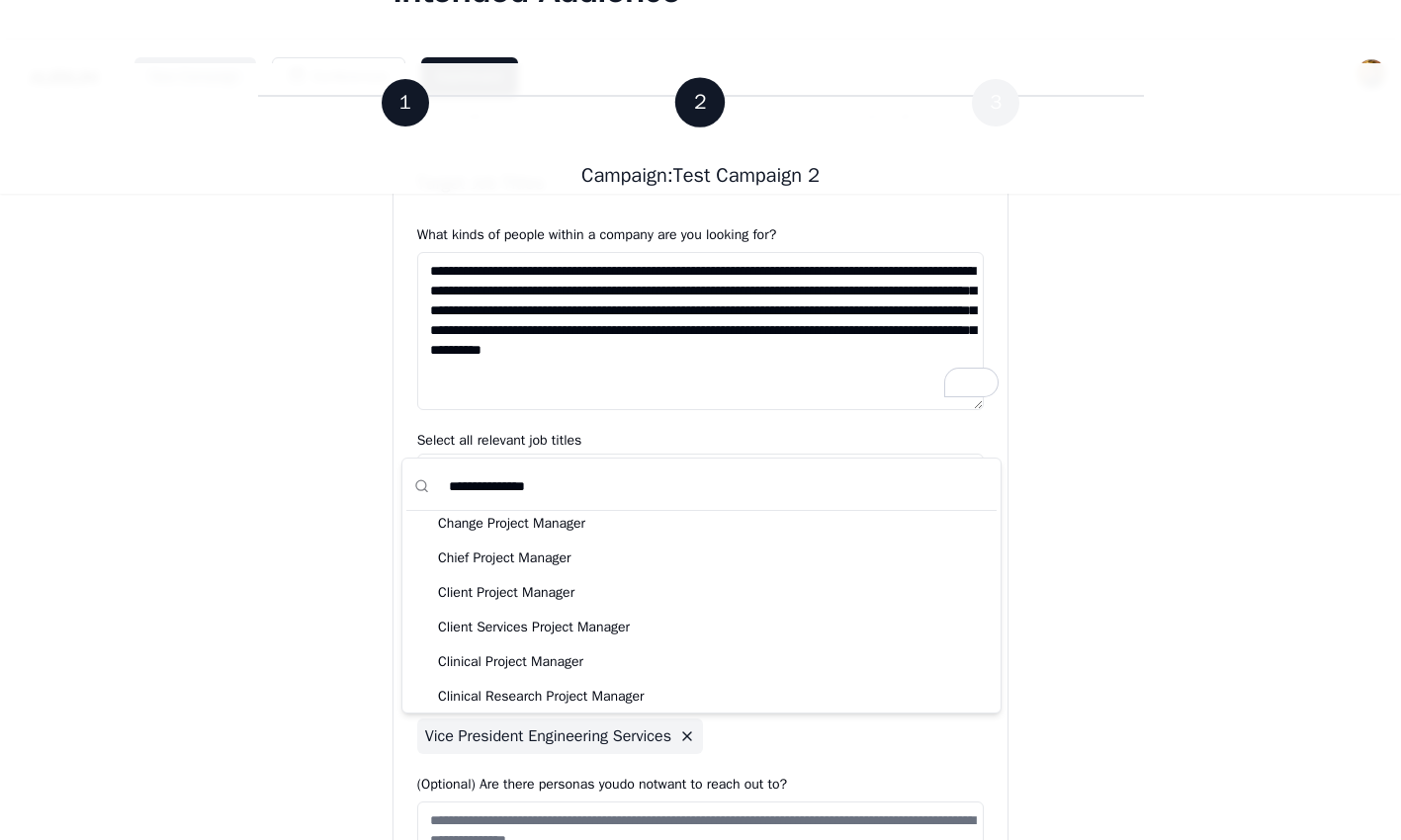 scroll, scrollTop: 908, scrollLeft: 0, axis: vertical 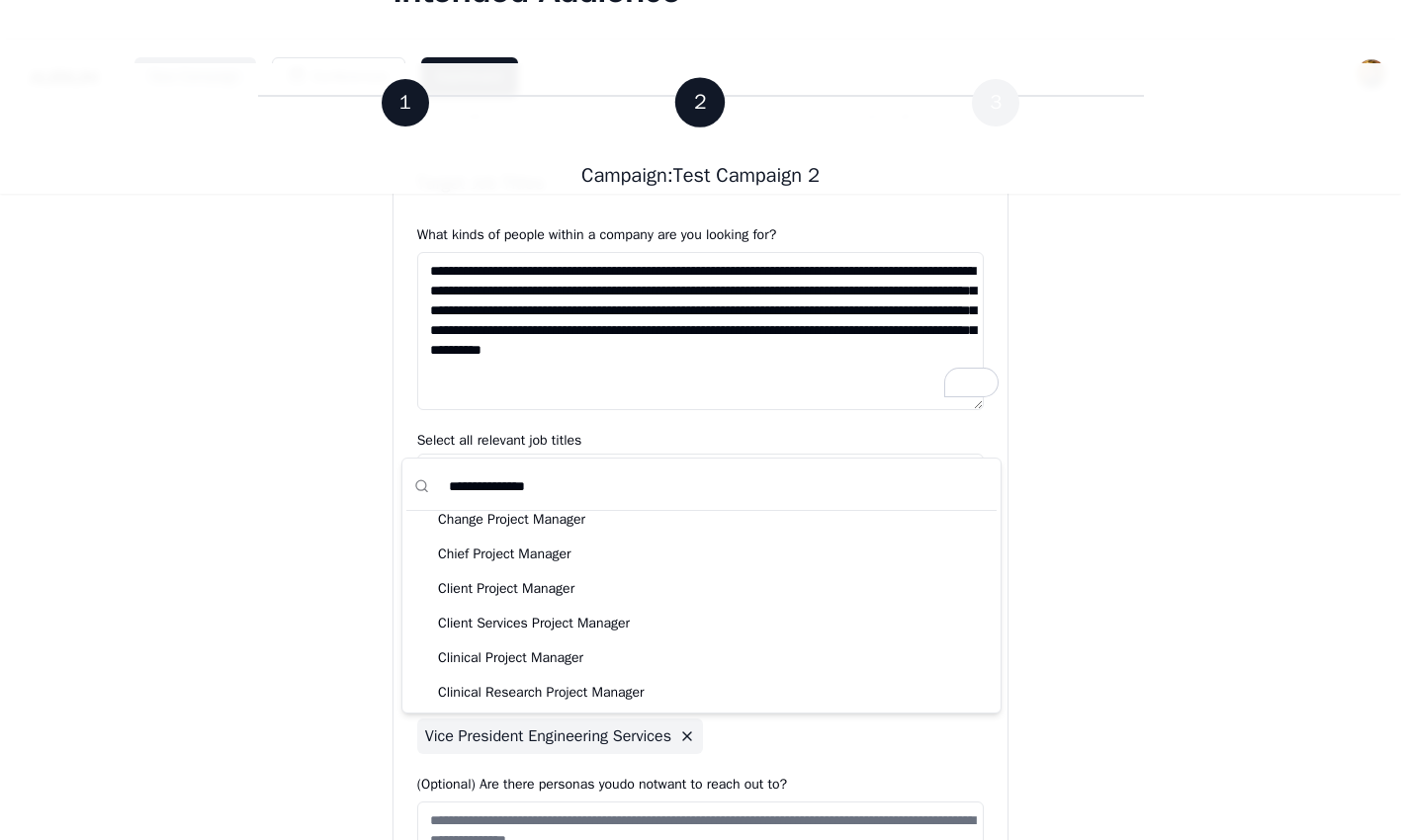 click on "**********" at bounding box center (713, 486) 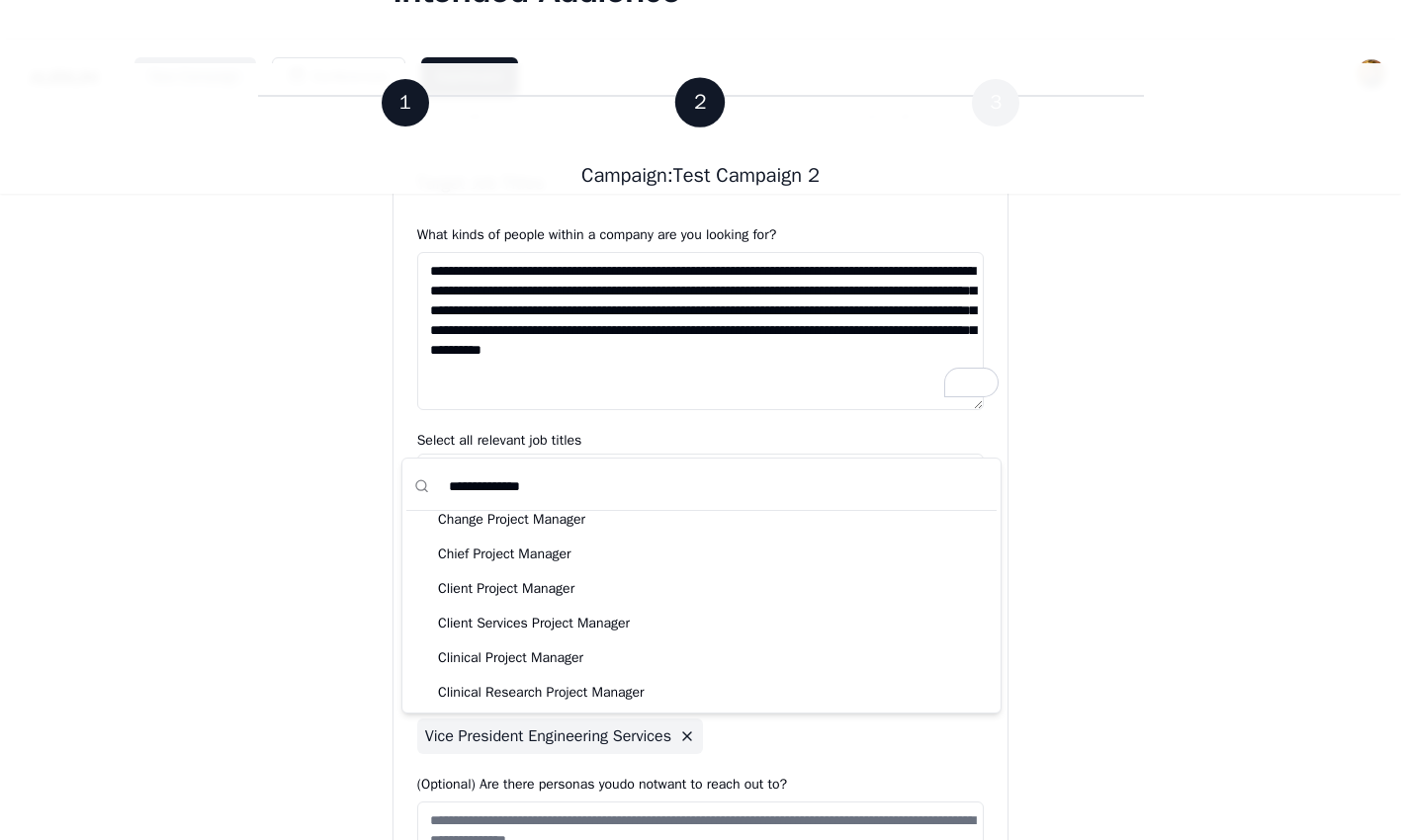 scroll, scrollTop: 0, scrollLeft: 0, axis: both 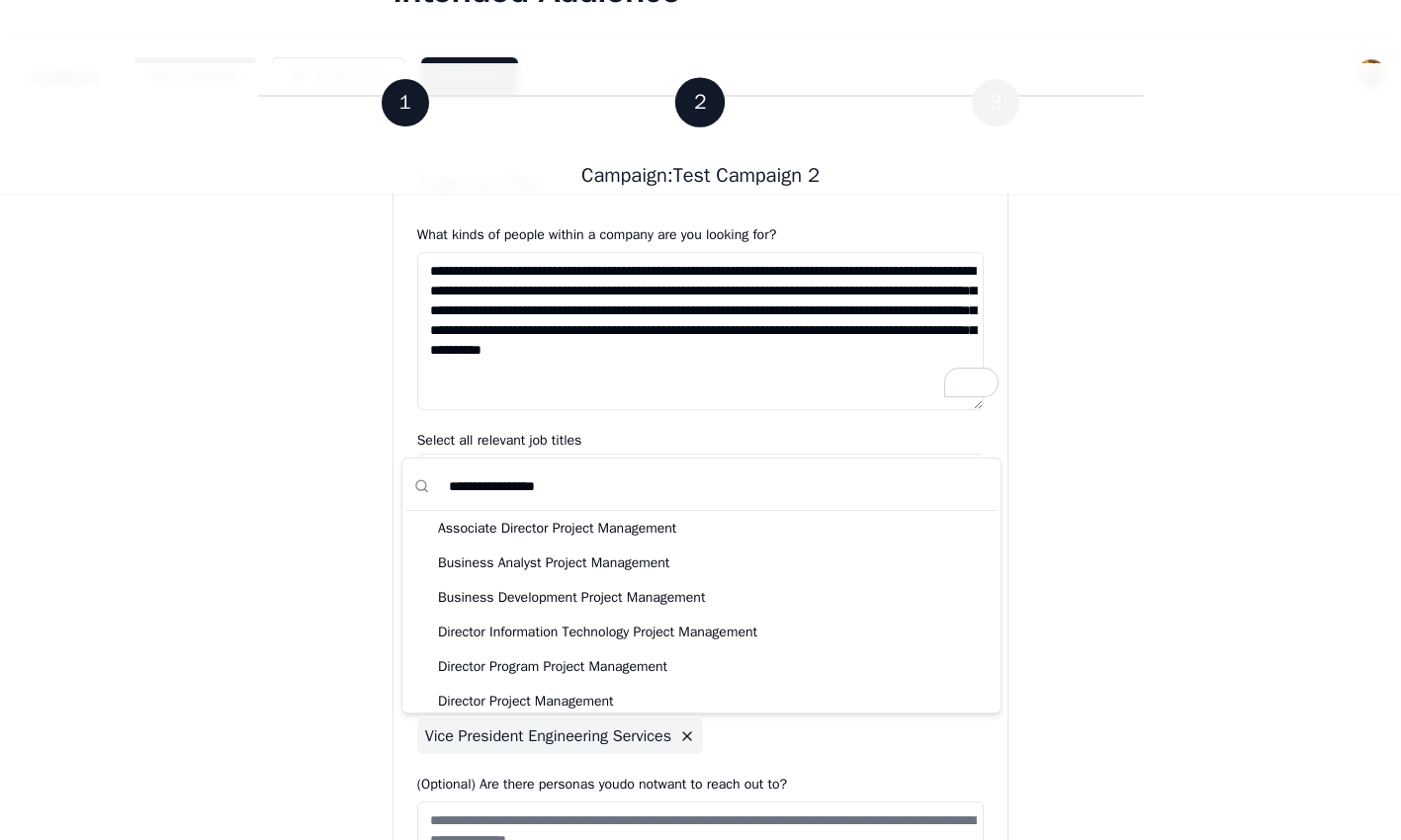 type on "**********" 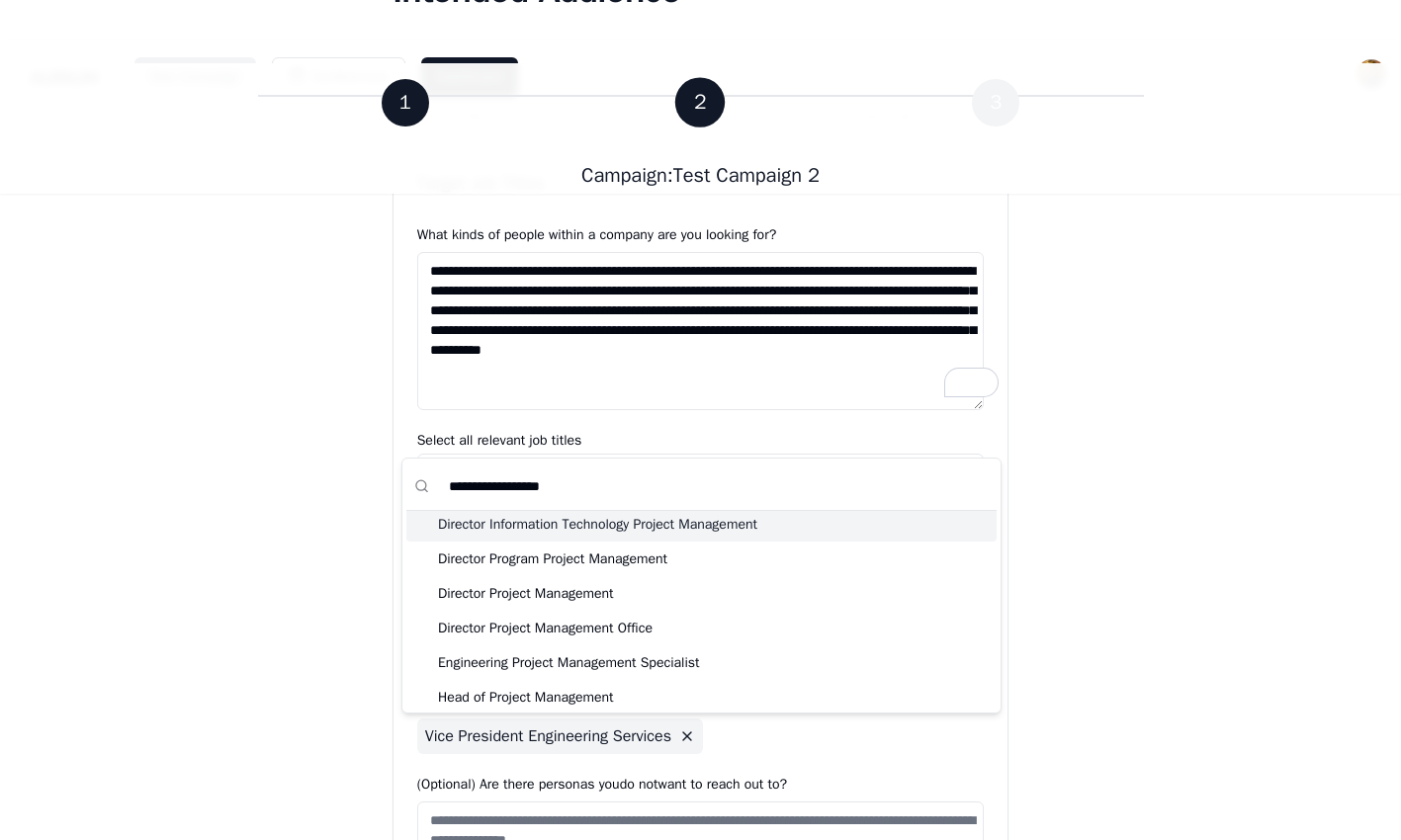 scroll, scrollTop: 111, scrollLeft: 0, axis: vertical 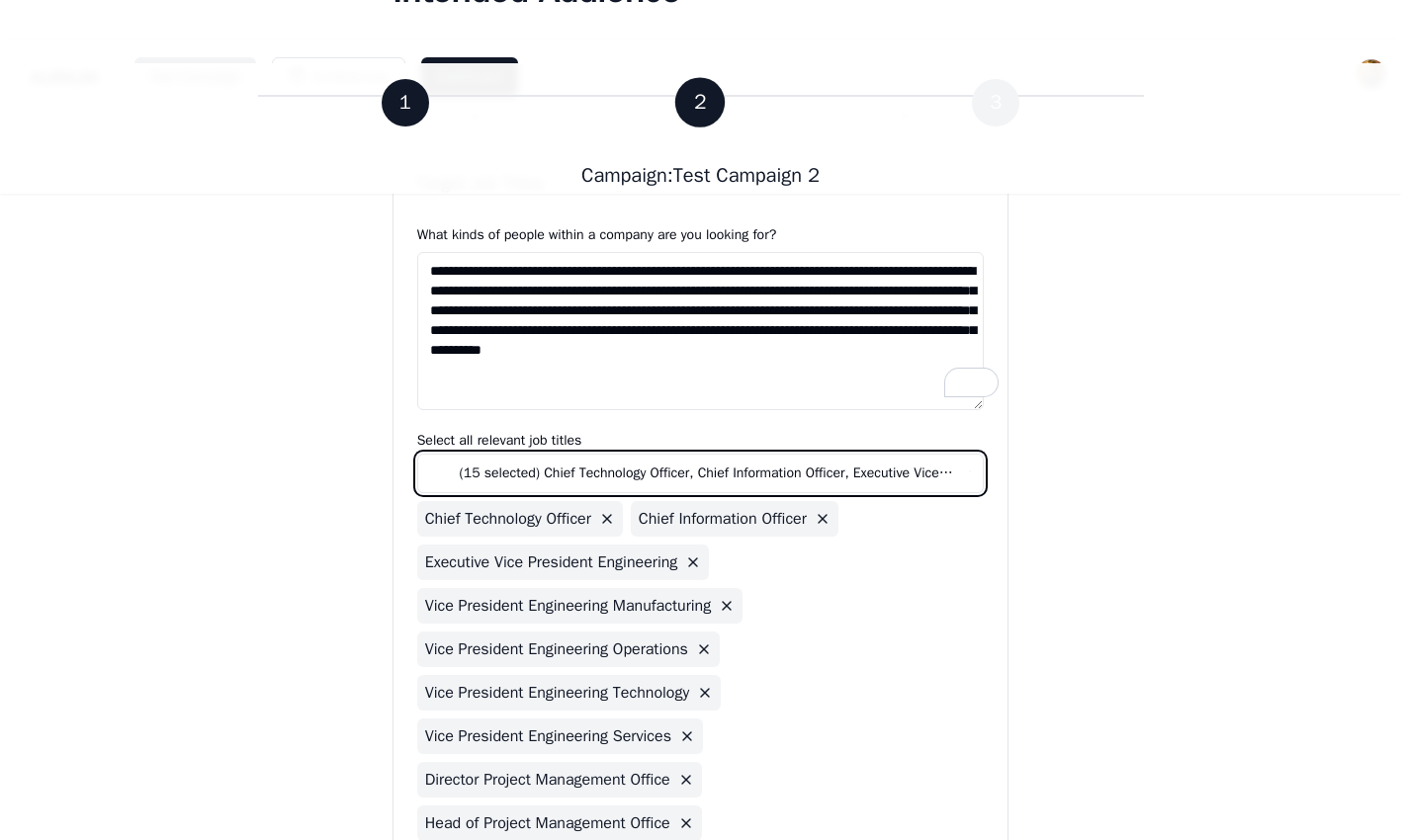 click on "**********" at bounding box center (700, 452) 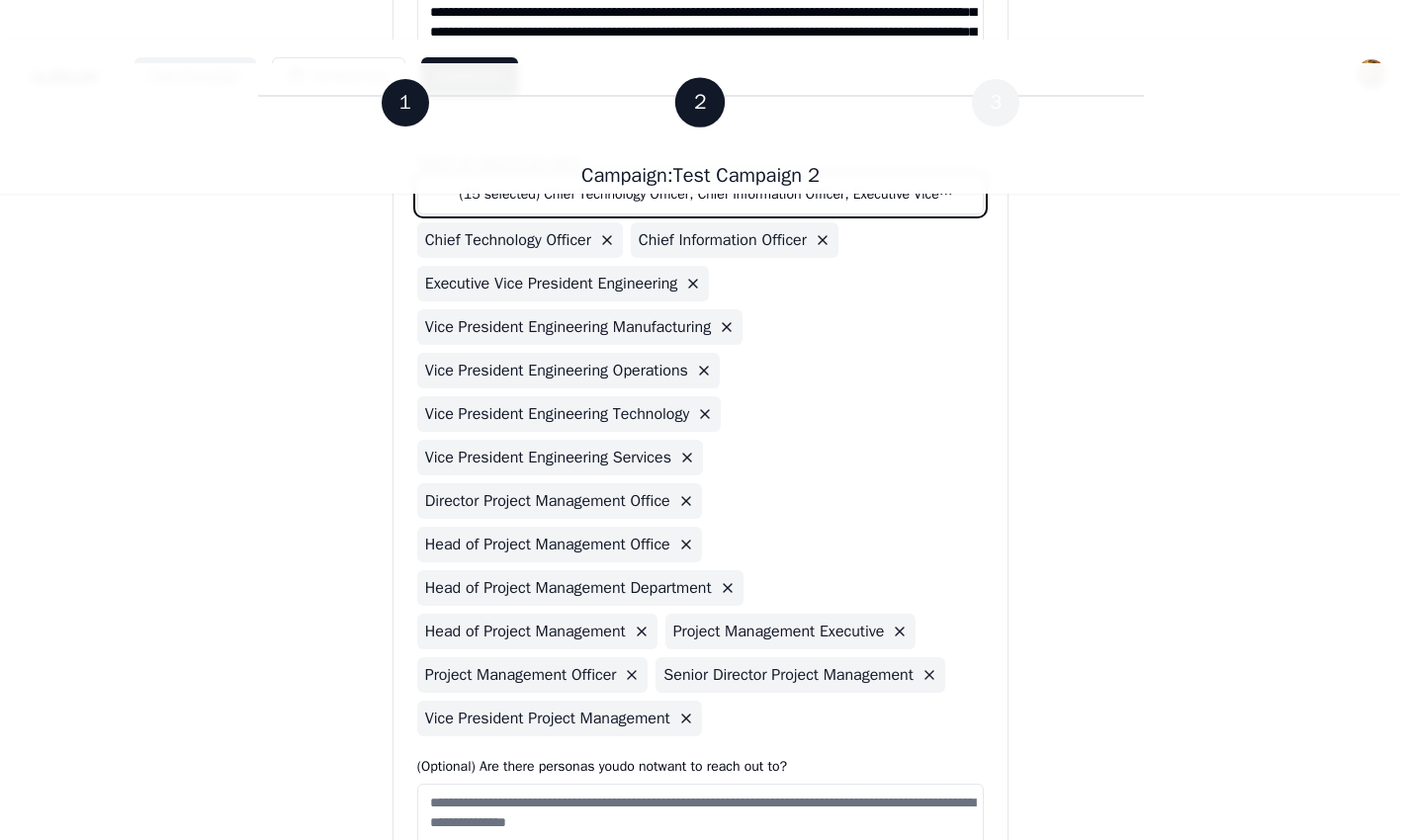 scroll, scrollTop: 668, scrollLeft: 0, axis: vertical 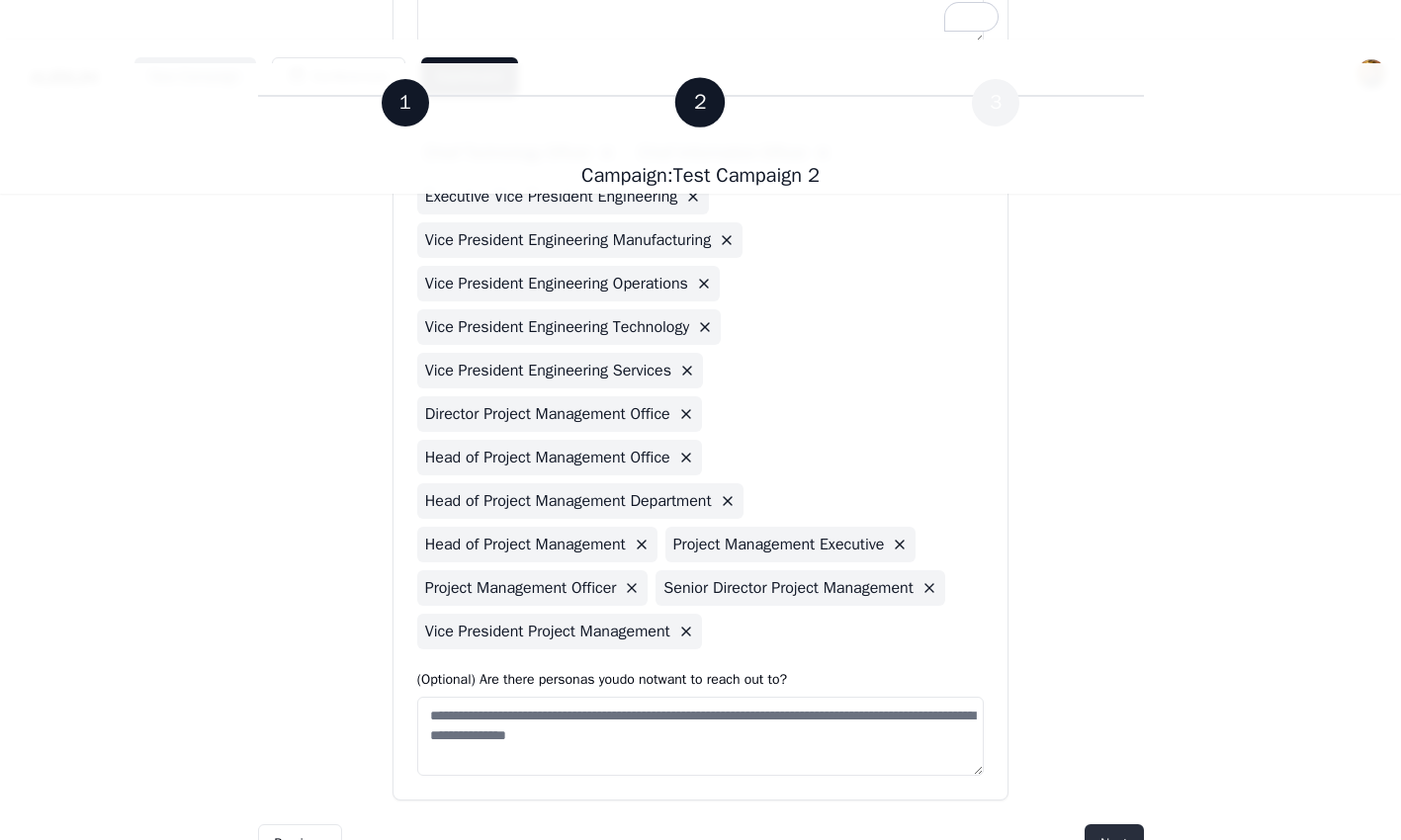 click on "Next" at bounding box center [1113, 844] 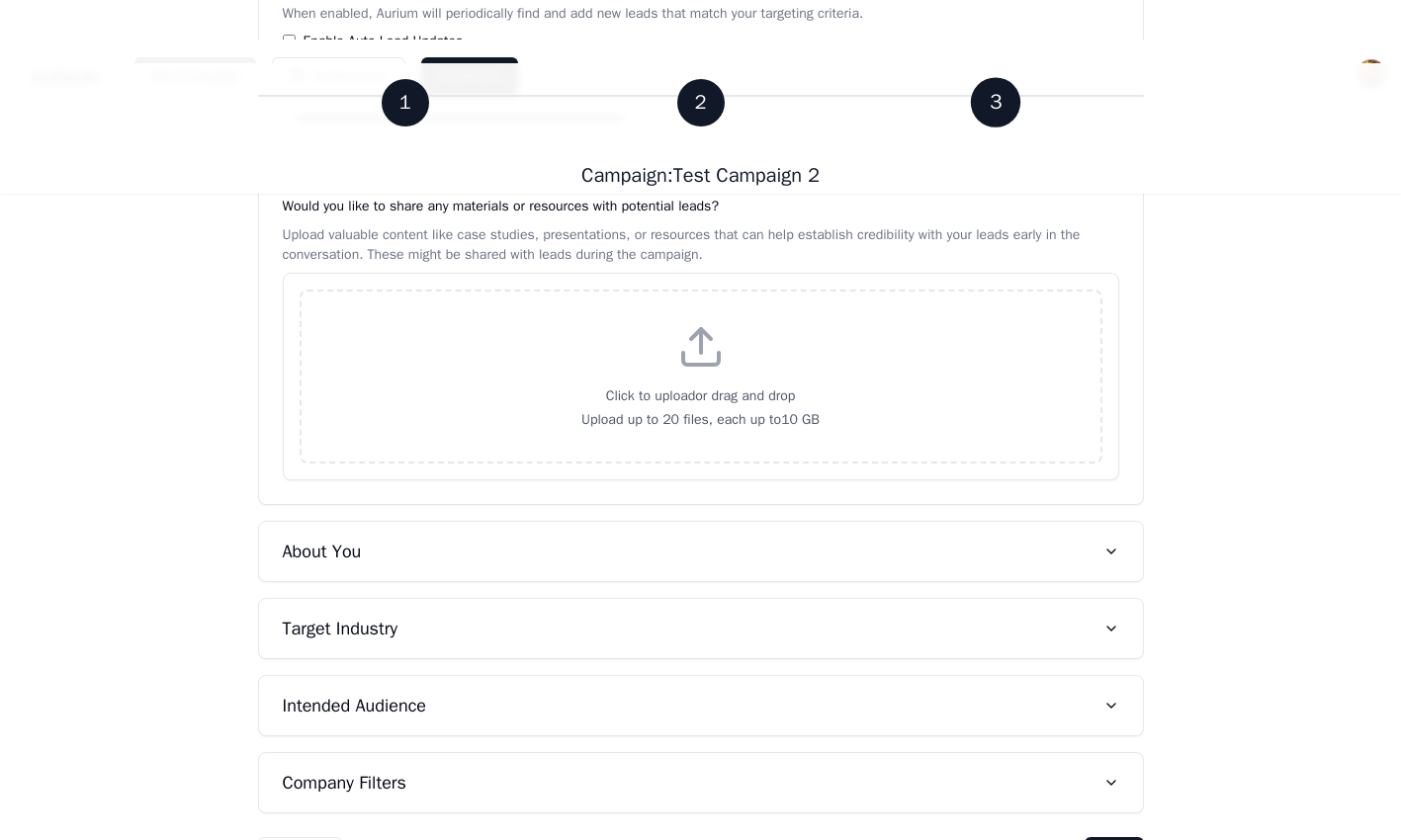 scroll, scrollTop: 826, scrollLeft: 0, axis: vertical 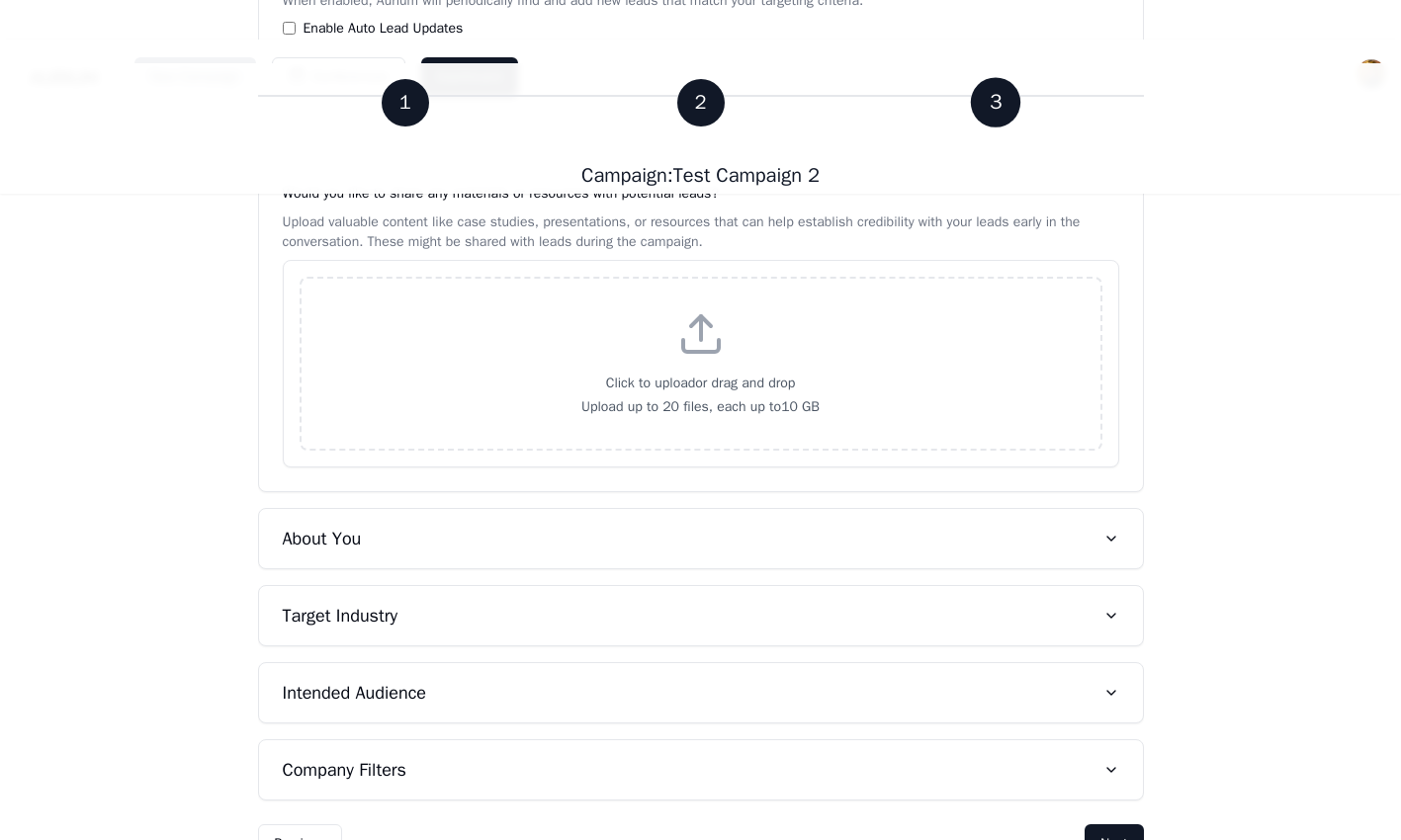 click on "Next" at bounding box center [1113, 844] 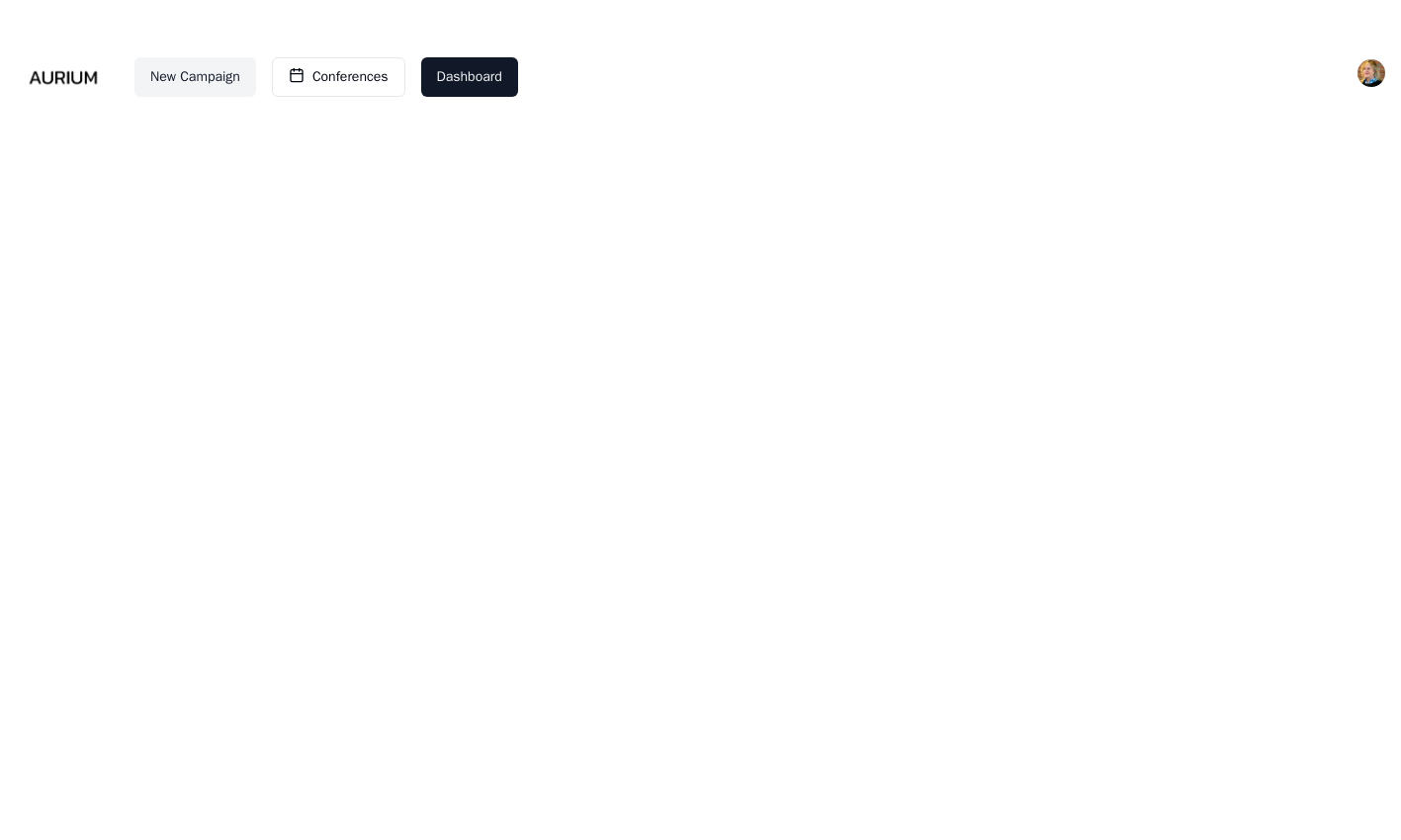 scroll, scrollTop: 0, scrollLeft: 0, axis: both 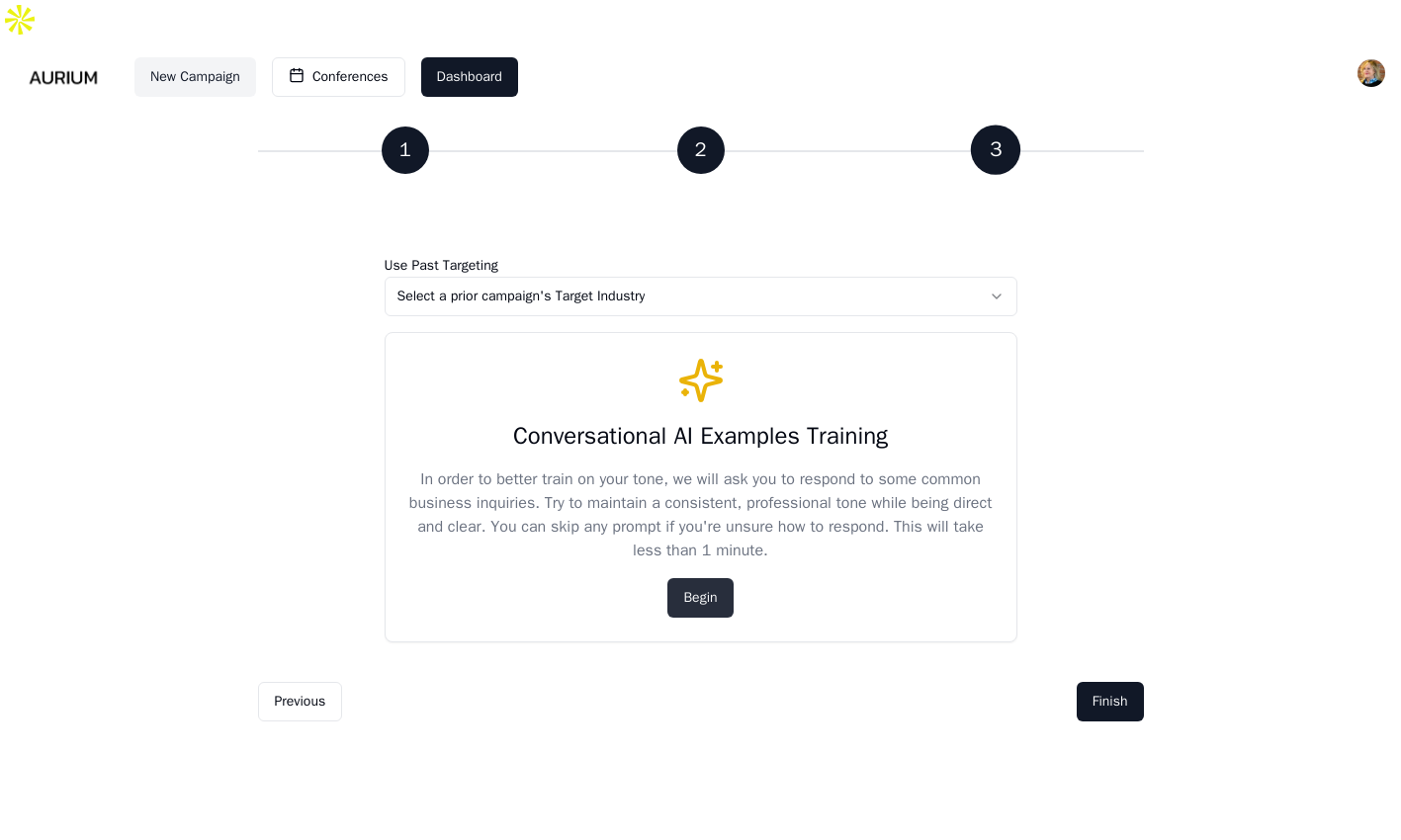 click on "Begin" at bounding box center (700, 598) 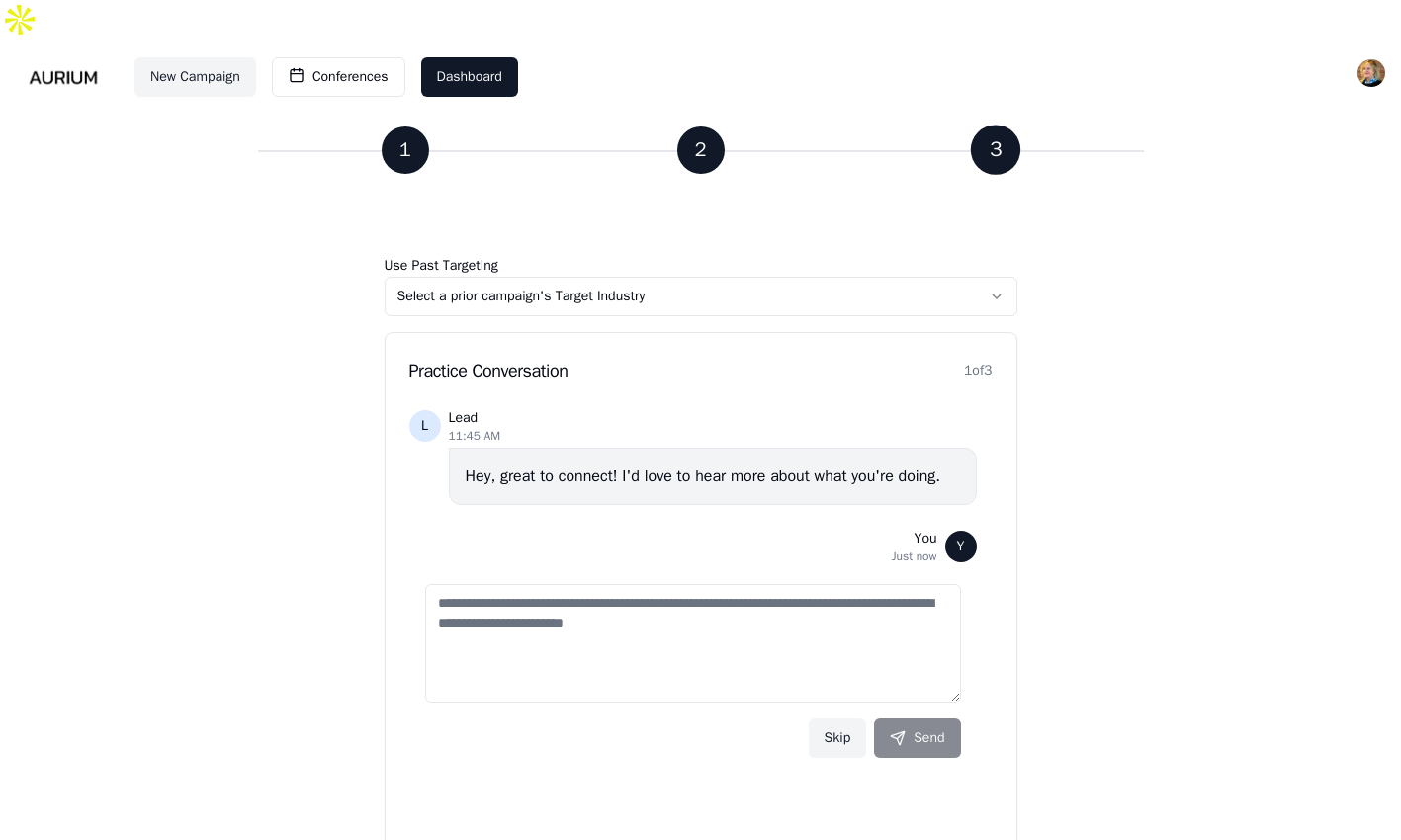 click at bounding box center (693, 643) 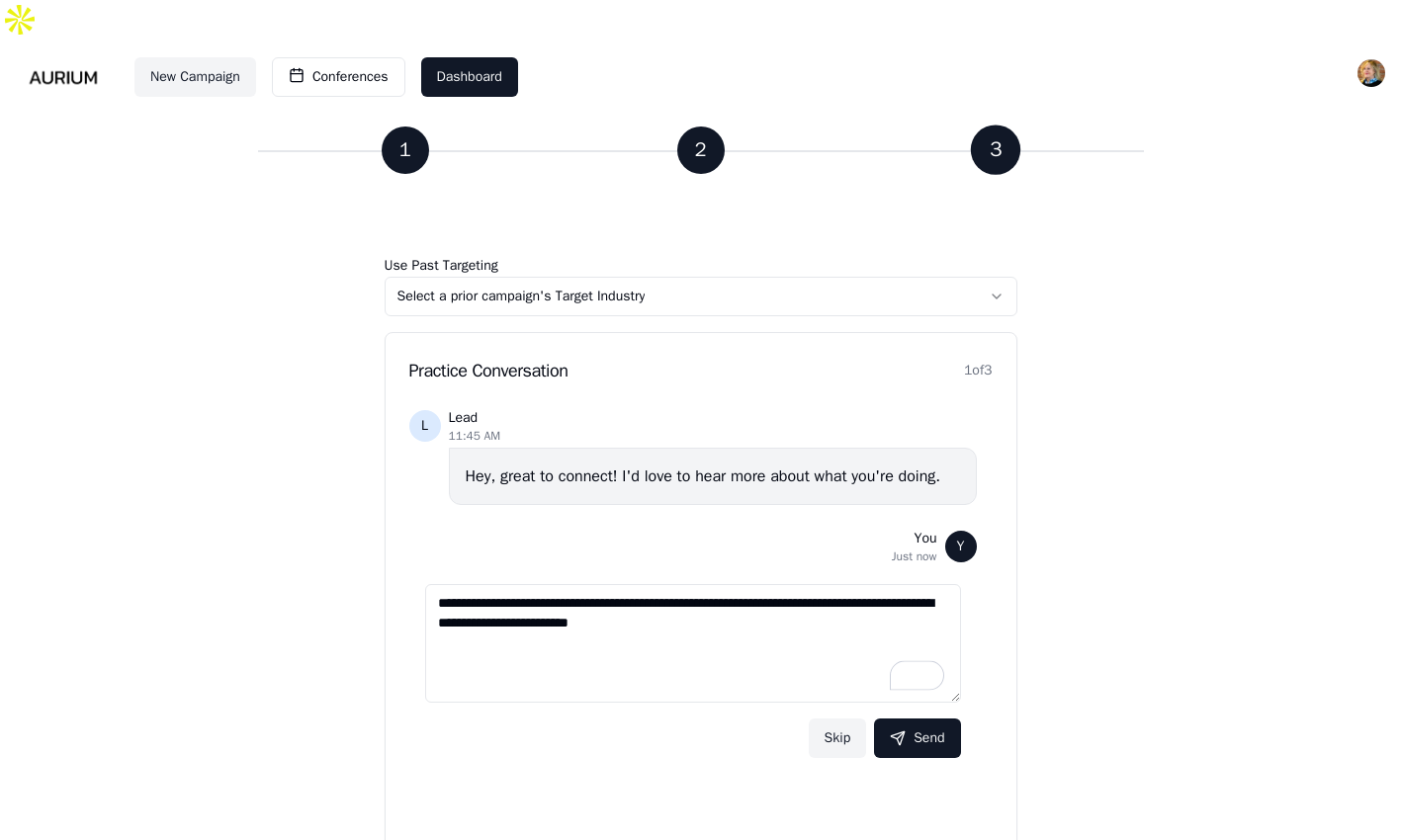 click on "**********" at bounding box center (700, 531) 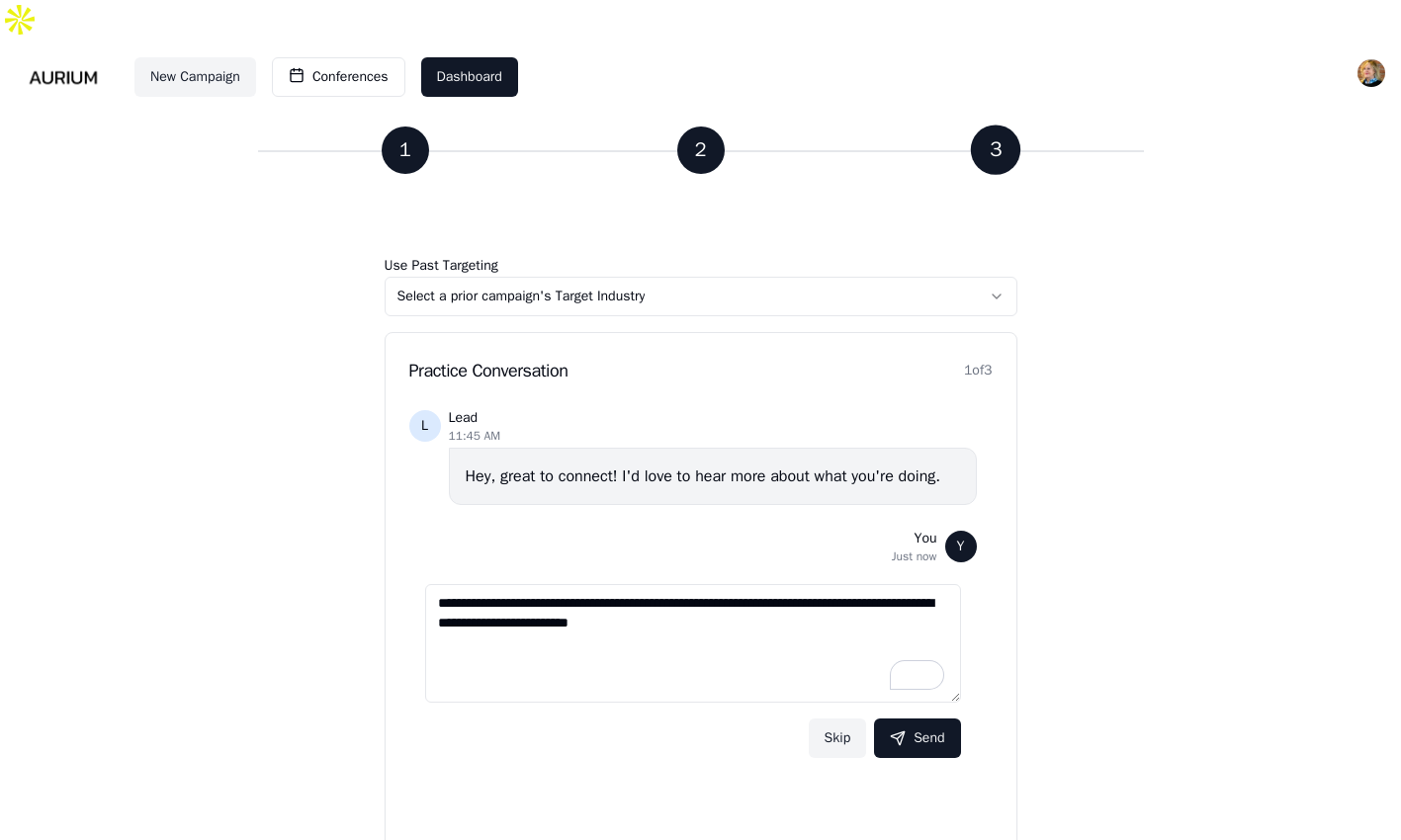 click on "**********" at bounding box center [693, 643] 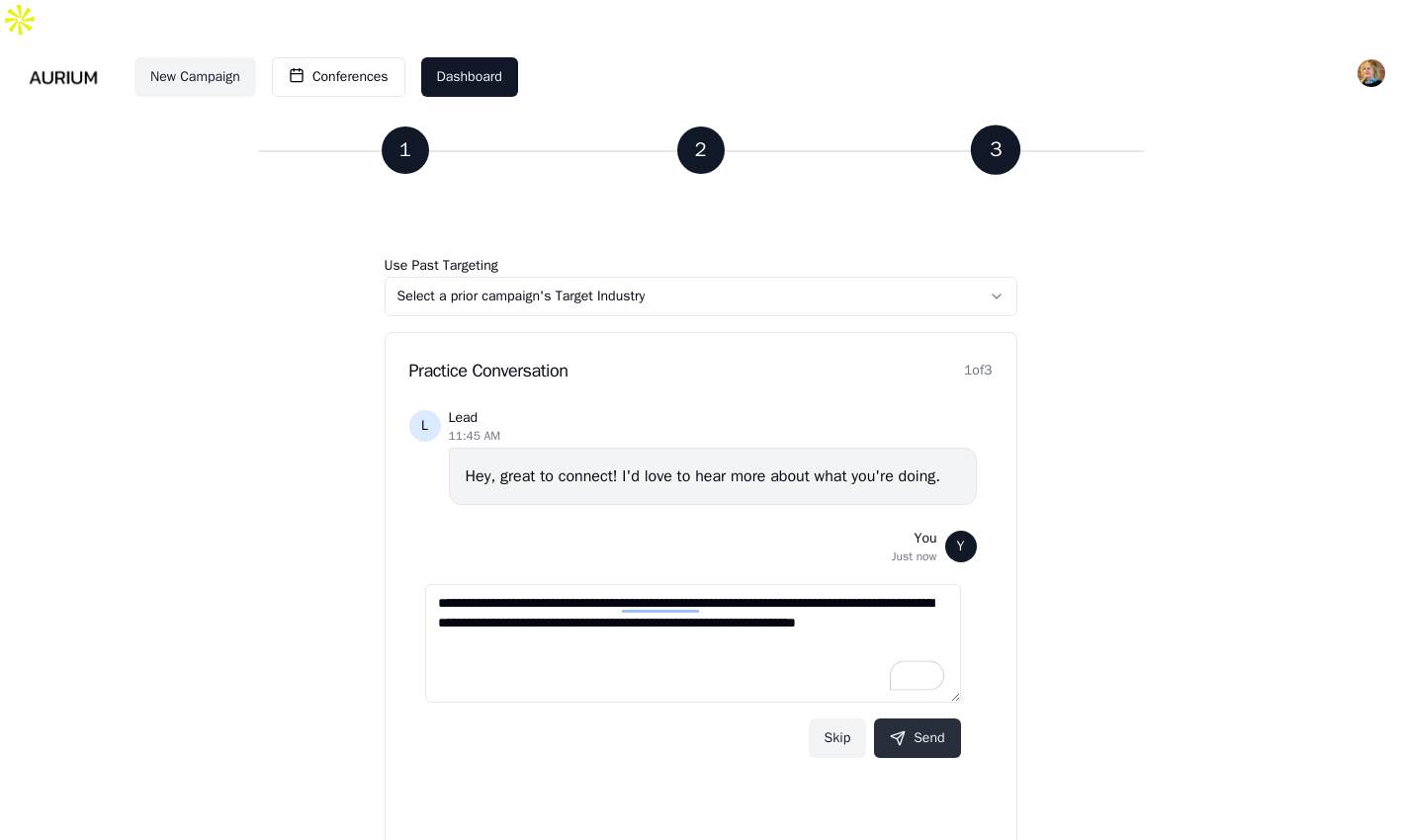 type on "**********" 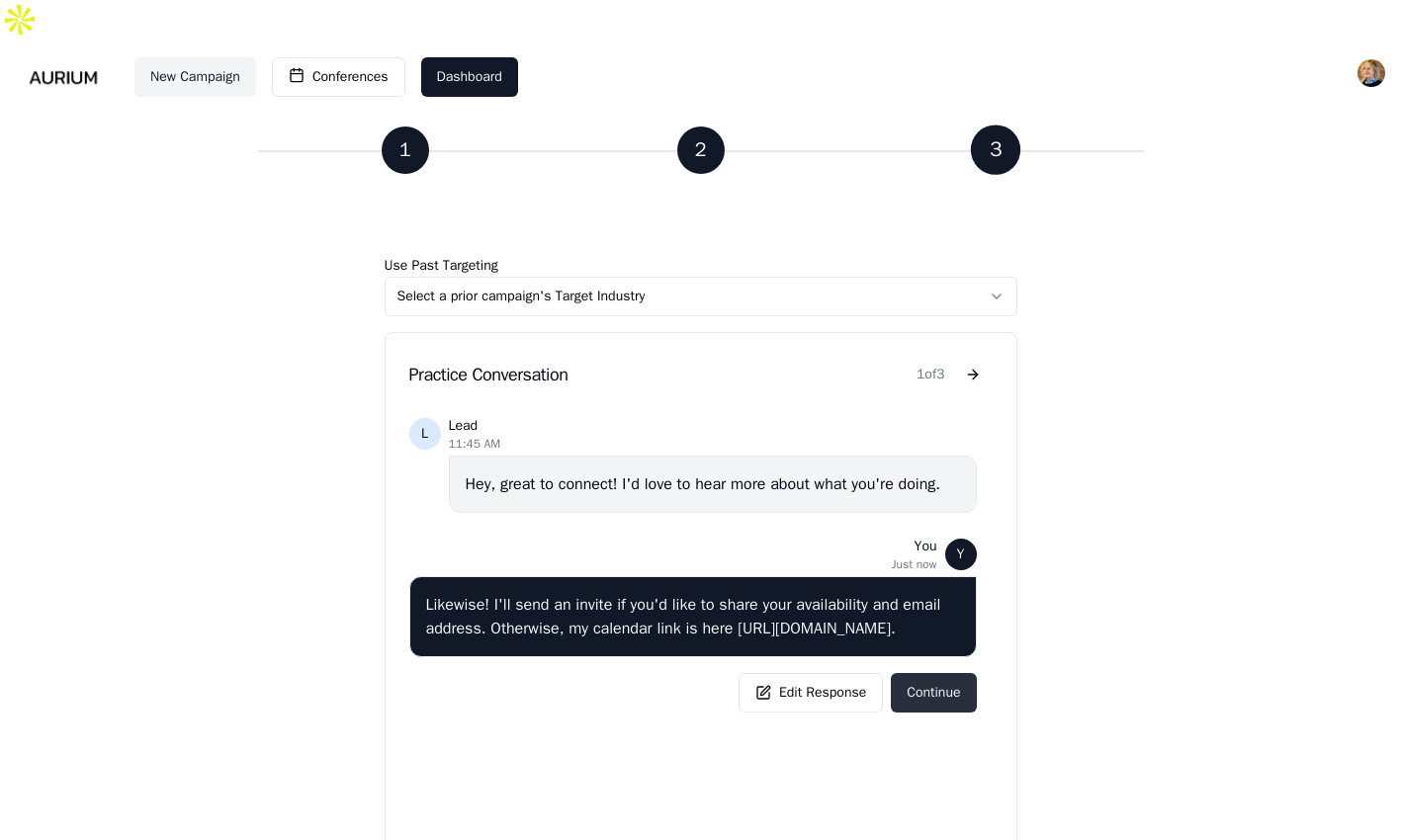 click on "Continue" at bounding box center (933, 693) 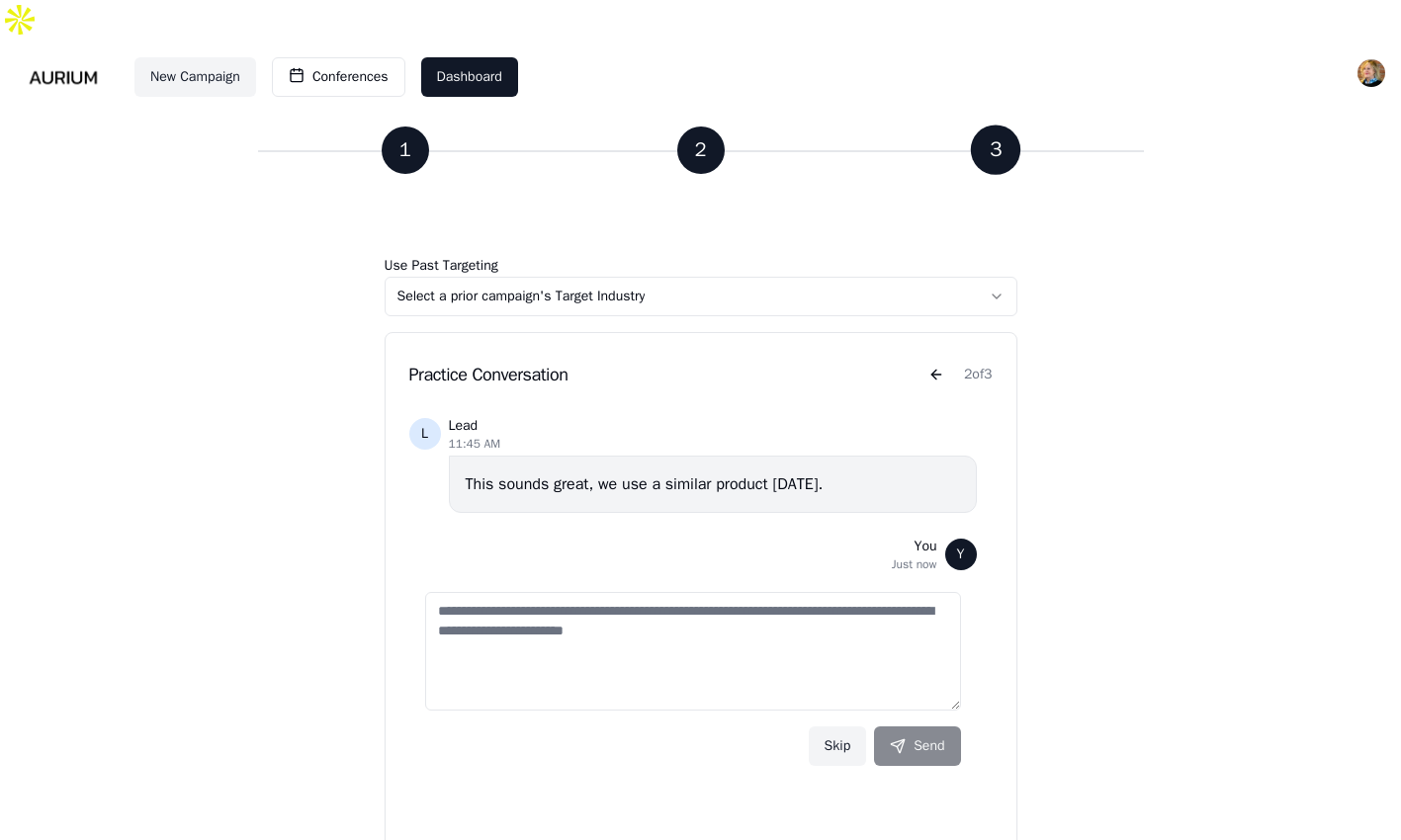 click at bounding box center (693, 651) 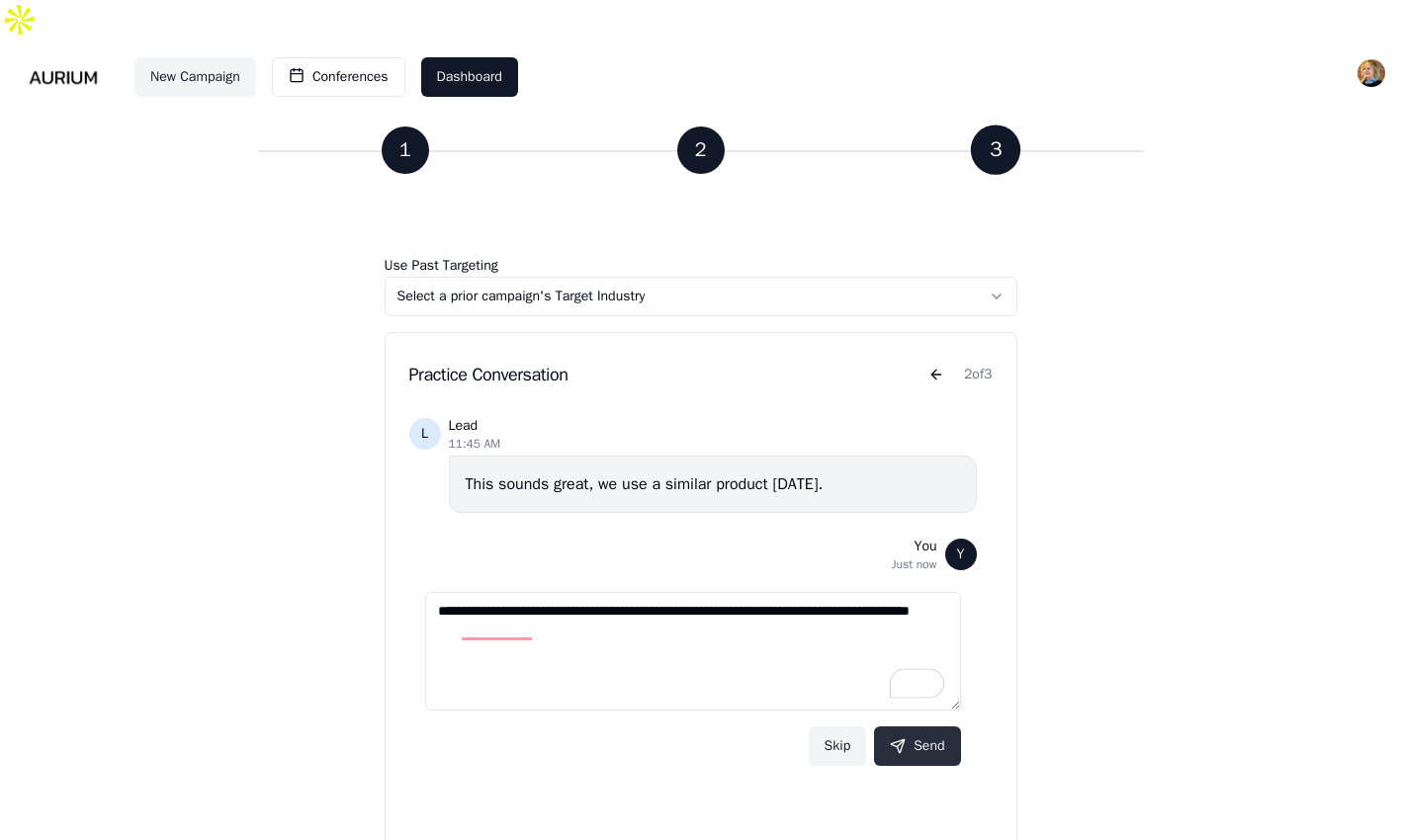 type on "**********" 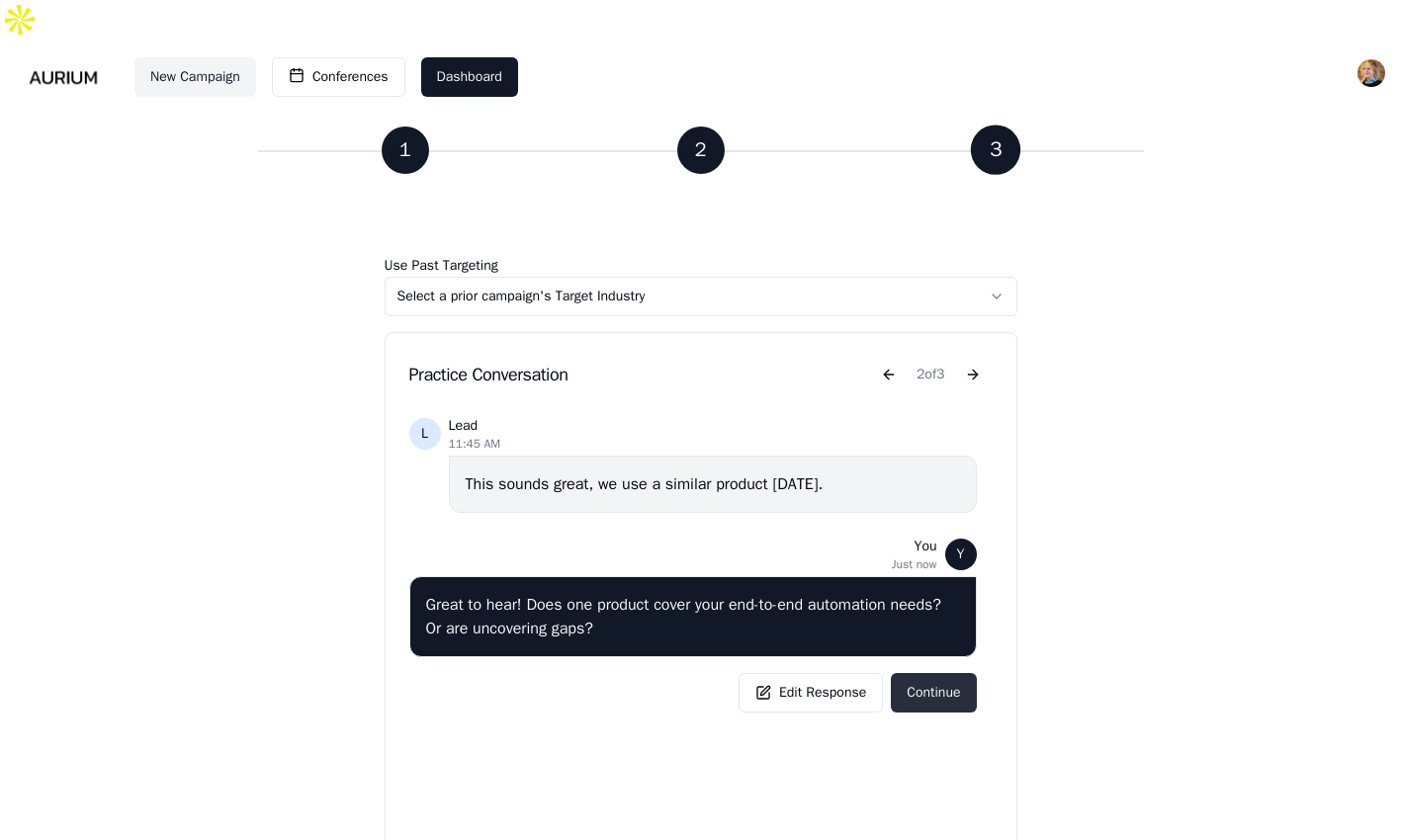 click on "Continue" at bounding box center [933, 693] 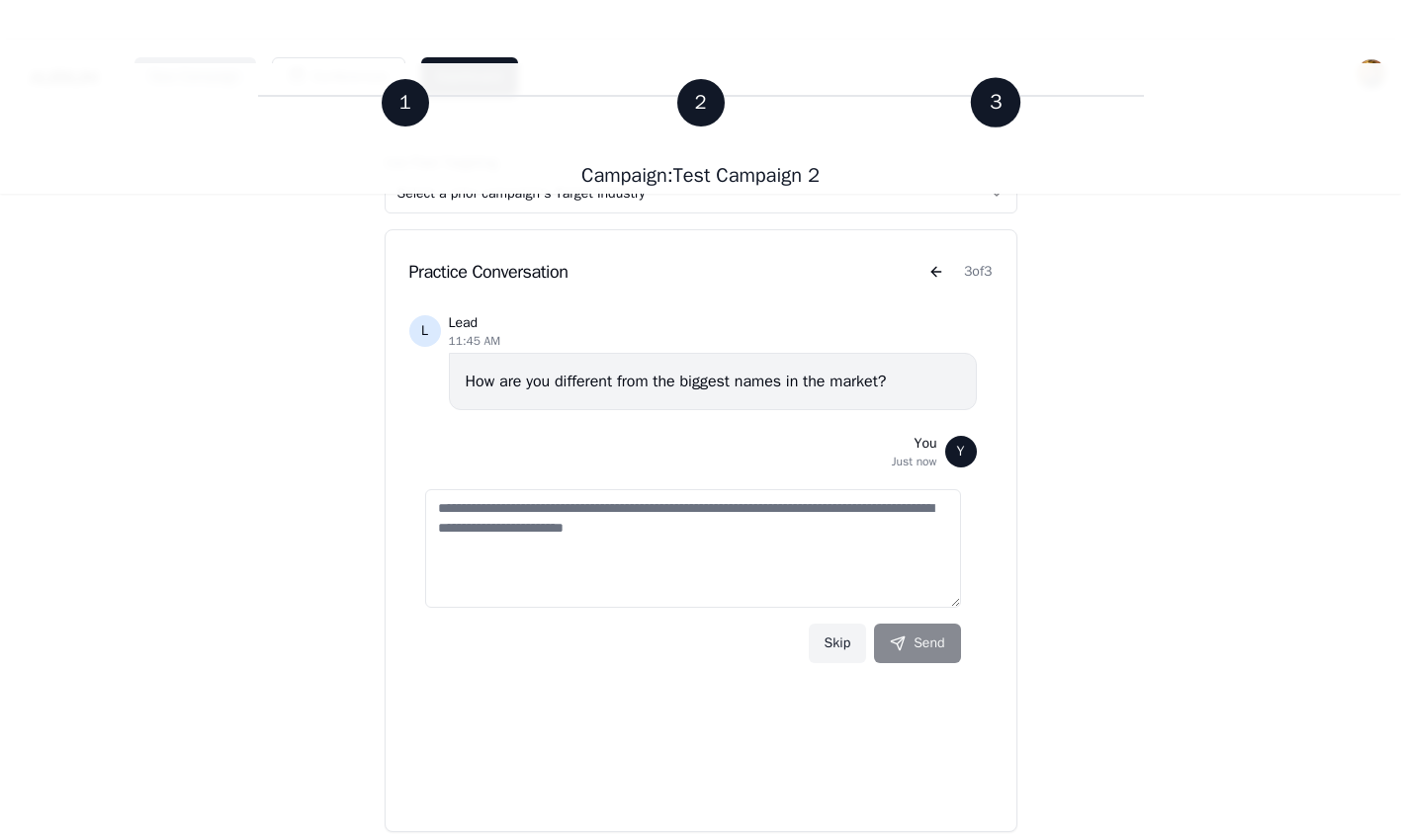 scroll, scrollTop: 110, scrollLeft: 0, axis: vertical 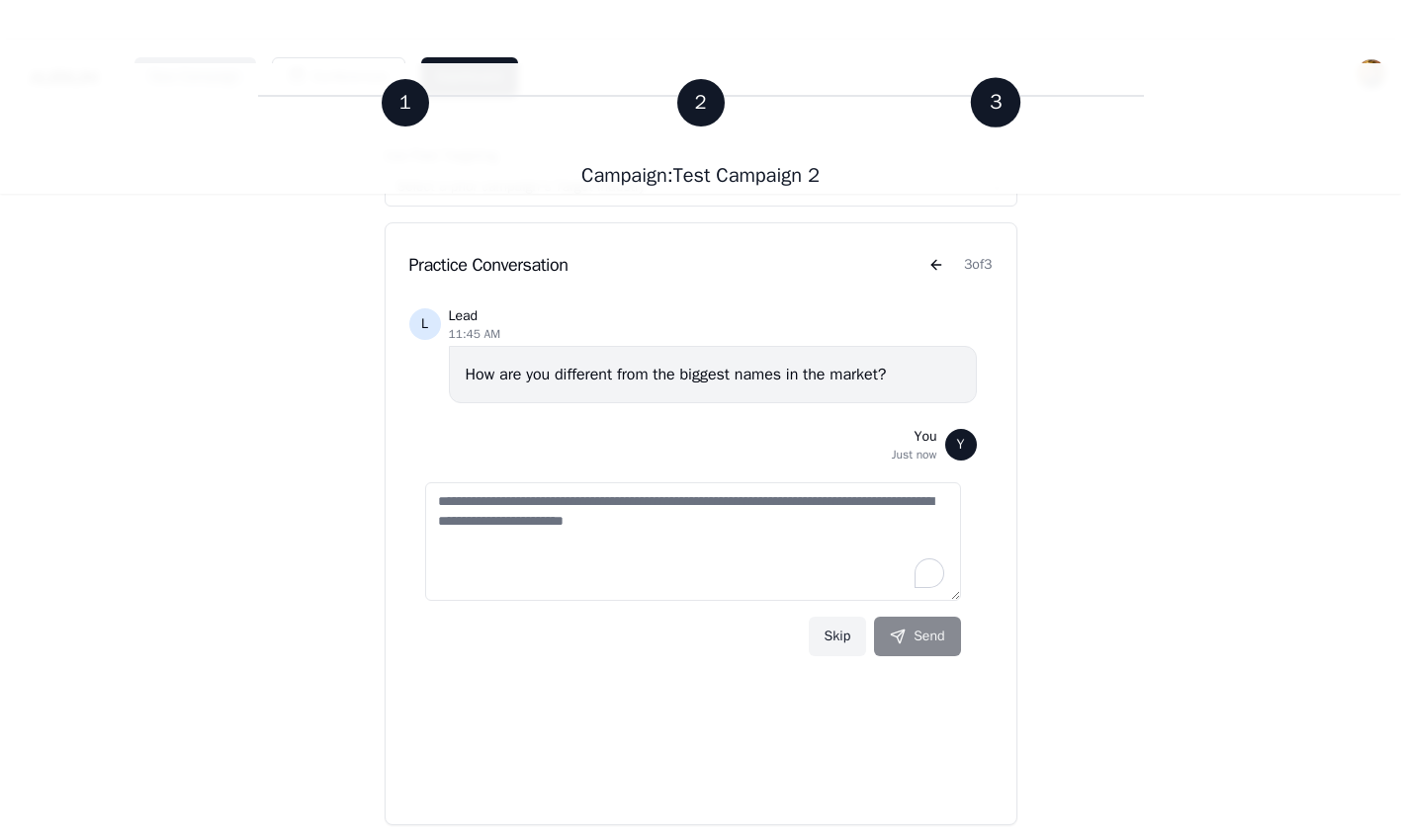 click at bounding box center [693, 542] 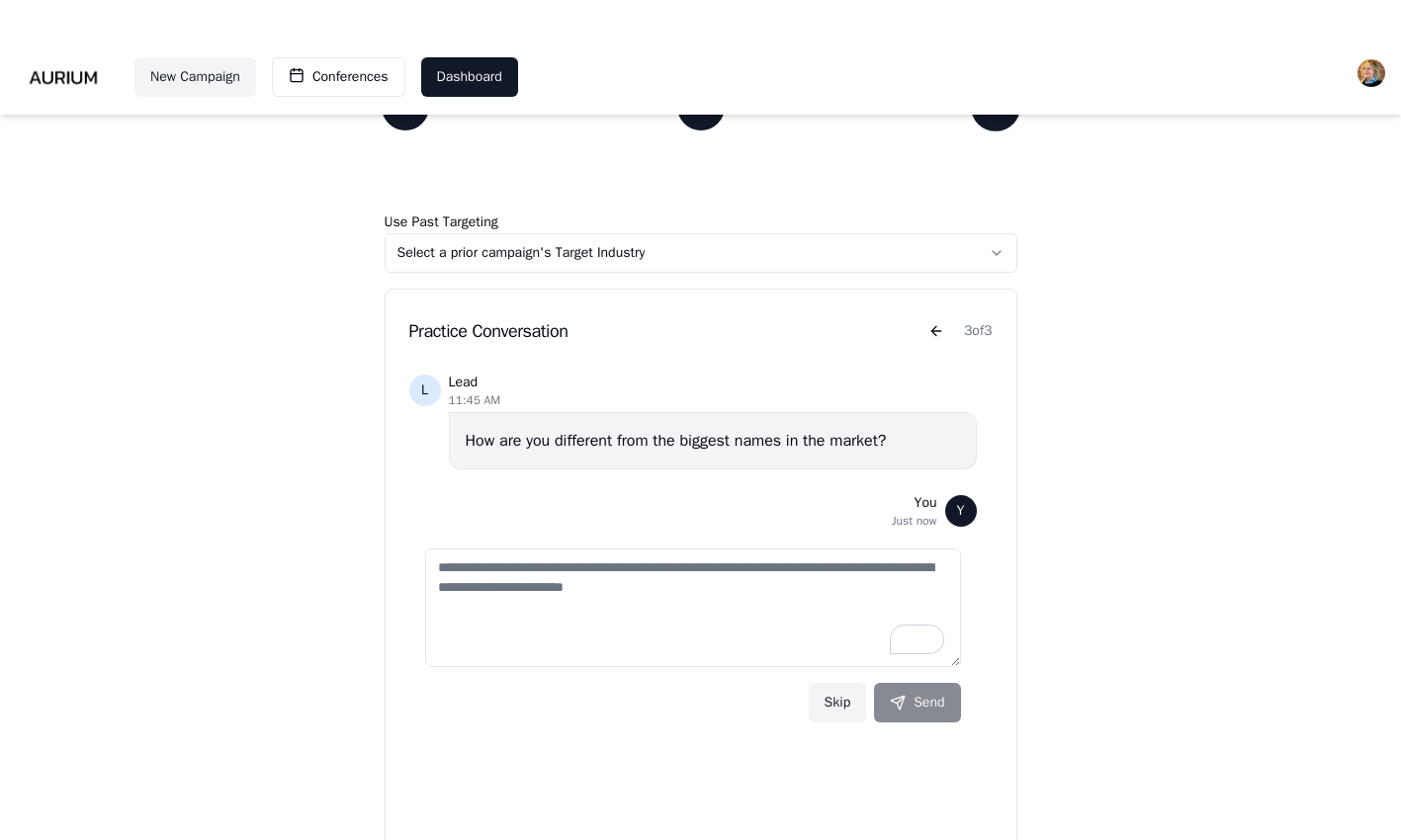 scroll, scrollTop: 41, scrollLeft: 0, axis: vertical 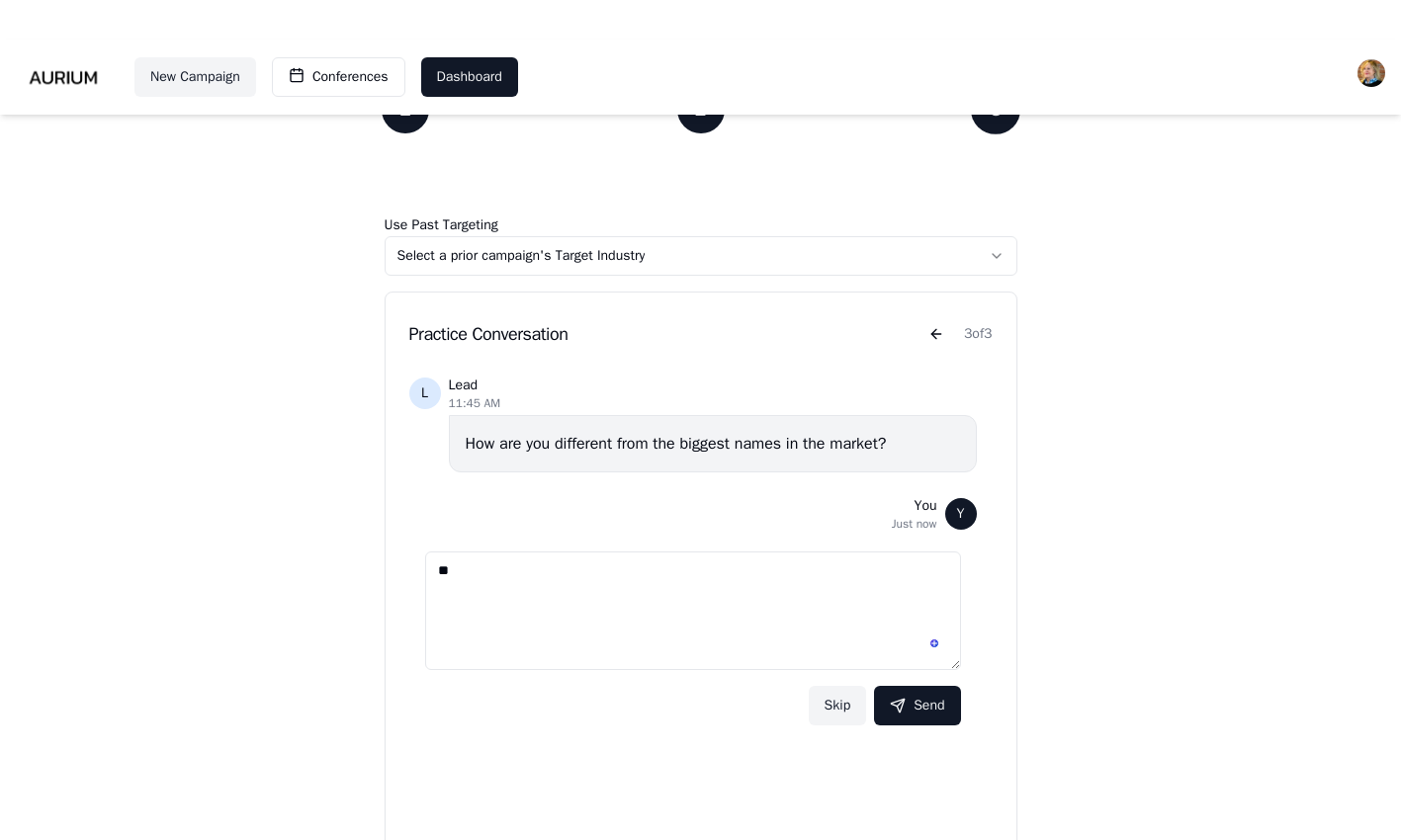 type on "*" 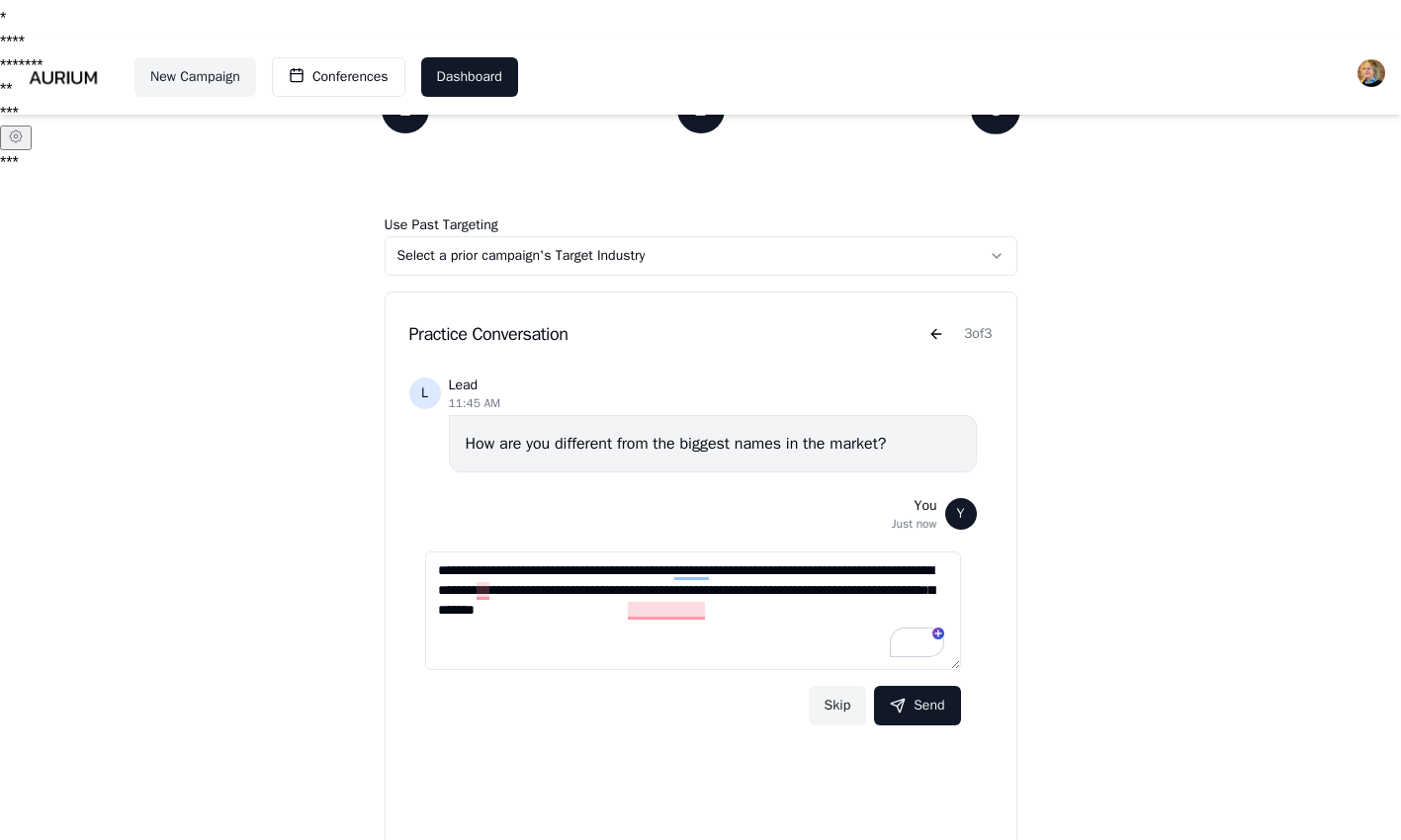 click on "**********" at bounding box center [693, 611] 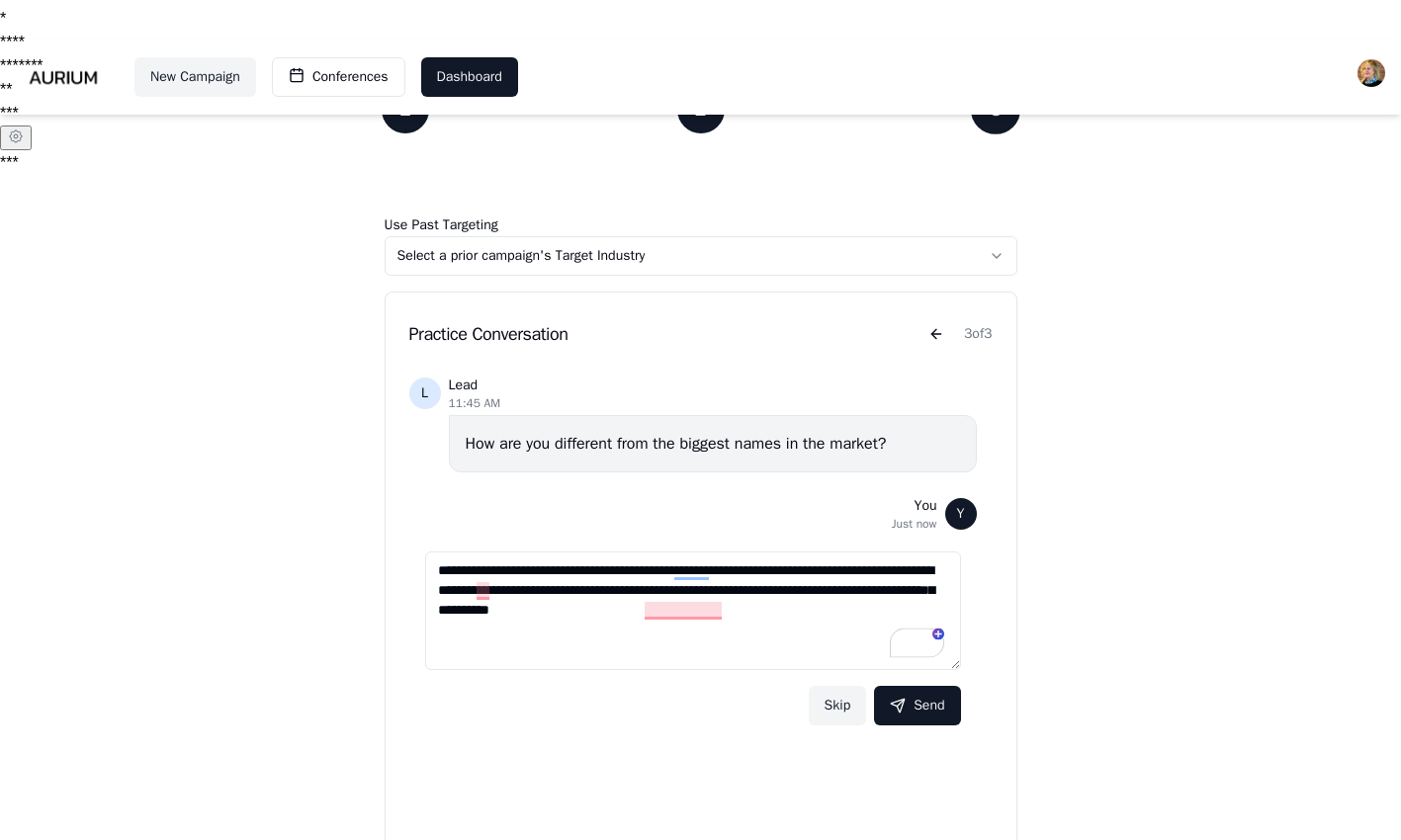click on "**********" at bounding box center [693, 611] 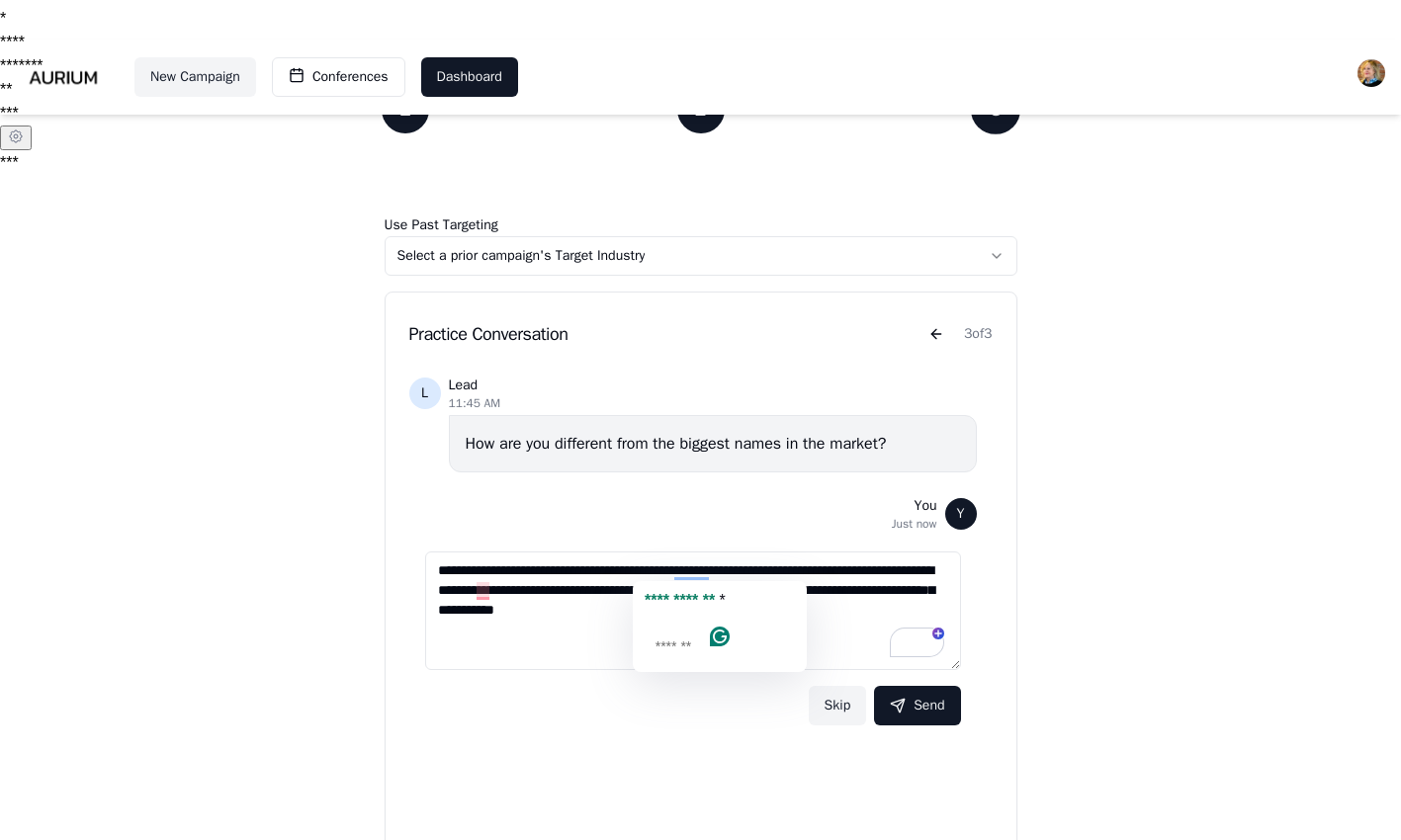 click on "**********" at bounding box center (693, 611) 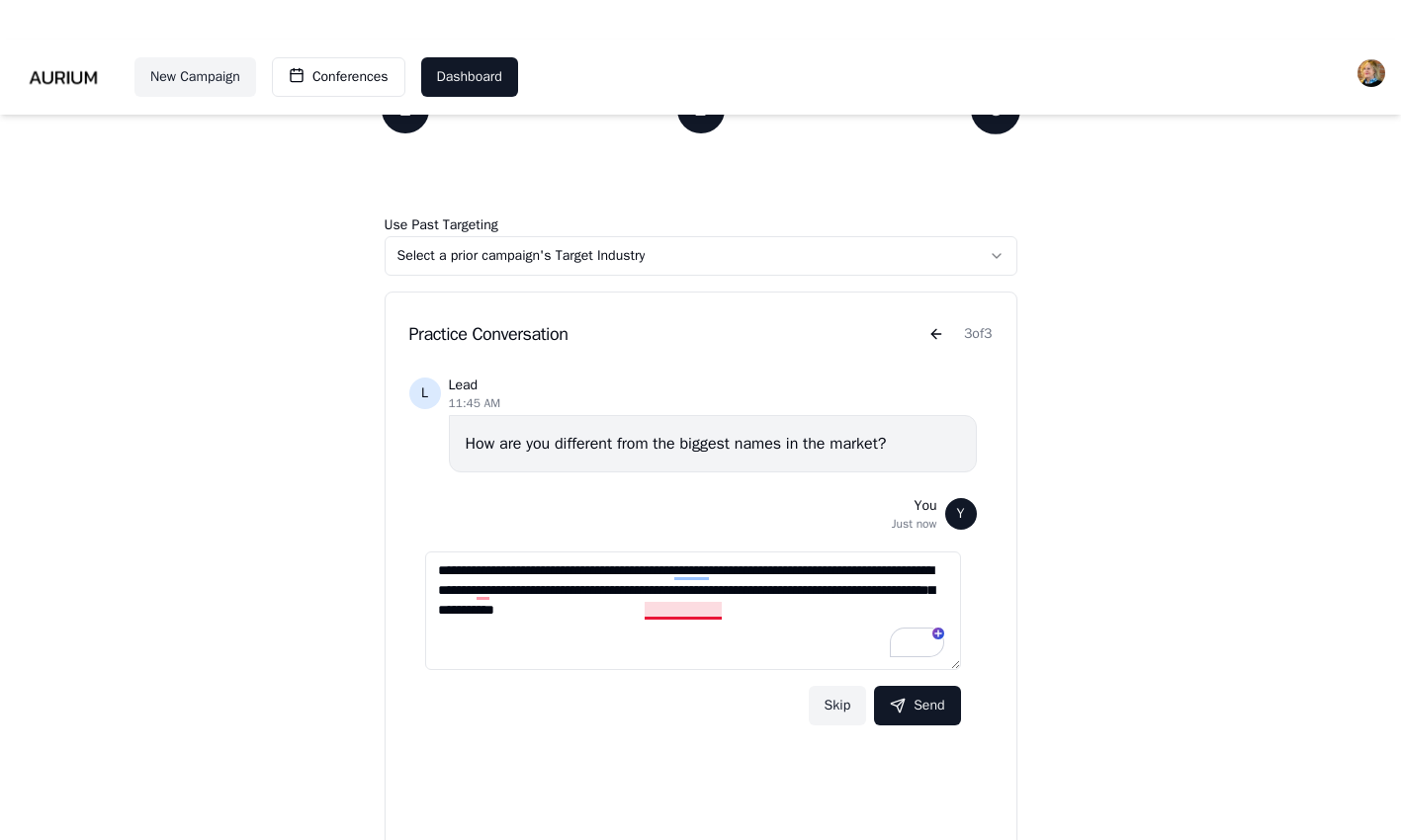 click on "**********" at bounding box center [693, 611] 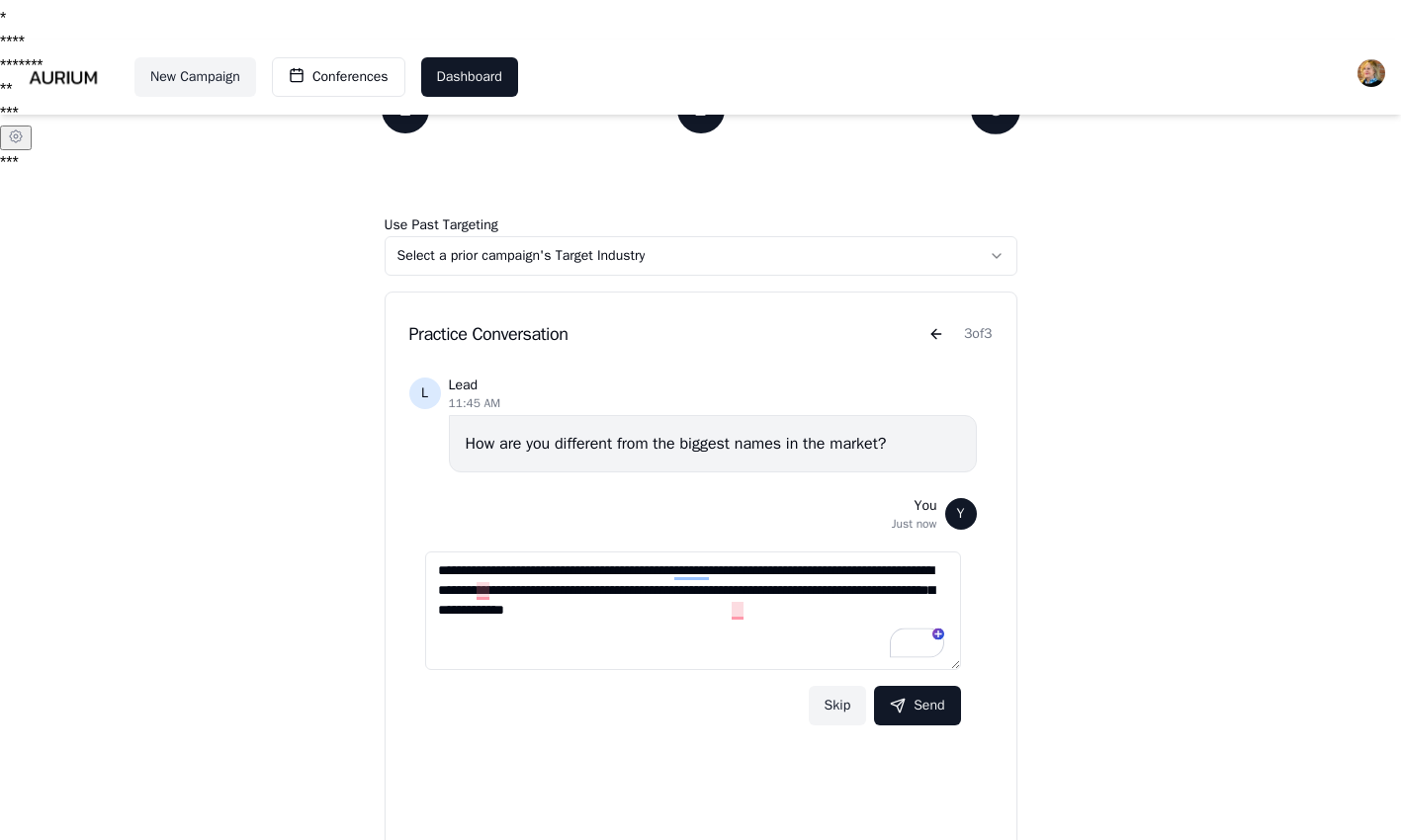 click on "**********" at bounding box center (693, 611) 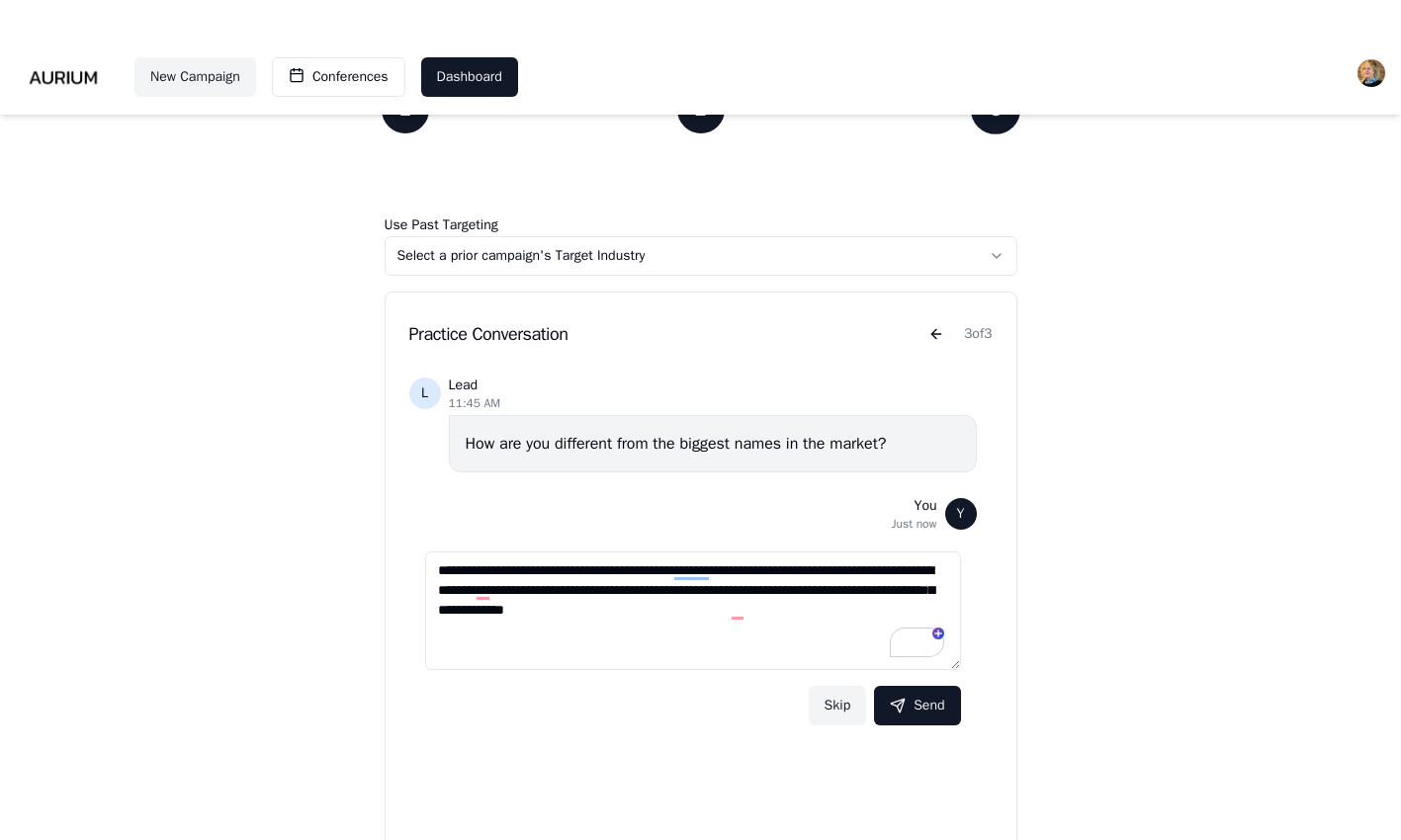 click on "**********" at bounding box center [693, 611] 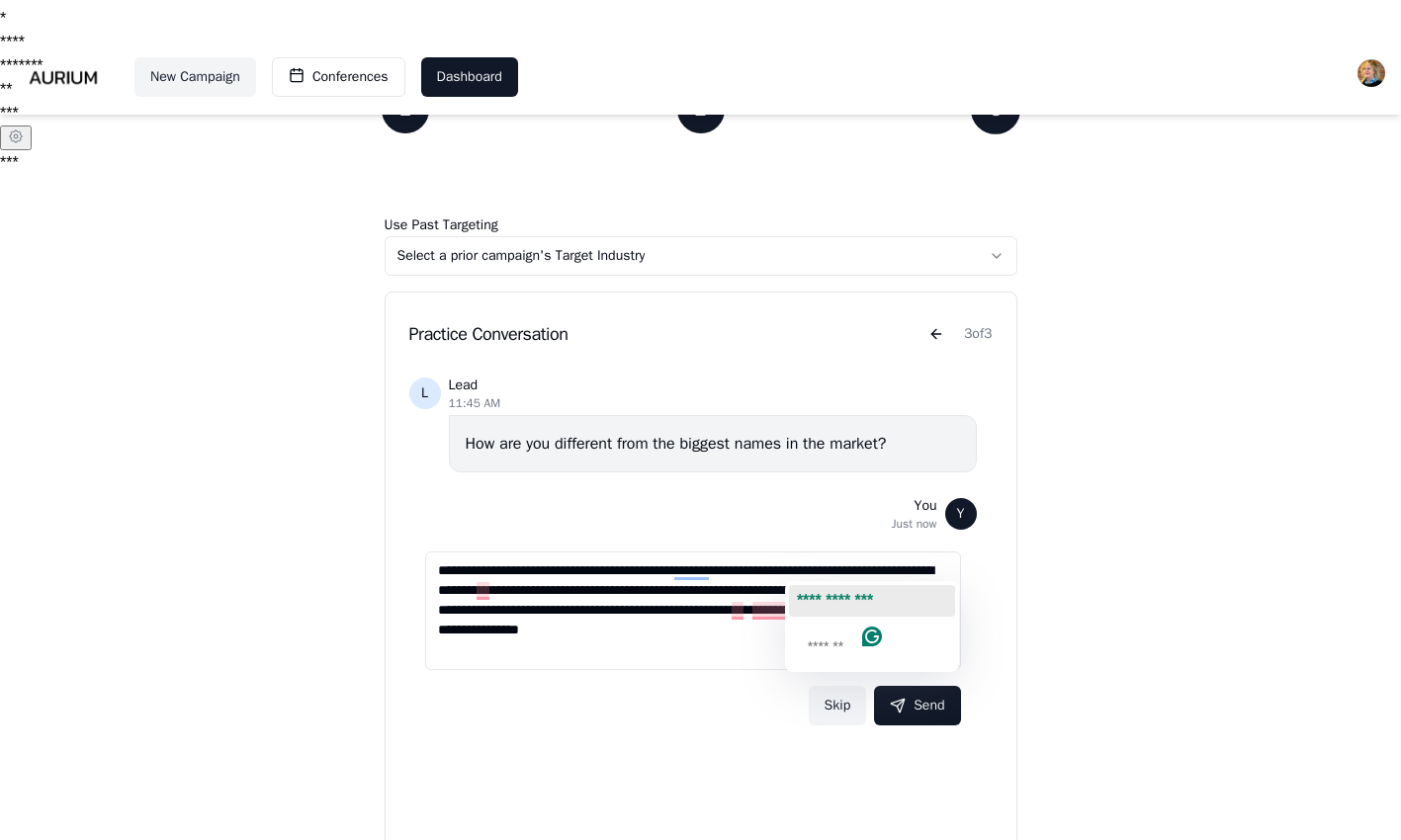 click on "**********" 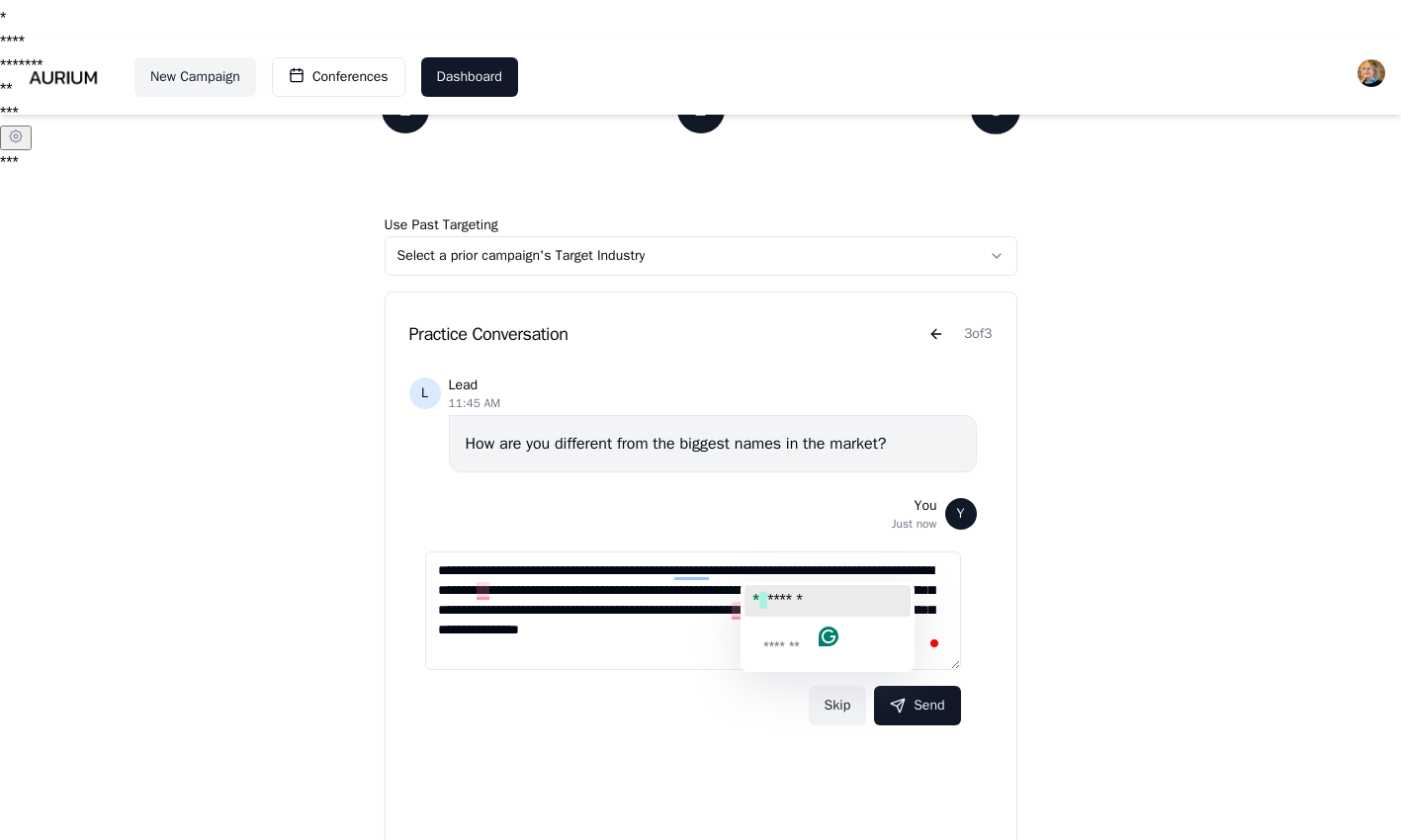 click on "******" 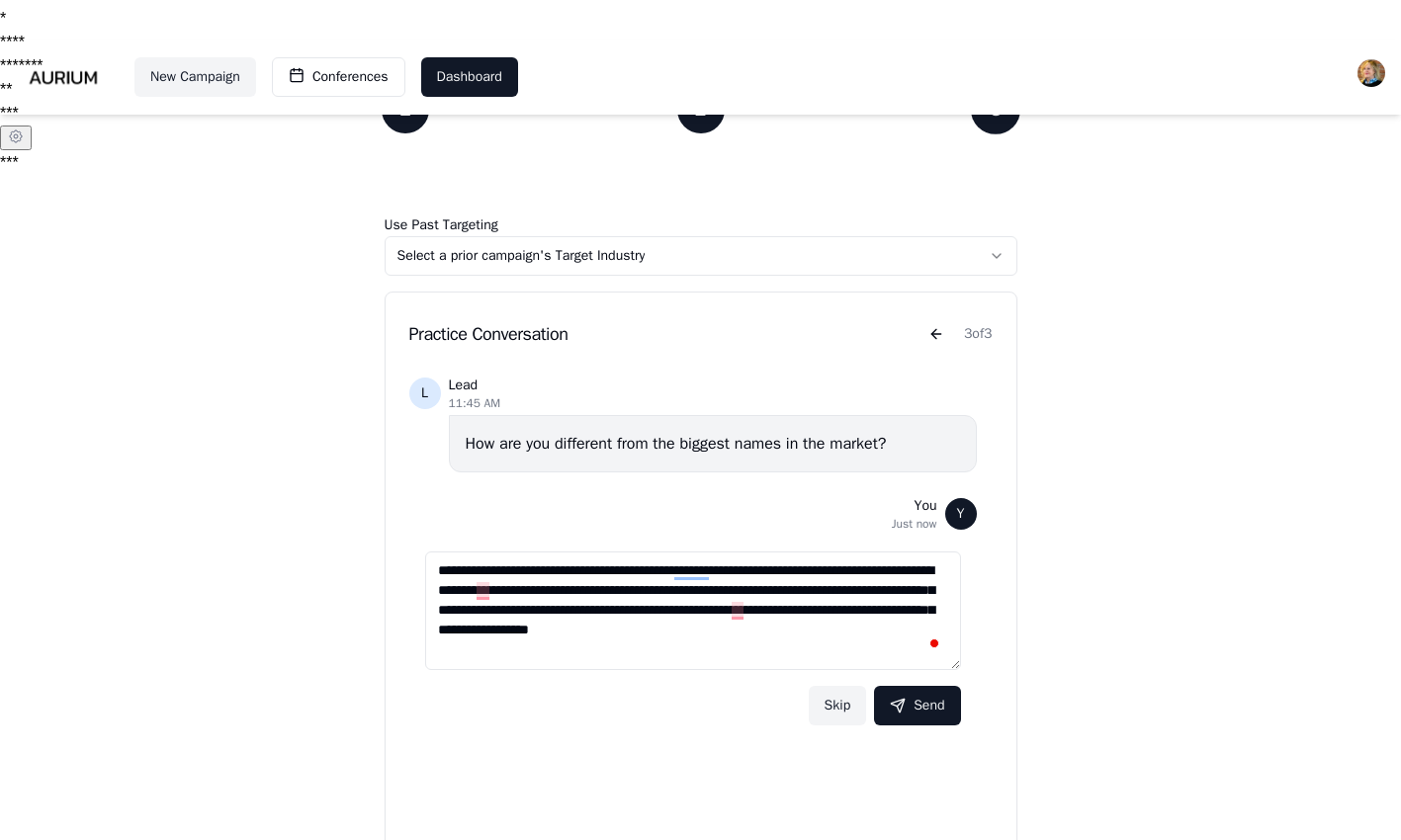 click on "**********" at bounding box center (693, 611) 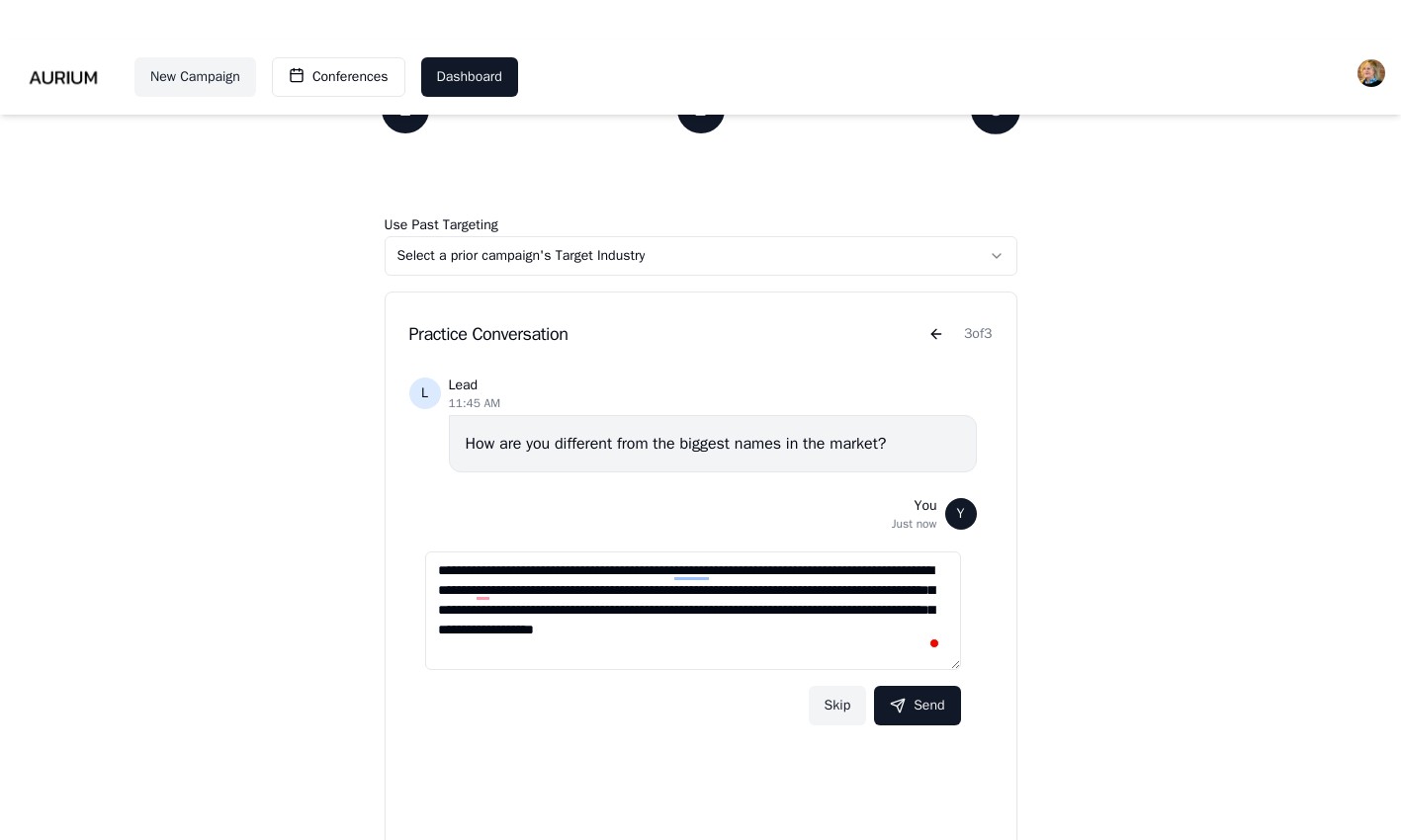 click on "**********" at bounding box center [693, 611] 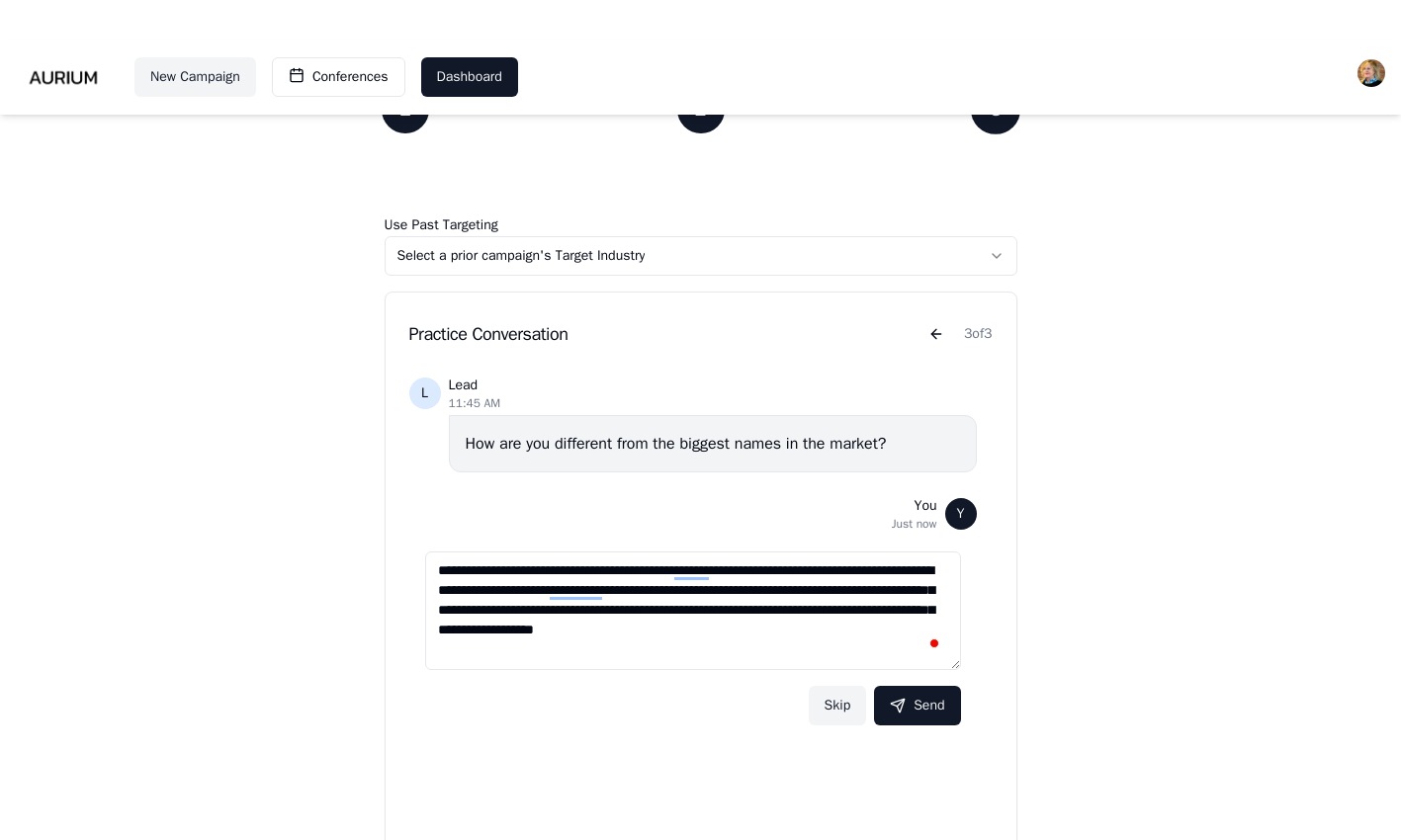click on "**********" at bounding box center (693, 611) 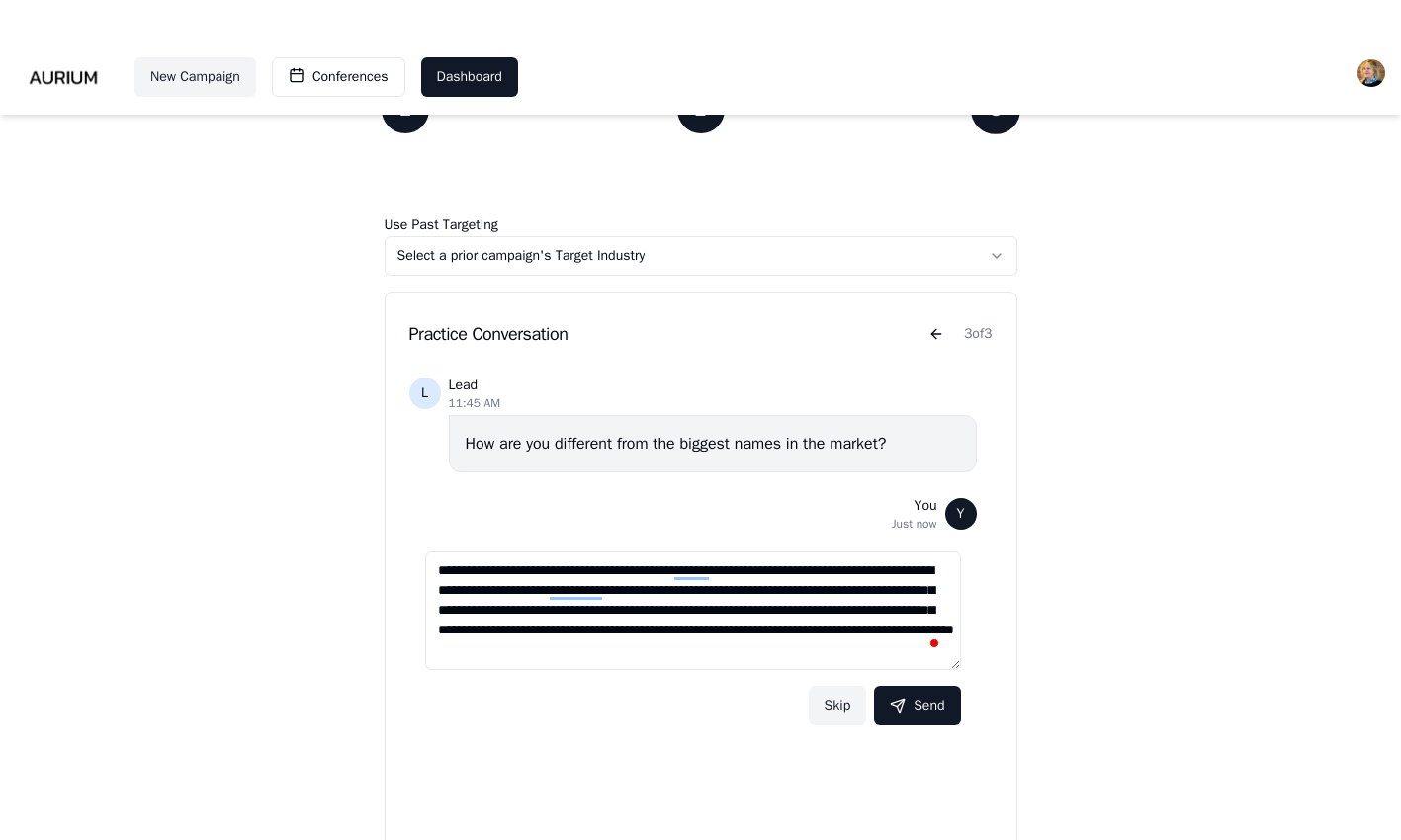 scroll, scrollTop: 8, scrollLeft: 0, axis: vertical 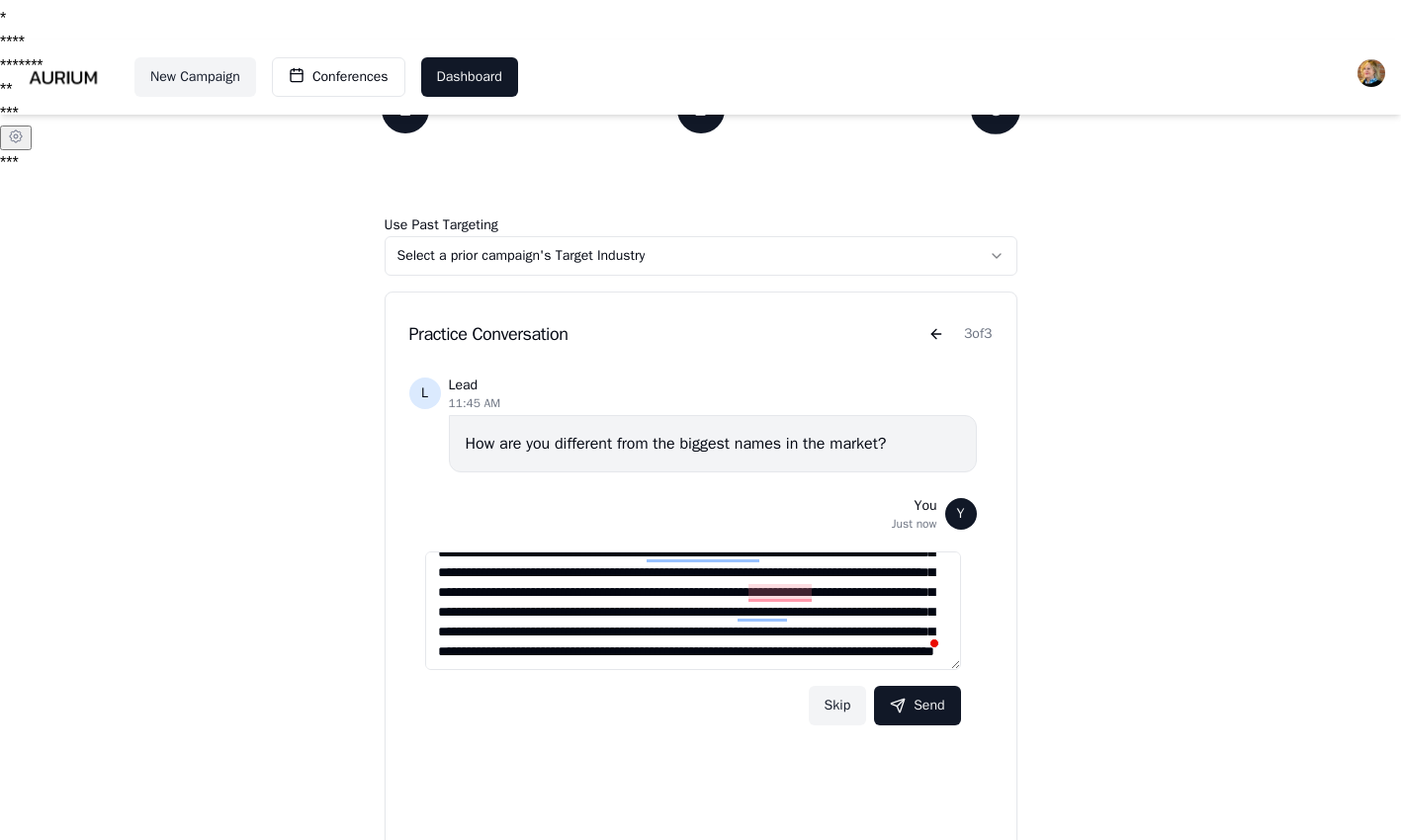 drag, startPoint x: 682, startPoint y: 622, endPoint x: 654, endPoint y: 615, distance: 28.861739 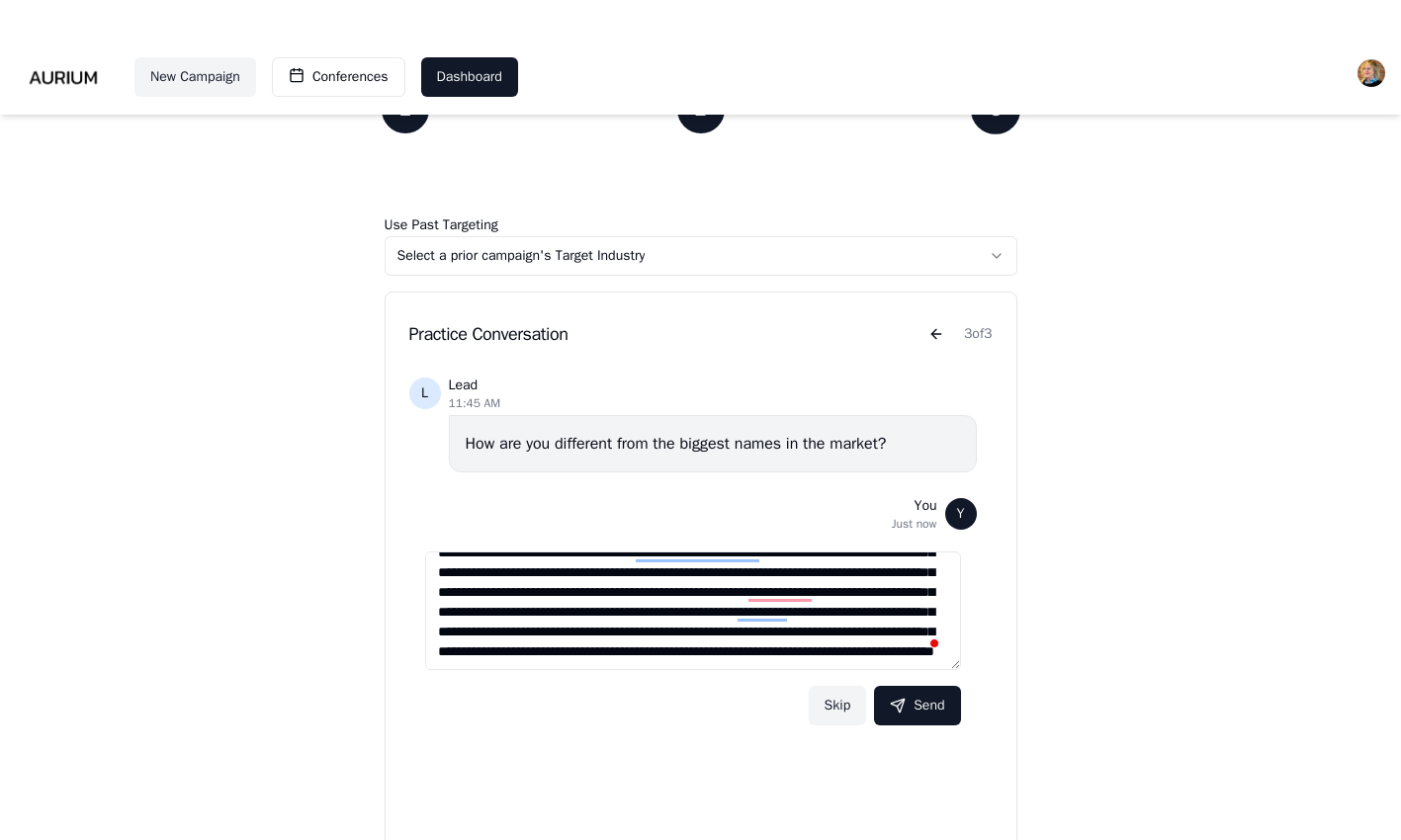 click on "**********" at bounding box center (693, 611) 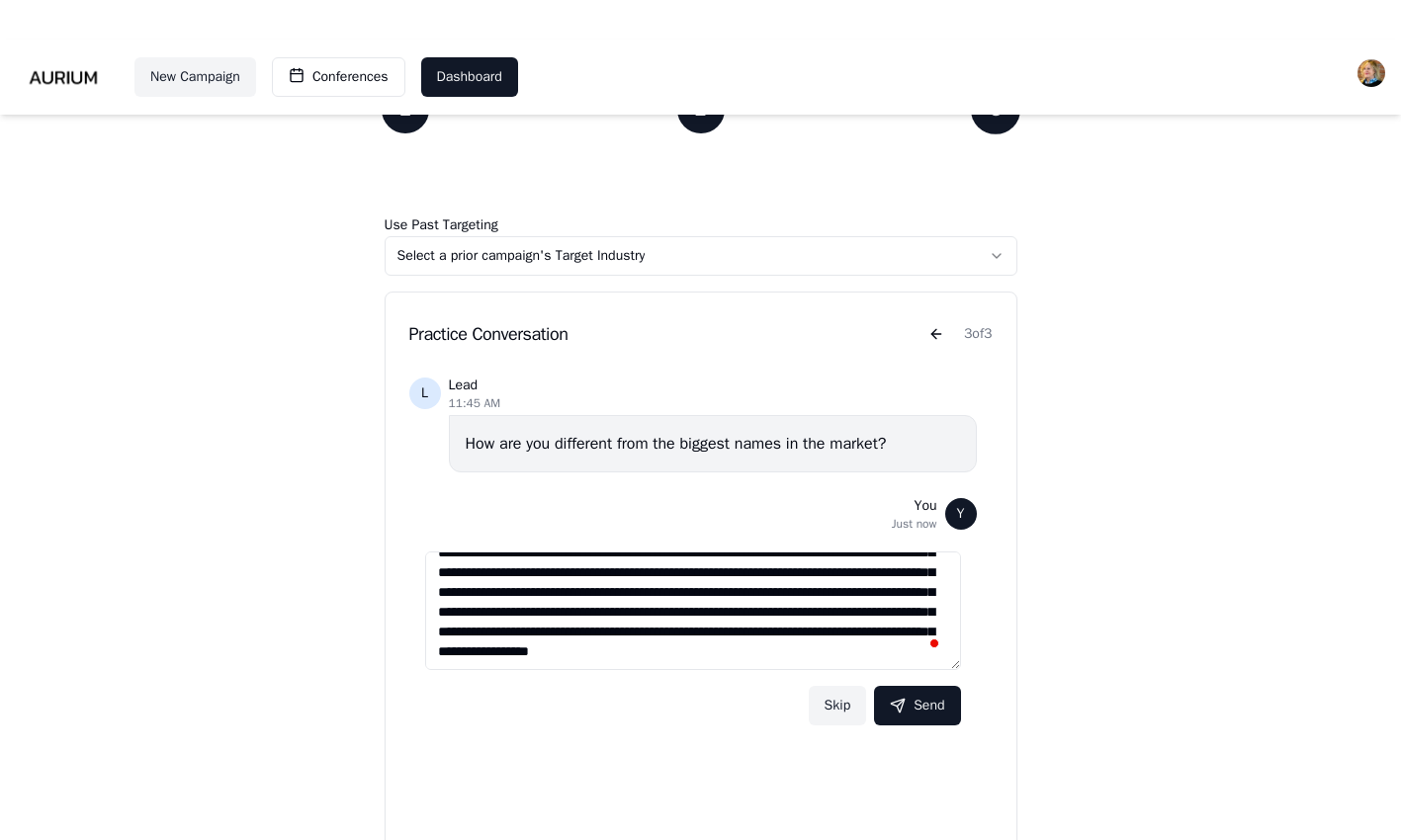 scroll, scrollTop: 166, scrollLeft: 0, axis: vertical 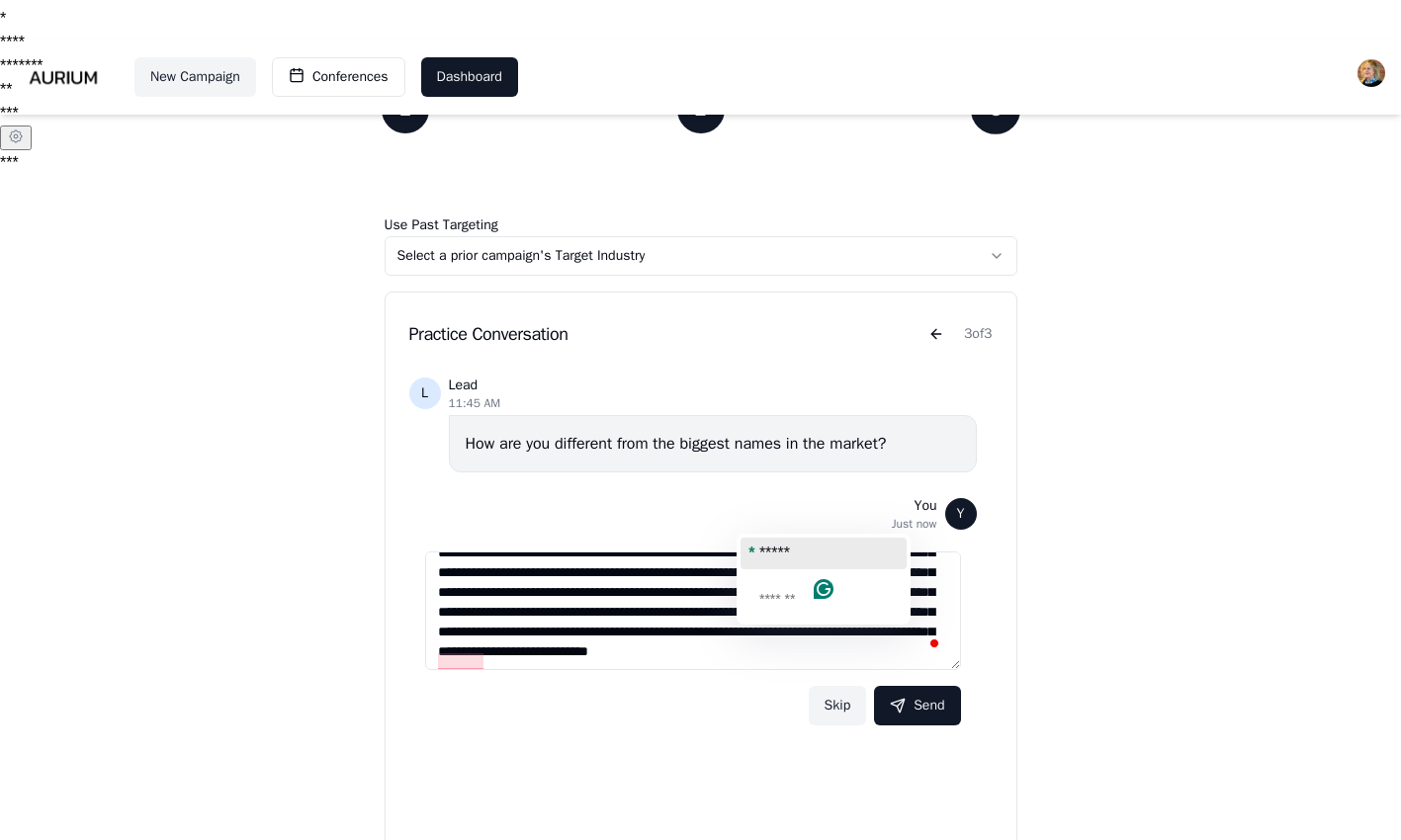 click on "*****" 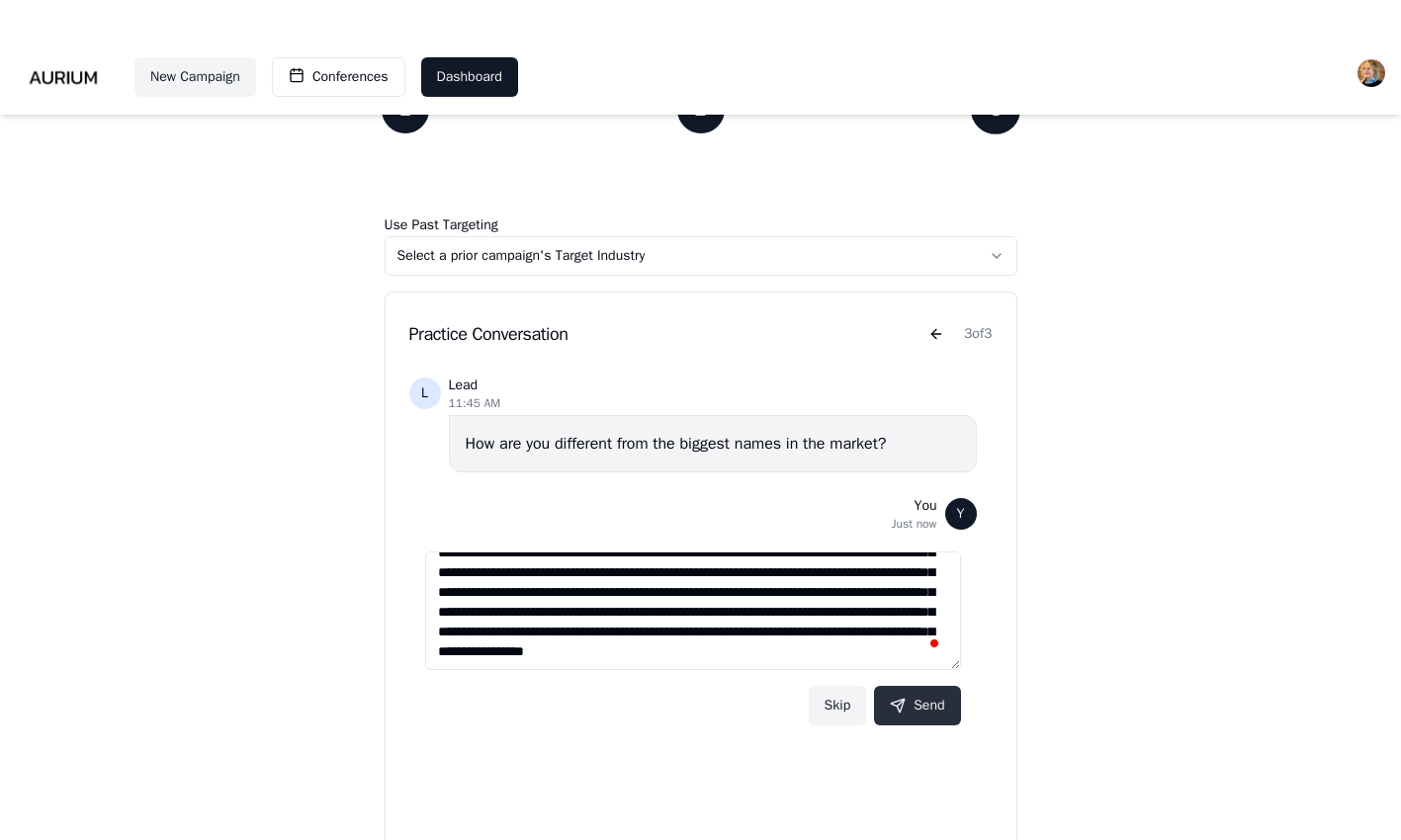 type on "**********" 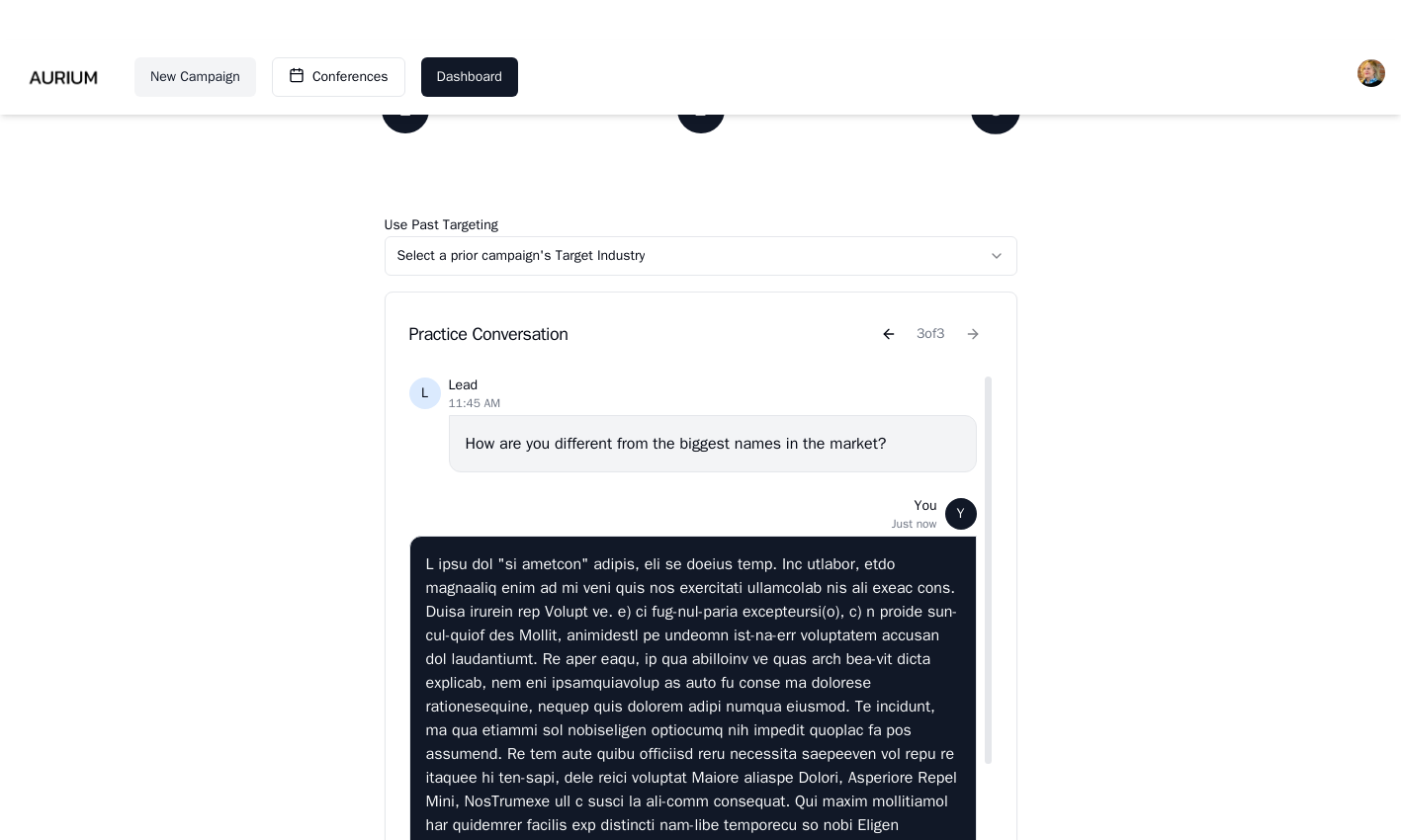 scroll, scrollTop: 134, scrollLeft: 0, axis: vertical 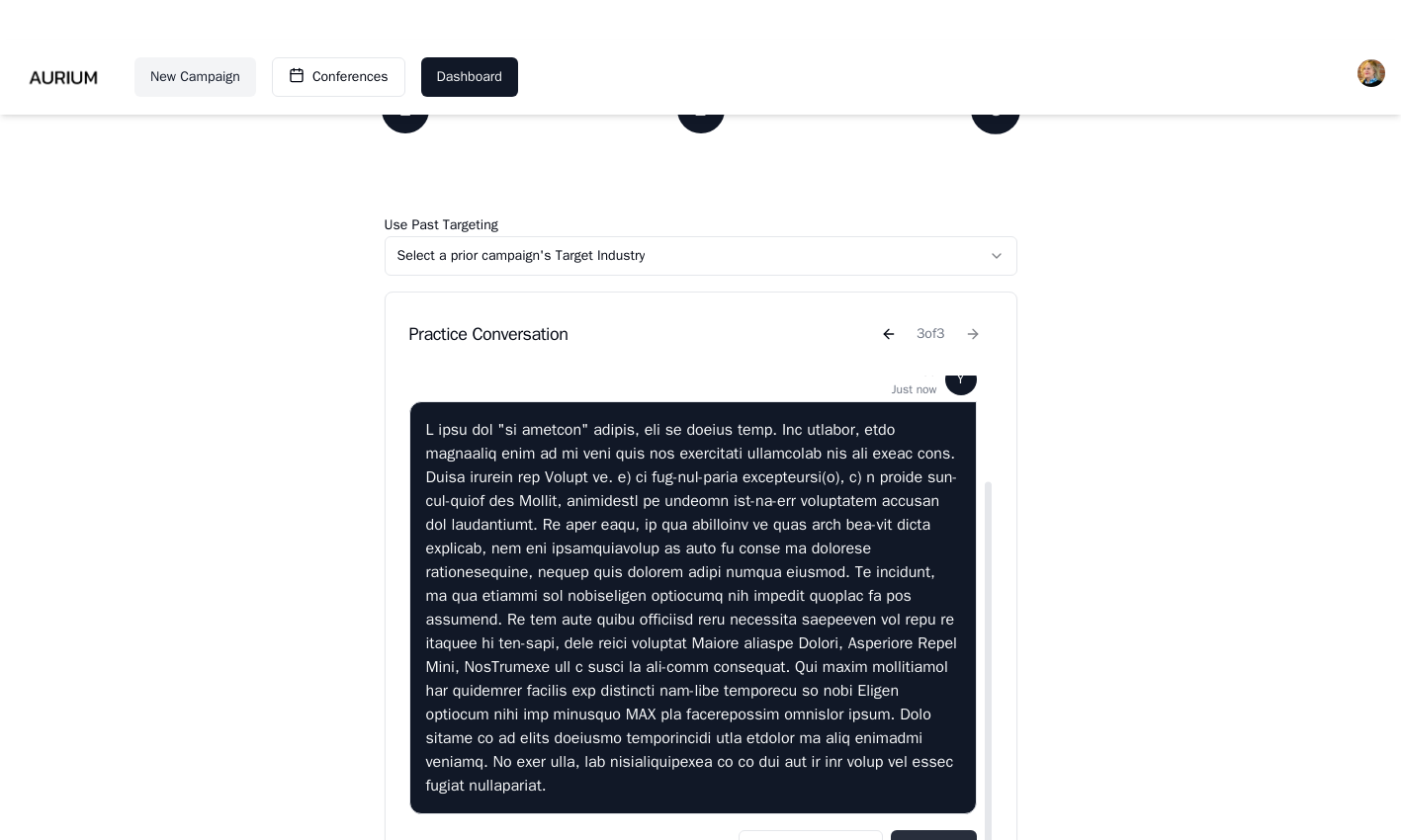 click on "Continue" at bounding box center (933, 850) 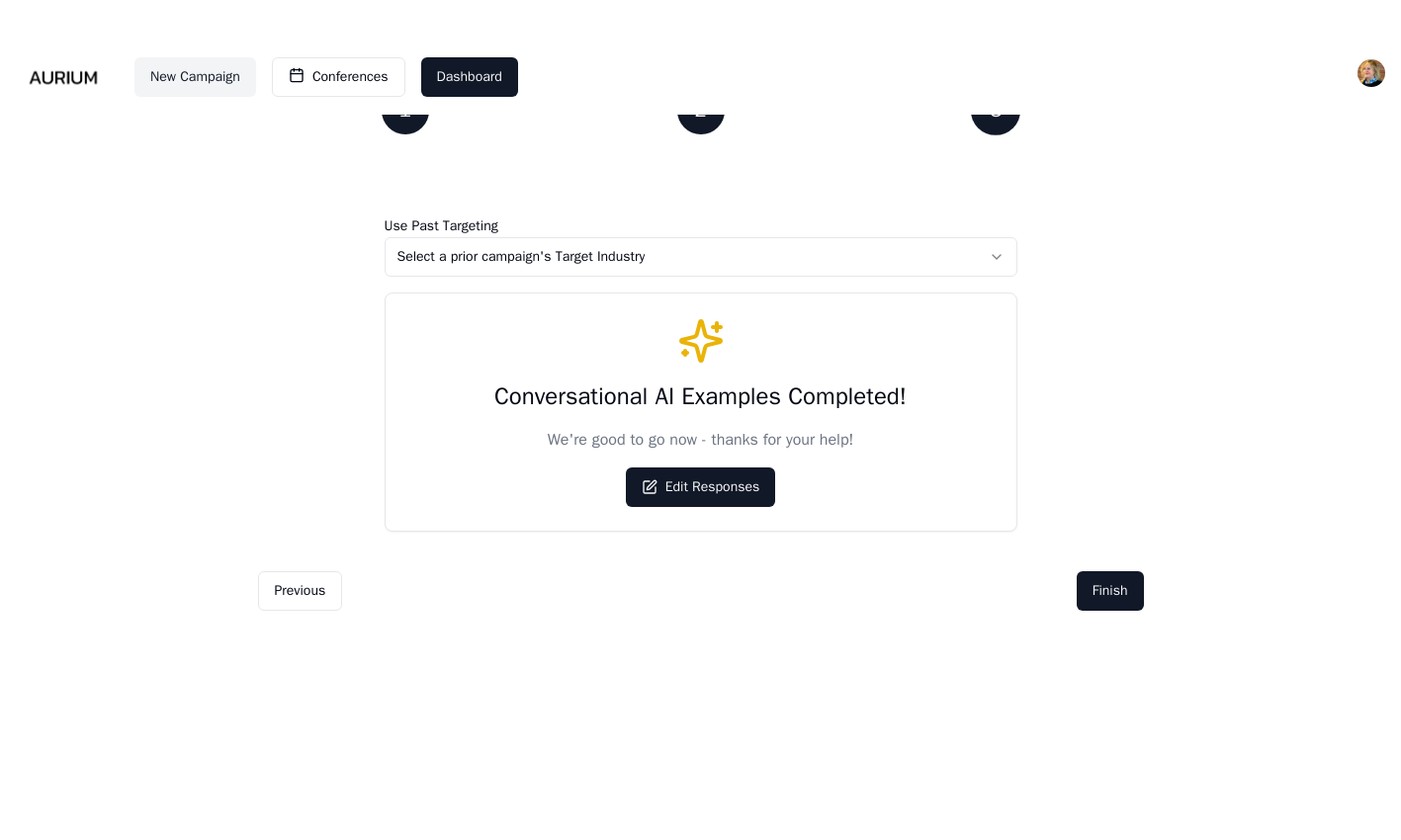 scroll, scrollTop: 0, scrollLeft: 0, axis: both 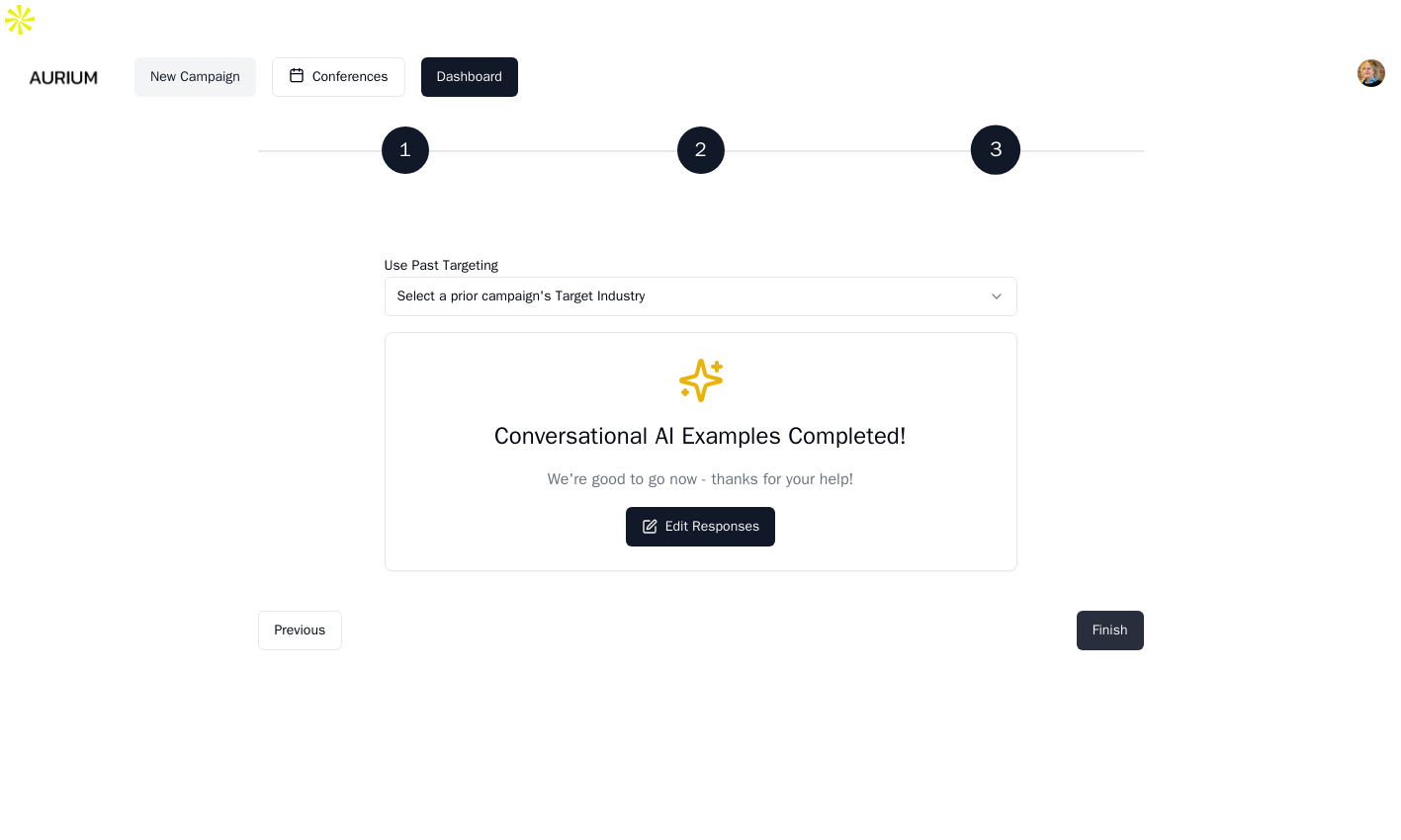 click on "Finish" at bounding box center [1110, 630] 